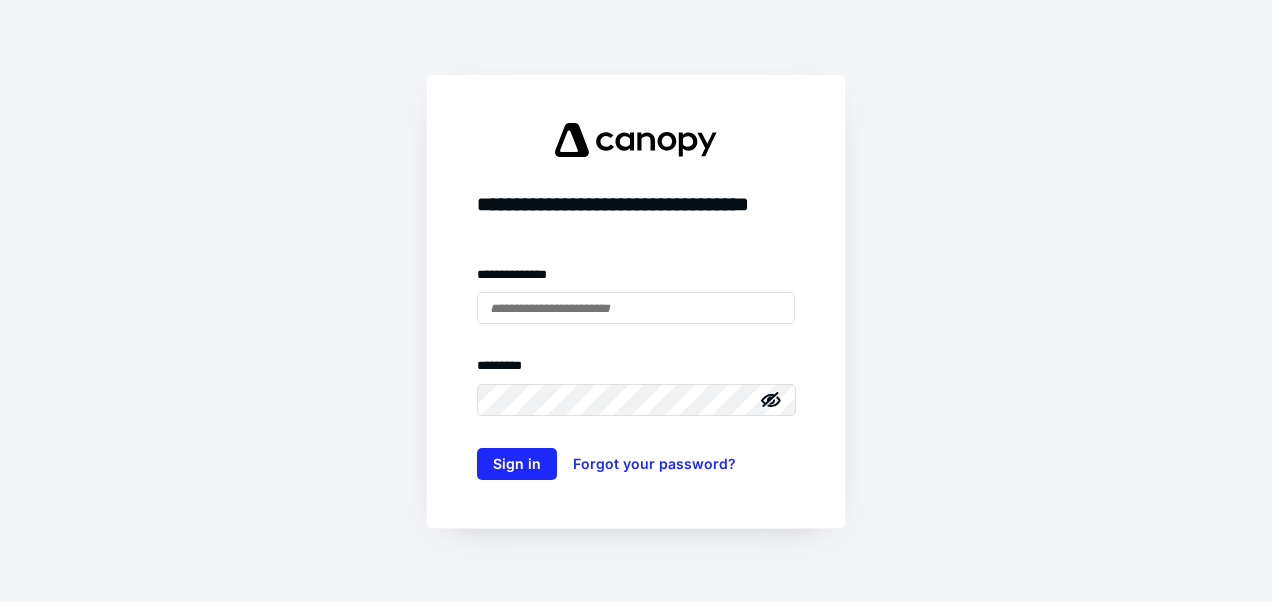 scroll, scrollTop: 0, scrollLeft: 0, axis: both 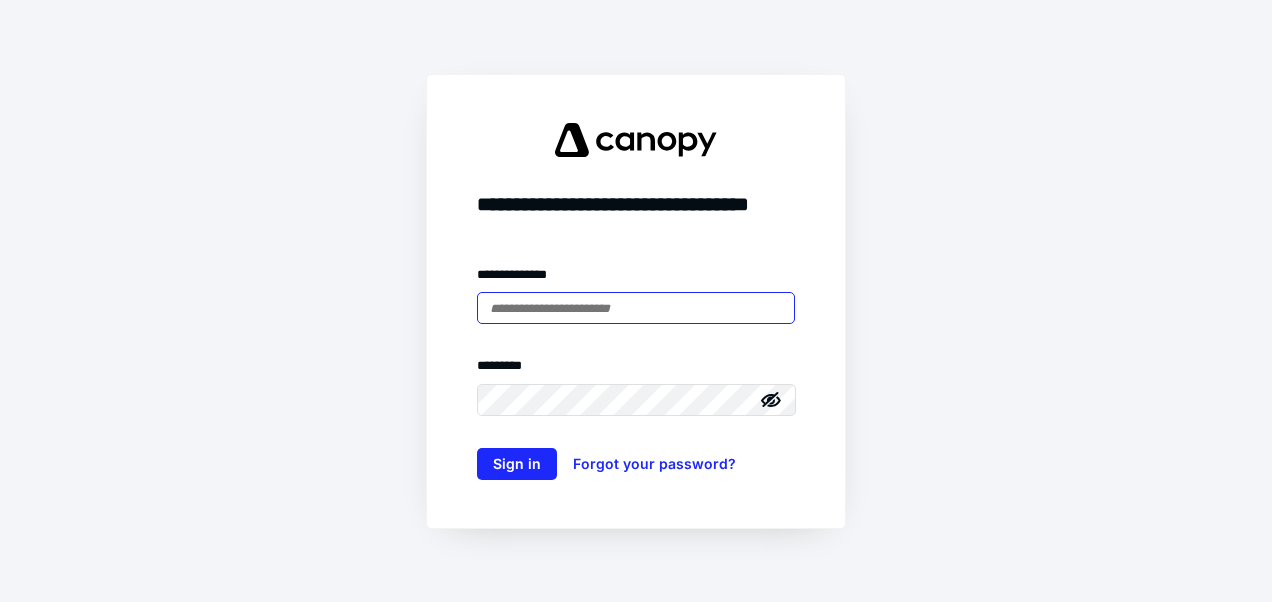 type on "**********" 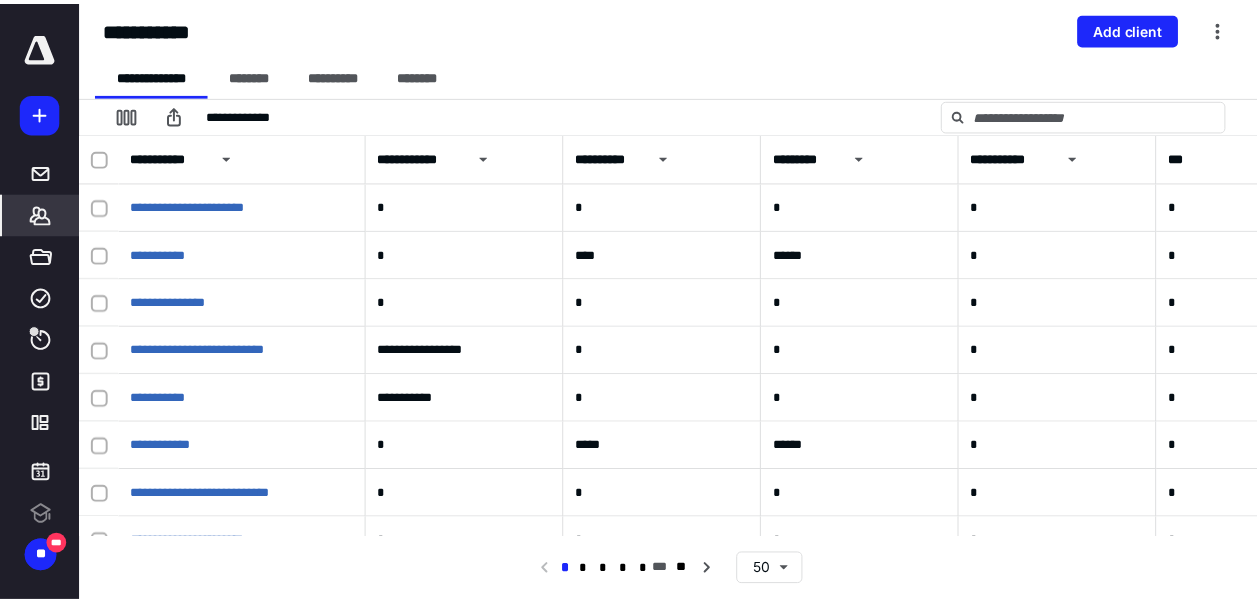 scroll, scrollTop: 0, scrollLeft: 0, axis: both 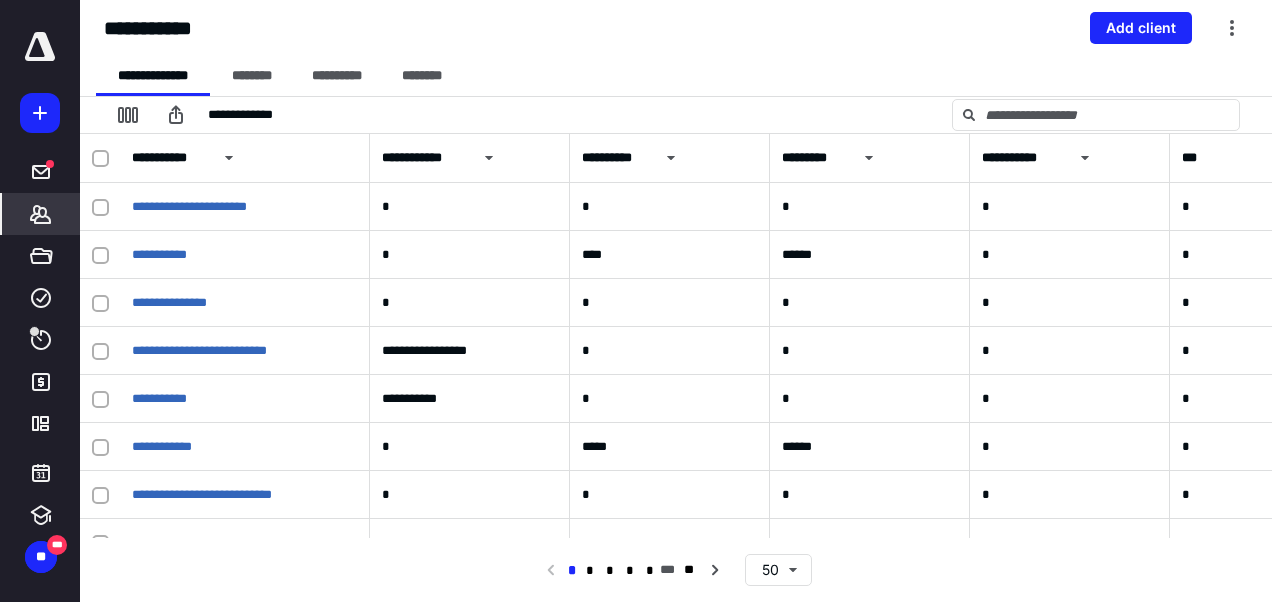 click on "*******" at bounding box center [41, 214] 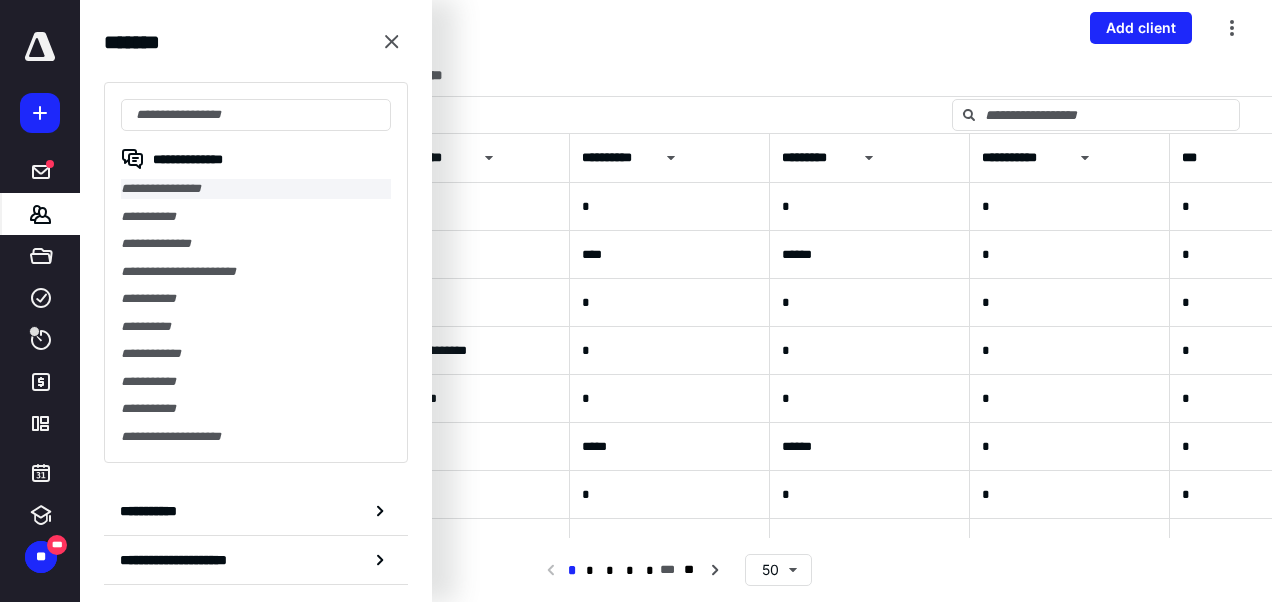 click on "**********" at bounding box center [256, 189] 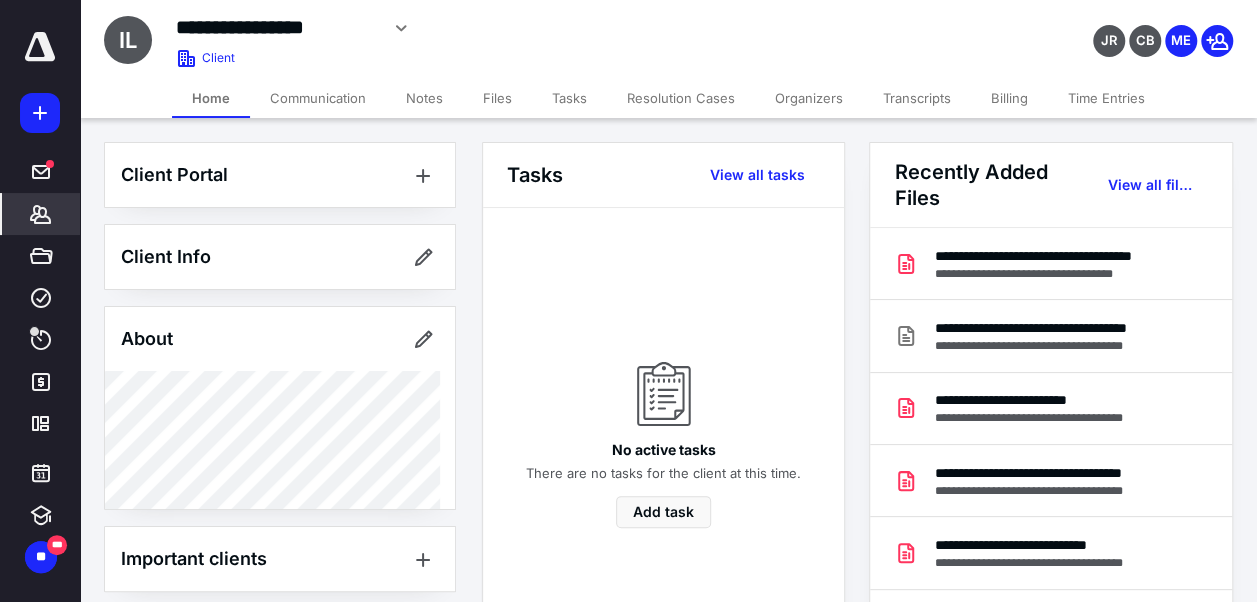 click on "Resolution Cases" at bounding box center [681, 98] 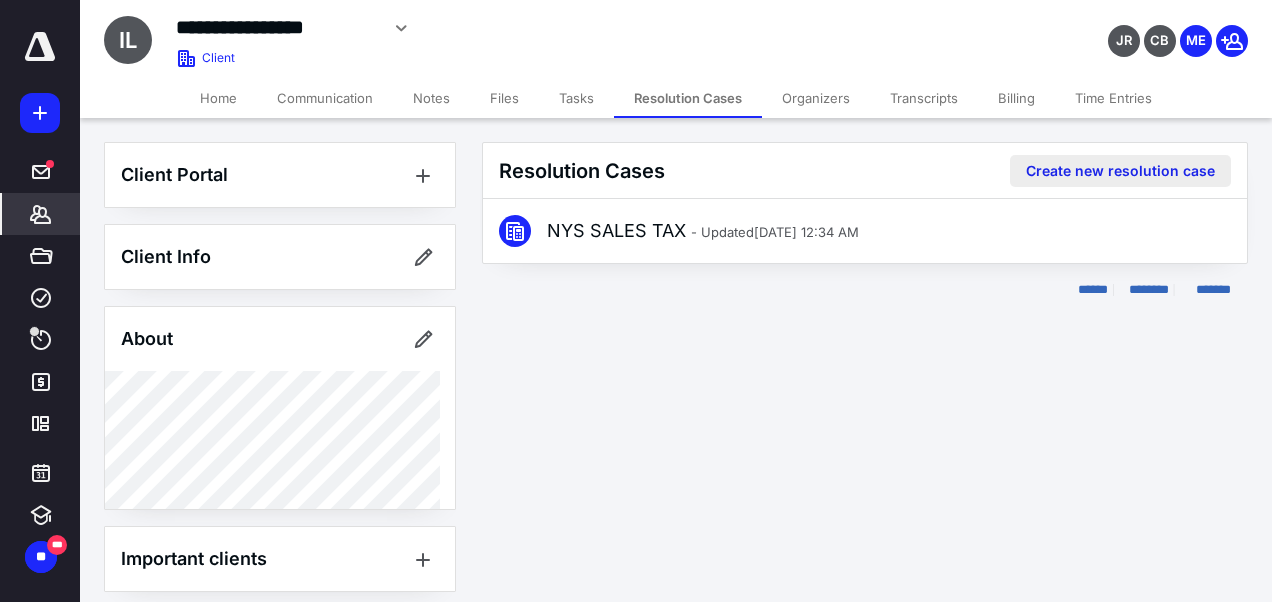 click on "Create new resolution case" at bounding box center (1120, 171) 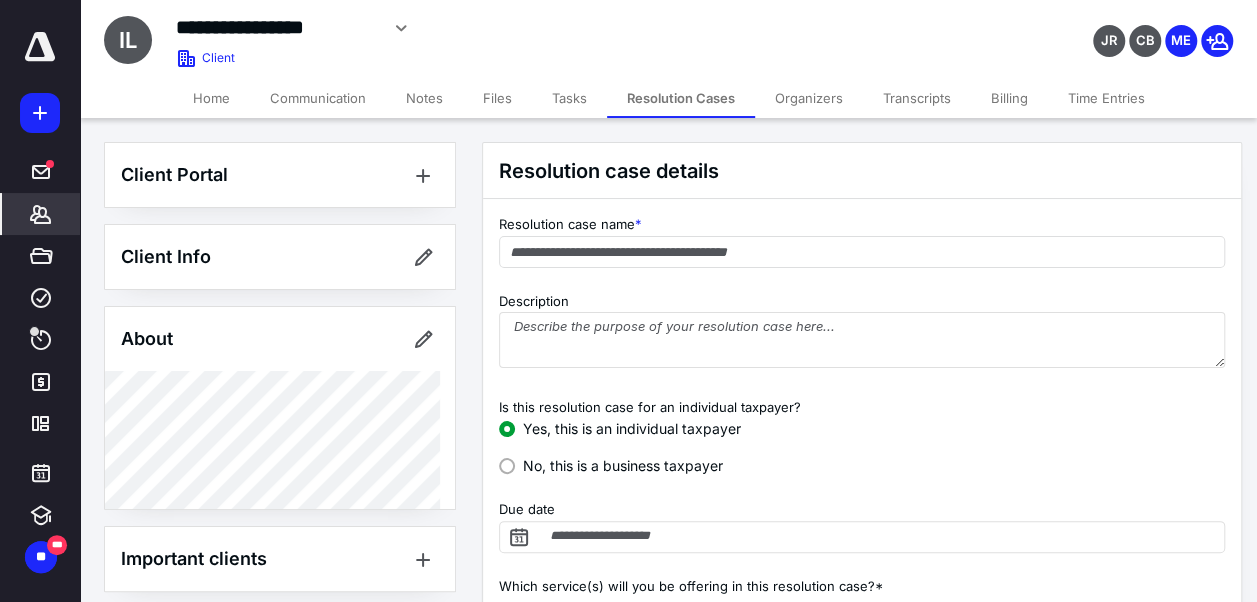 radio on "false" 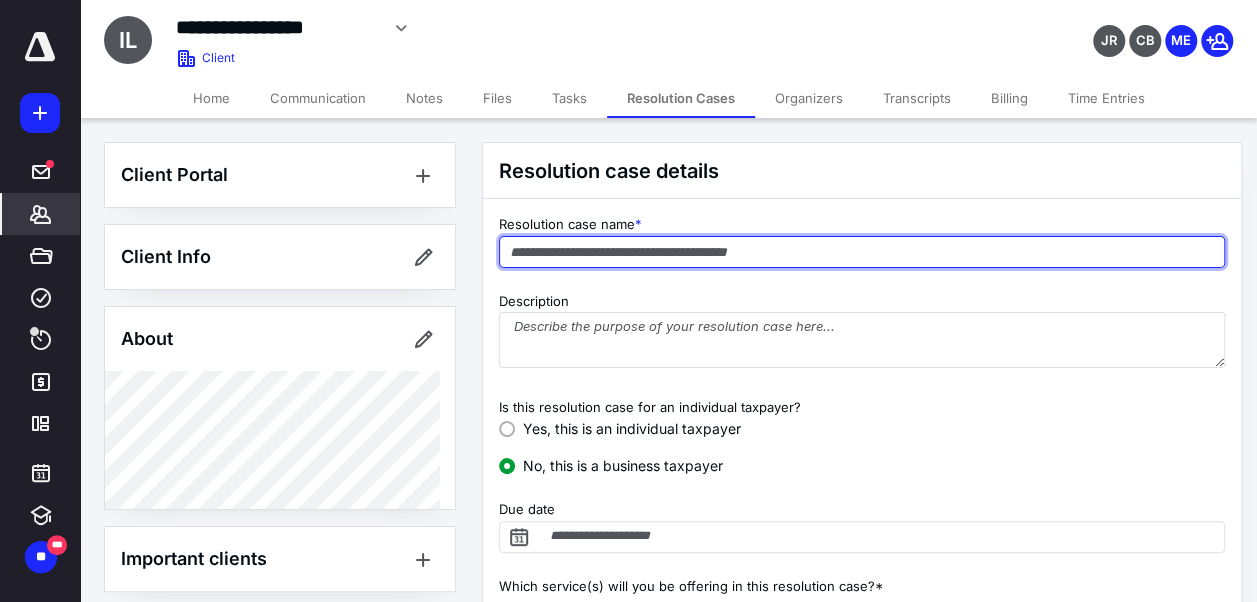 click at bounding box center [862, 252] 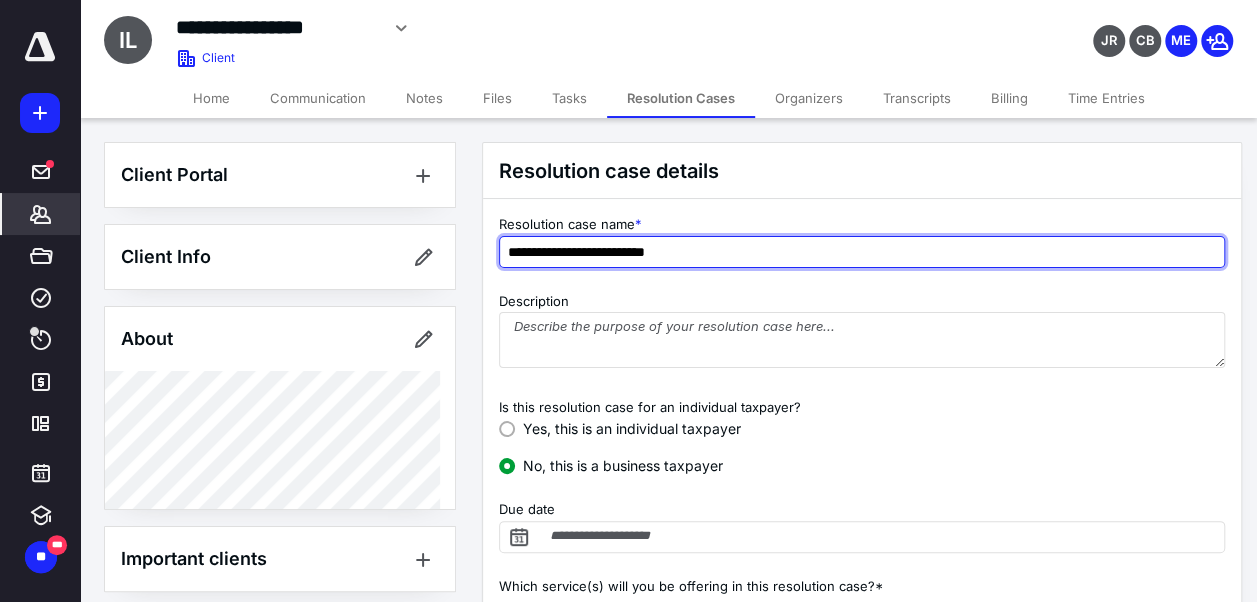 type on "**********" 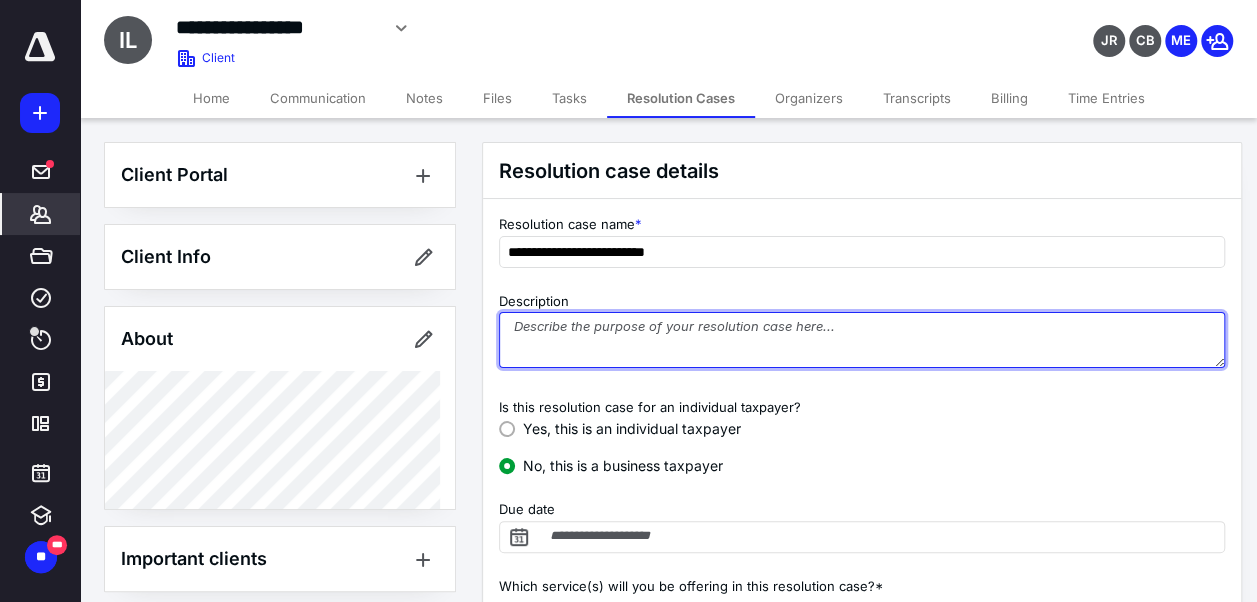 click on "Description" at bounding box center (862, 340) 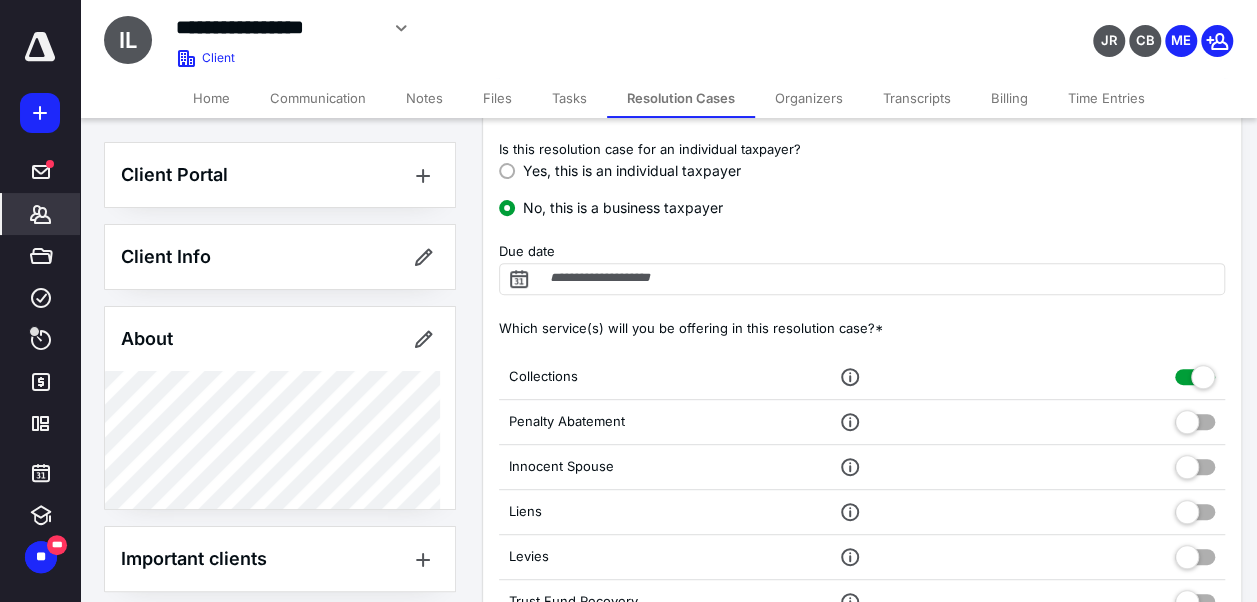 scroll, scrollTop: 406, scrollLeft: 0, axis: vertical 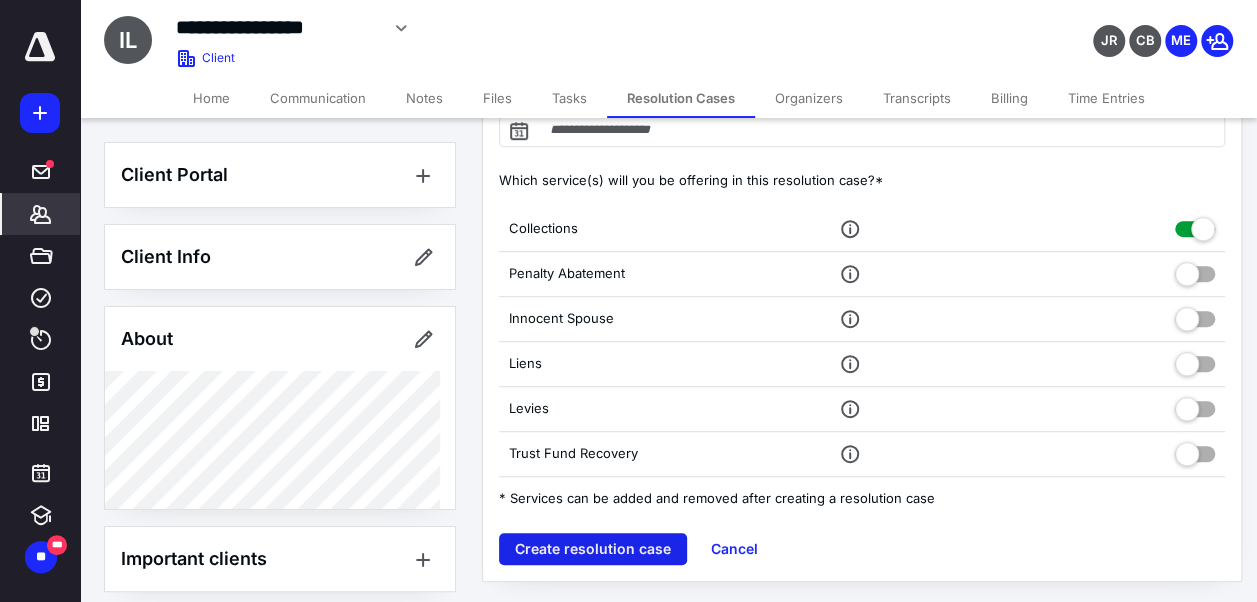 click on "Create resolution case" at bounding box center (593, 549) 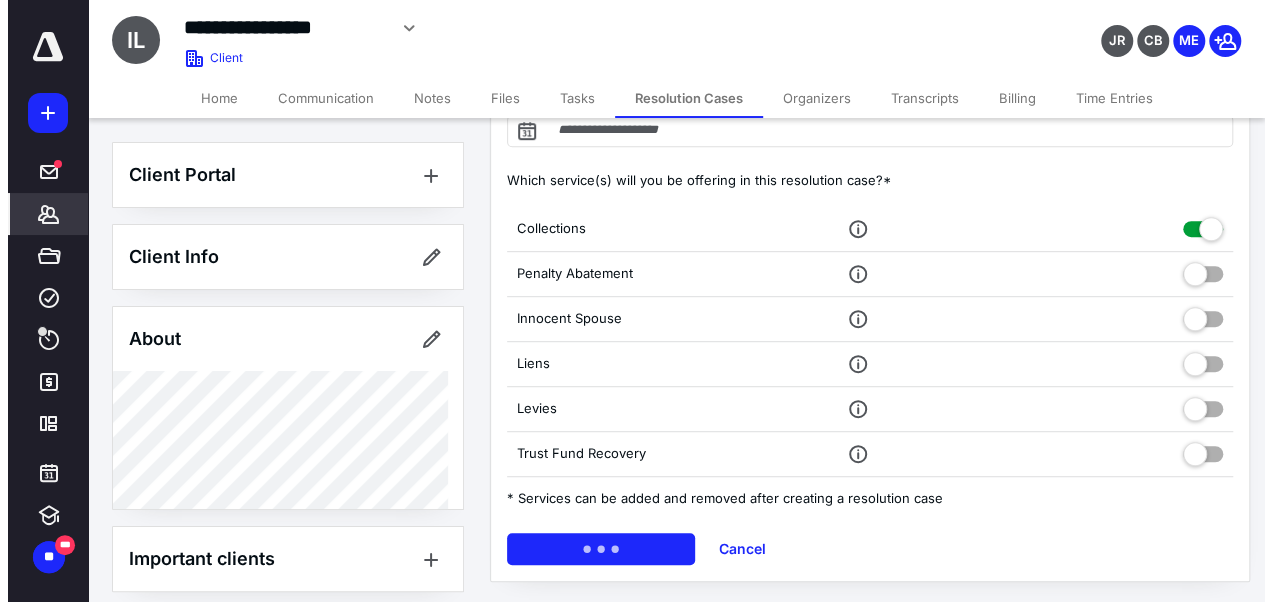 scroll, scrollTop: 0, scrollLeft: 0, axis: both 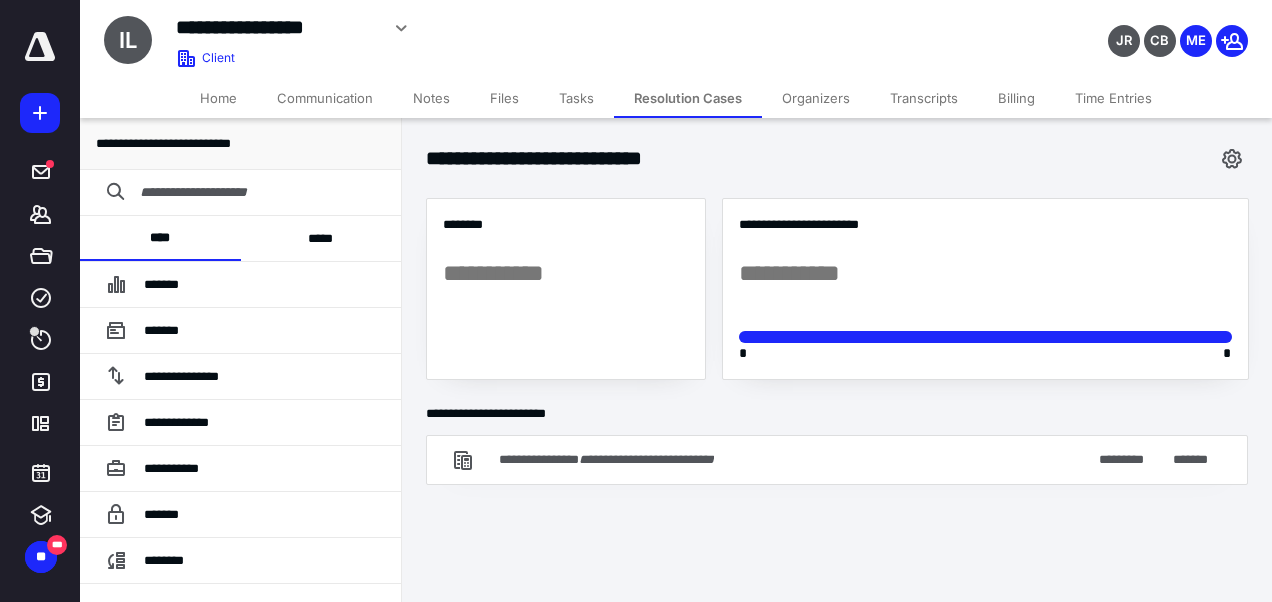 click on "*****" at bounding box center (321, 238) 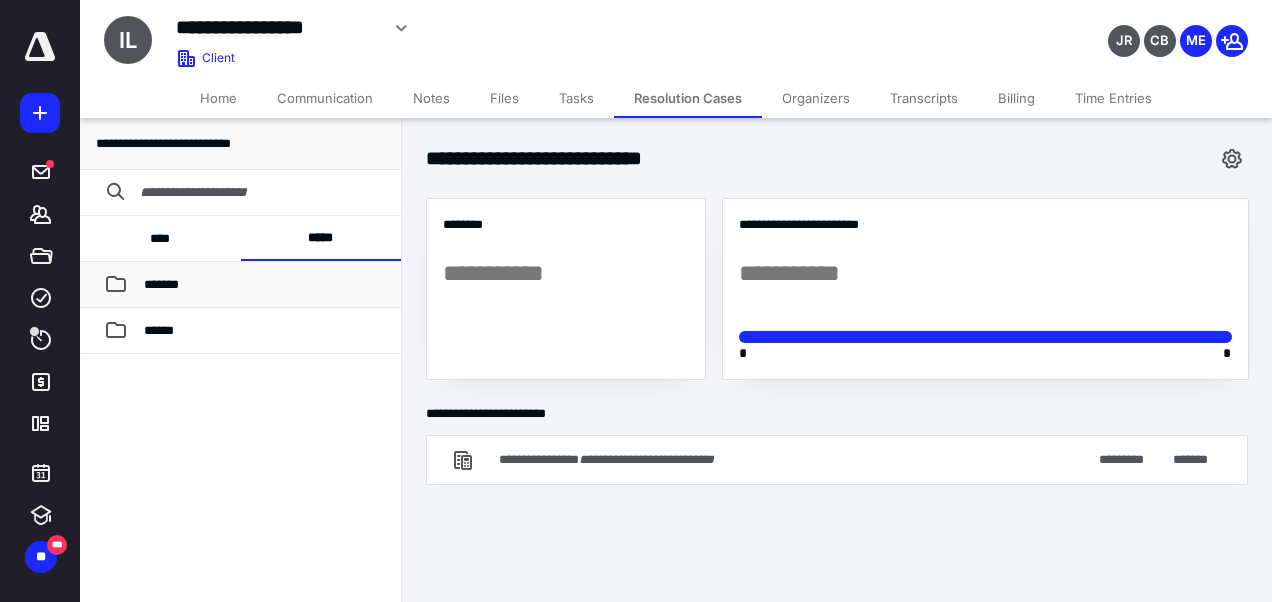 click on "*******" at bounding box center (161, 284) 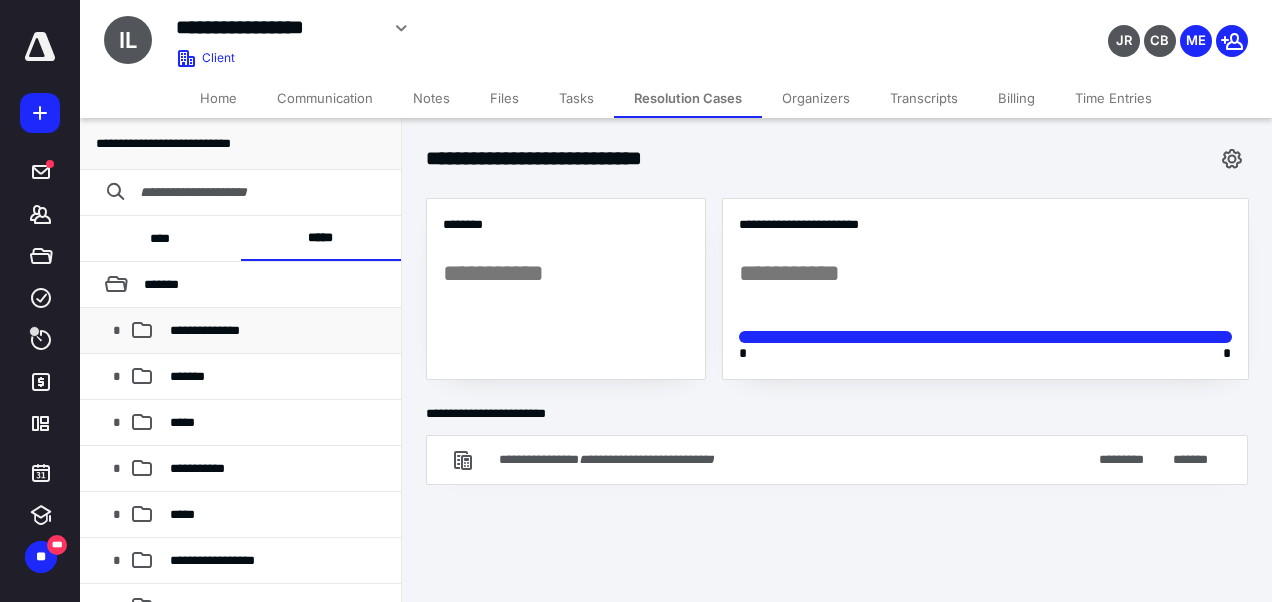 click on "**********" at bounding box center (205, 330) 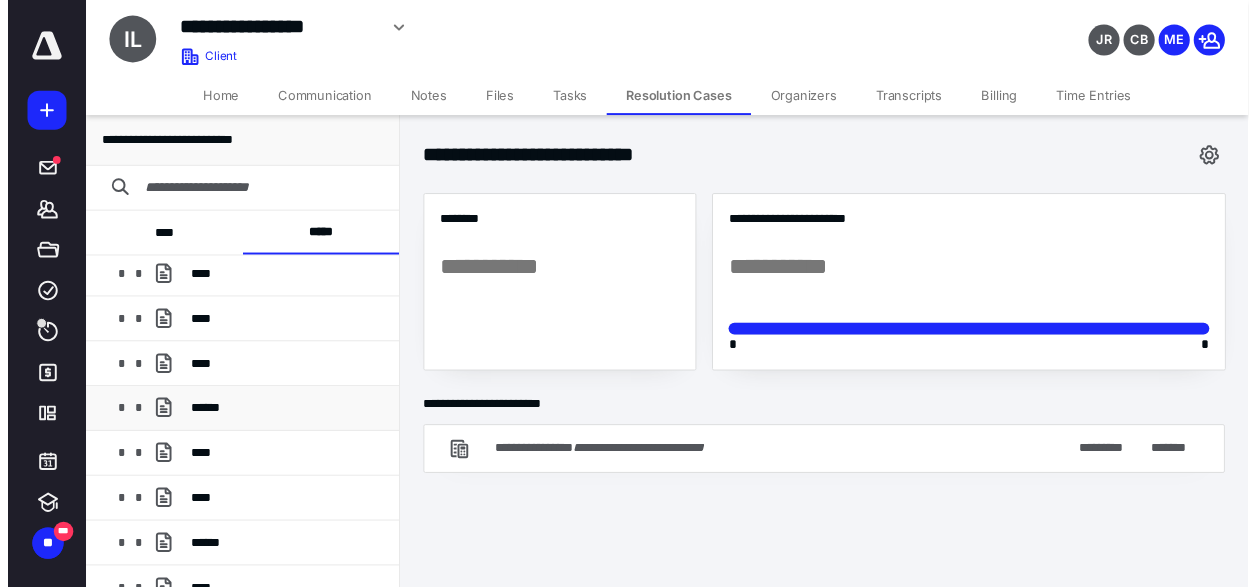 scroll, scrollTop: 193, scrollLeft: 0, axis: vertical 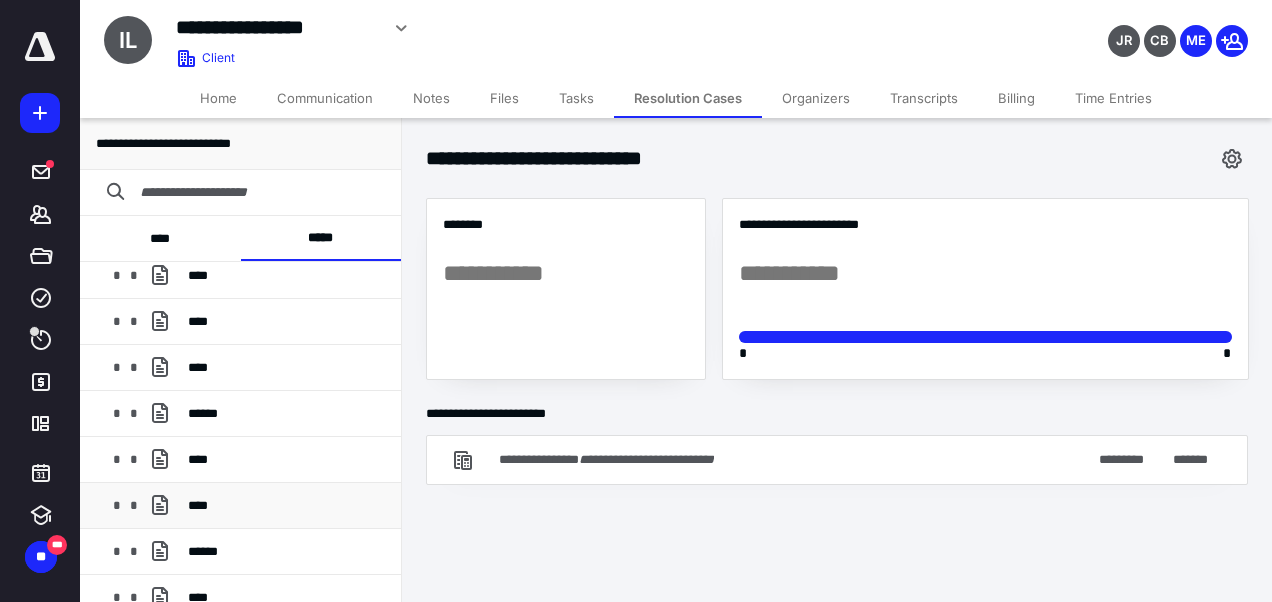 click on "****" at bounding box center [287, 506] 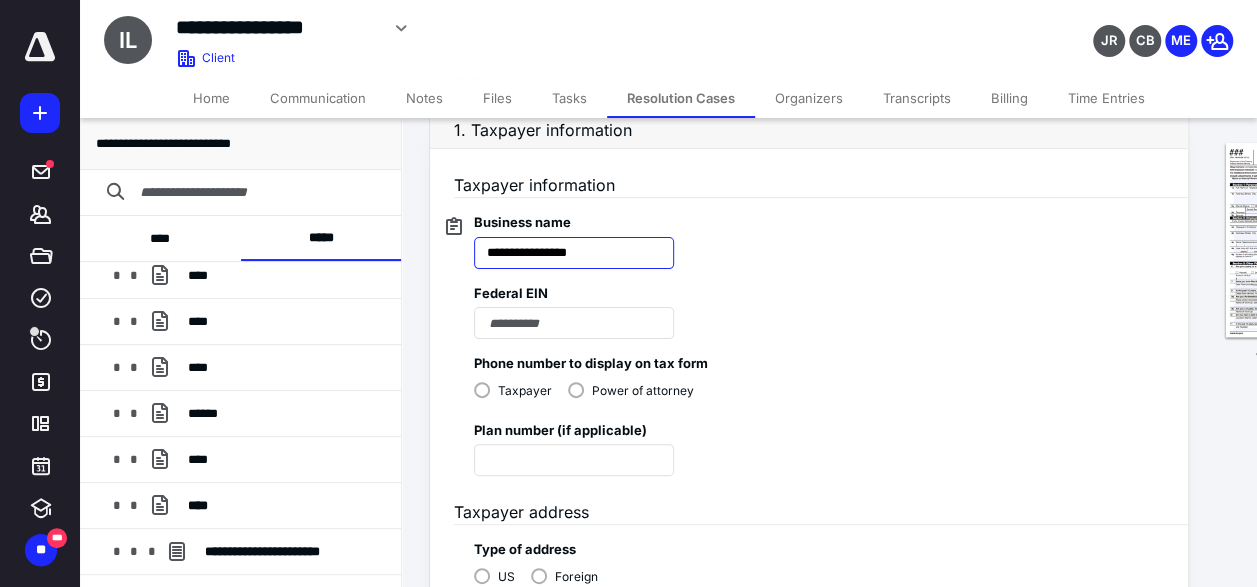 scroll, scrollTop: 106, scrollLeft: 0, axis: vertical 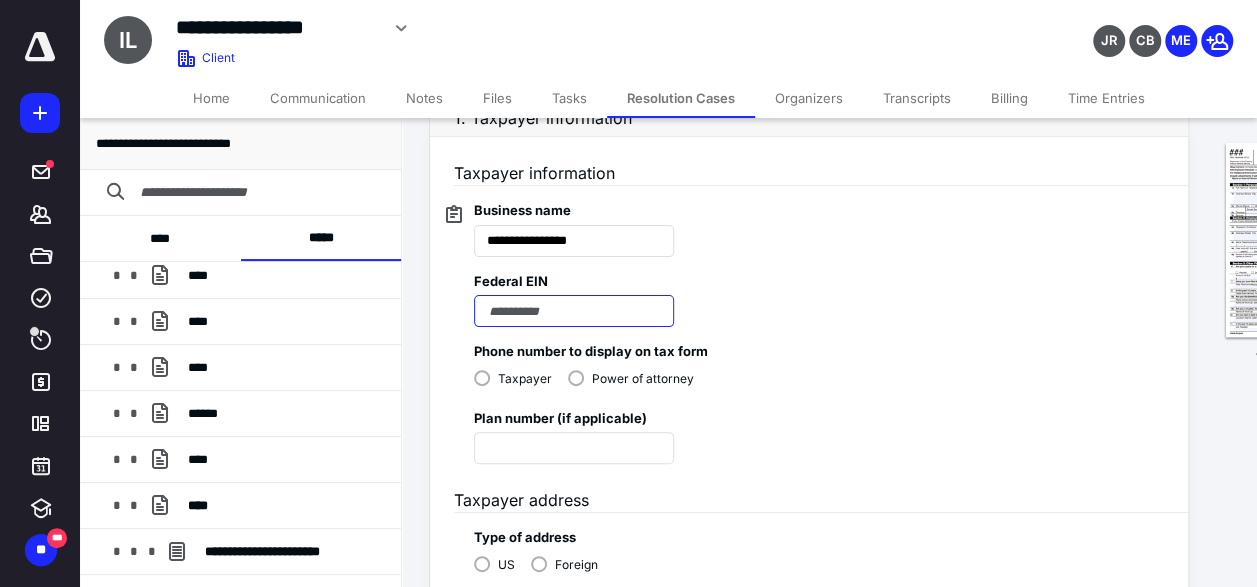 click at bounding box center (574, 311) 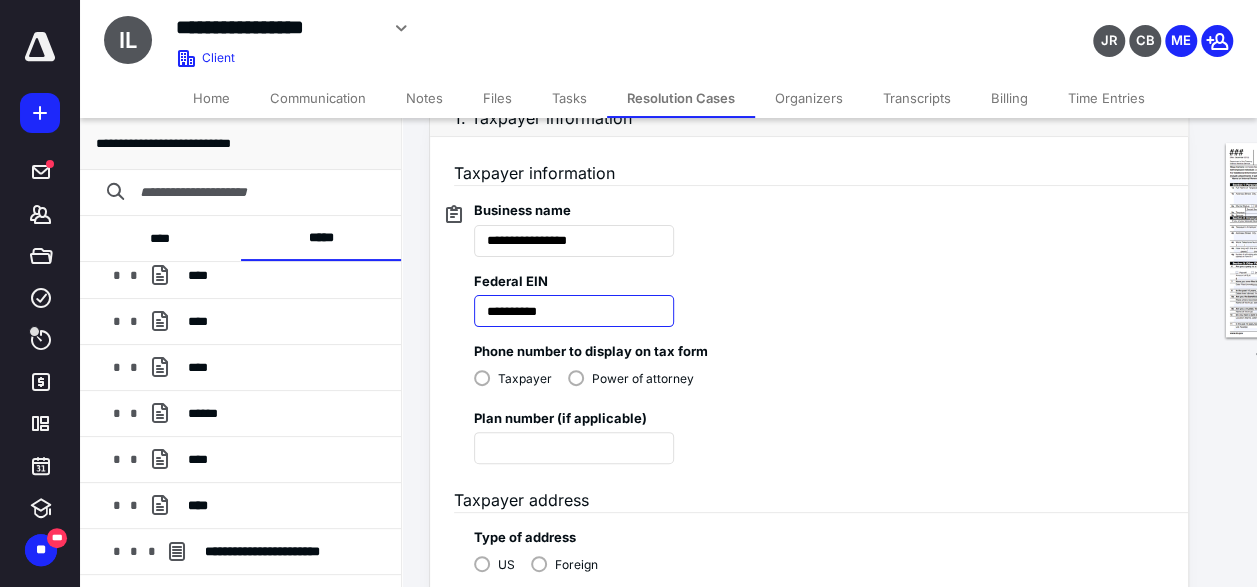 type on "**********" 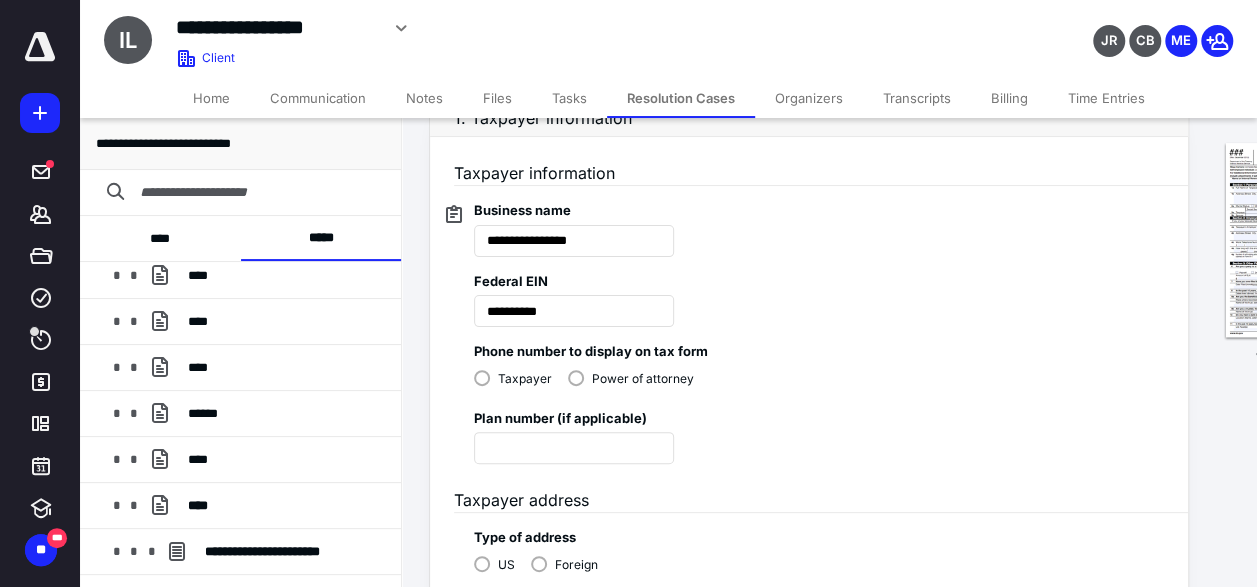 click on "Phone number to display on tax form Taxpayer Power of attorney" at bounding box center (809, 360) 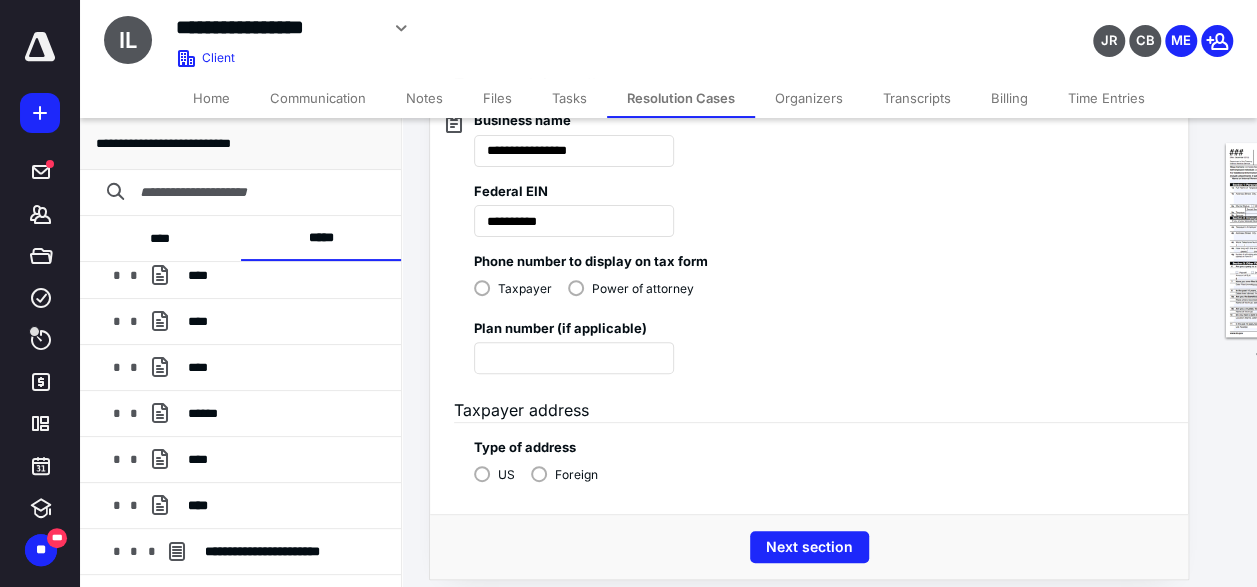 scroll, scrollTop: 200, scrollLeft: 0, axis: vertical 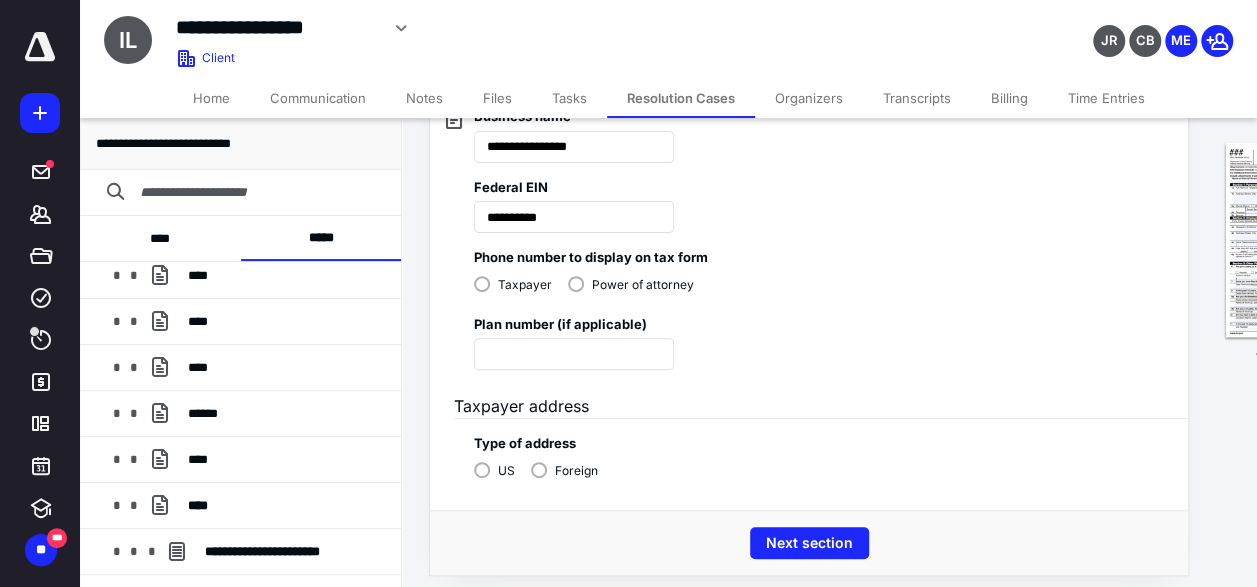 click on "Power of attorney" at bounding box center (631, 283) 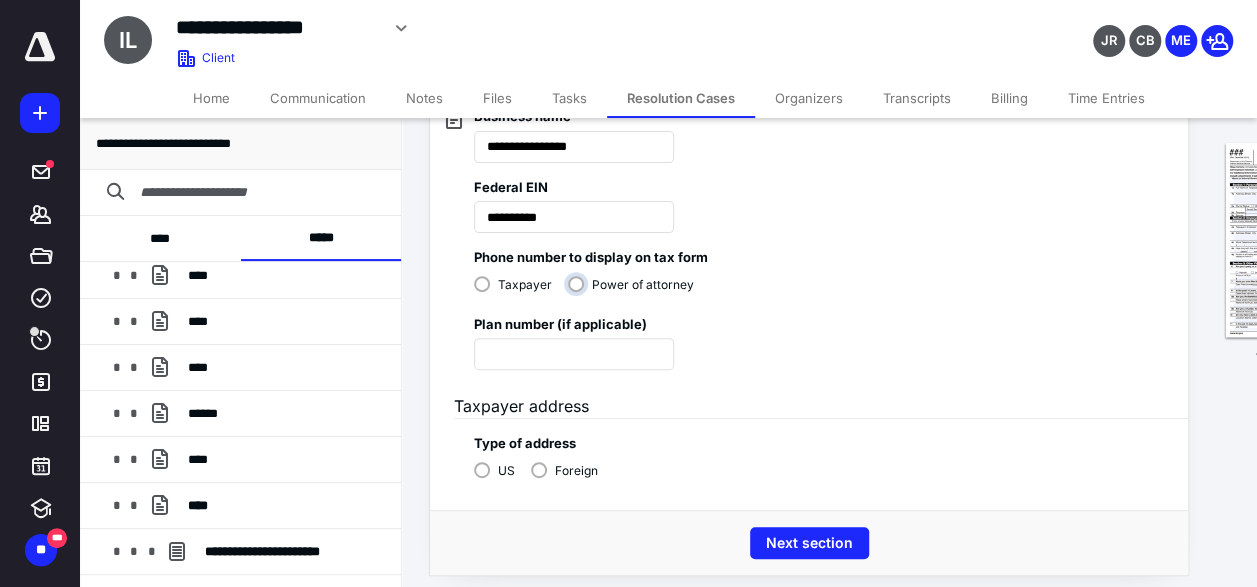 radio on "****" 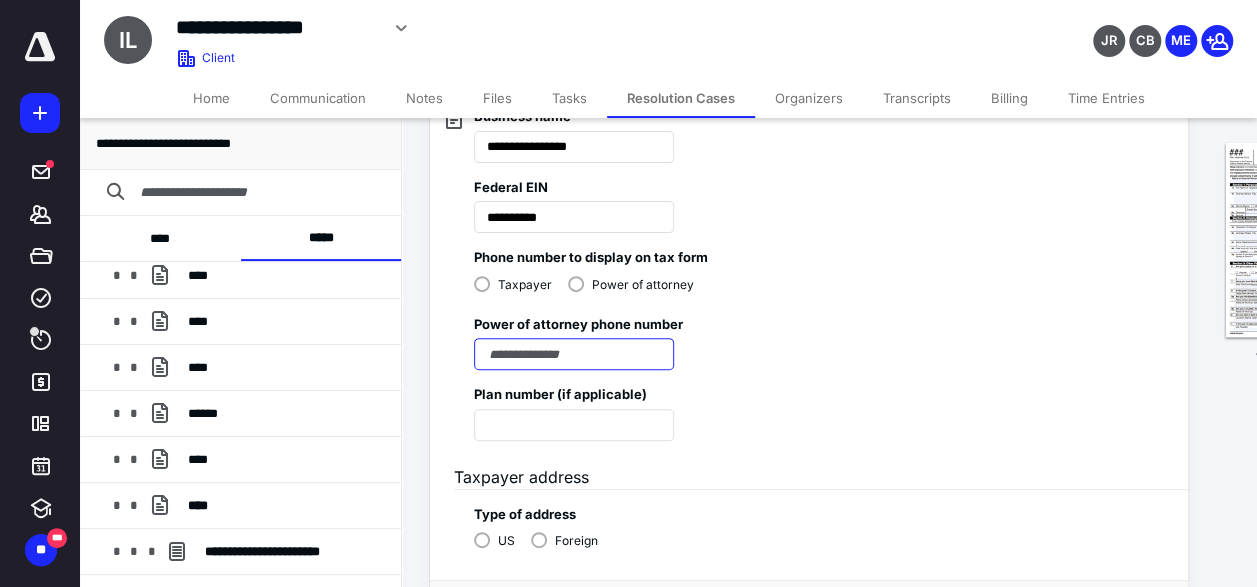 click at bounding box center [574, 354] 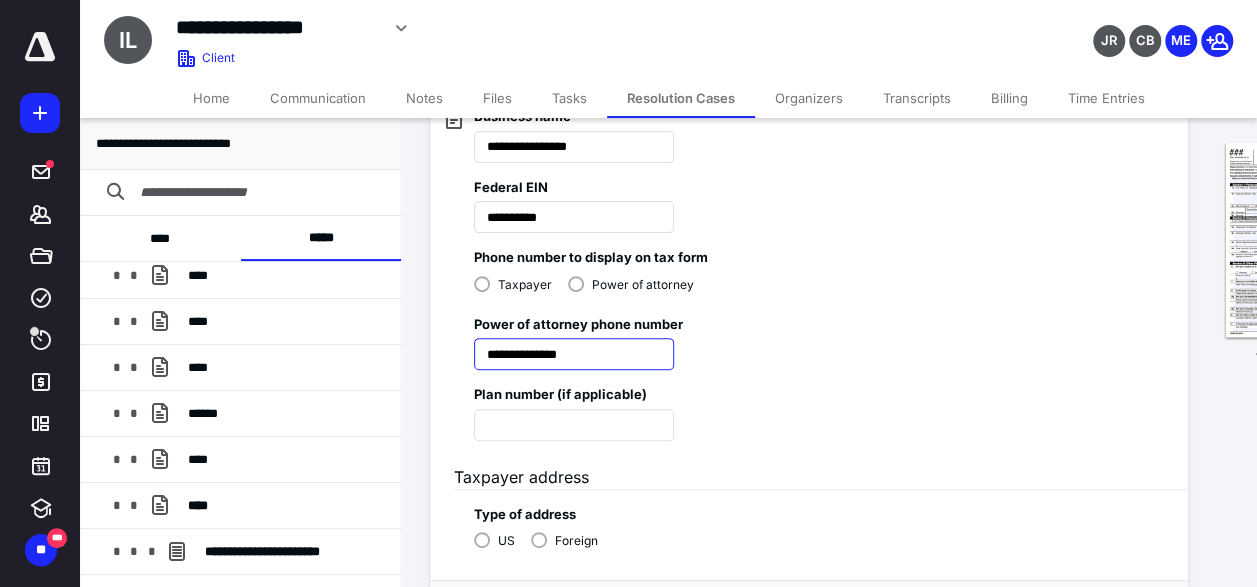 type on "**********" 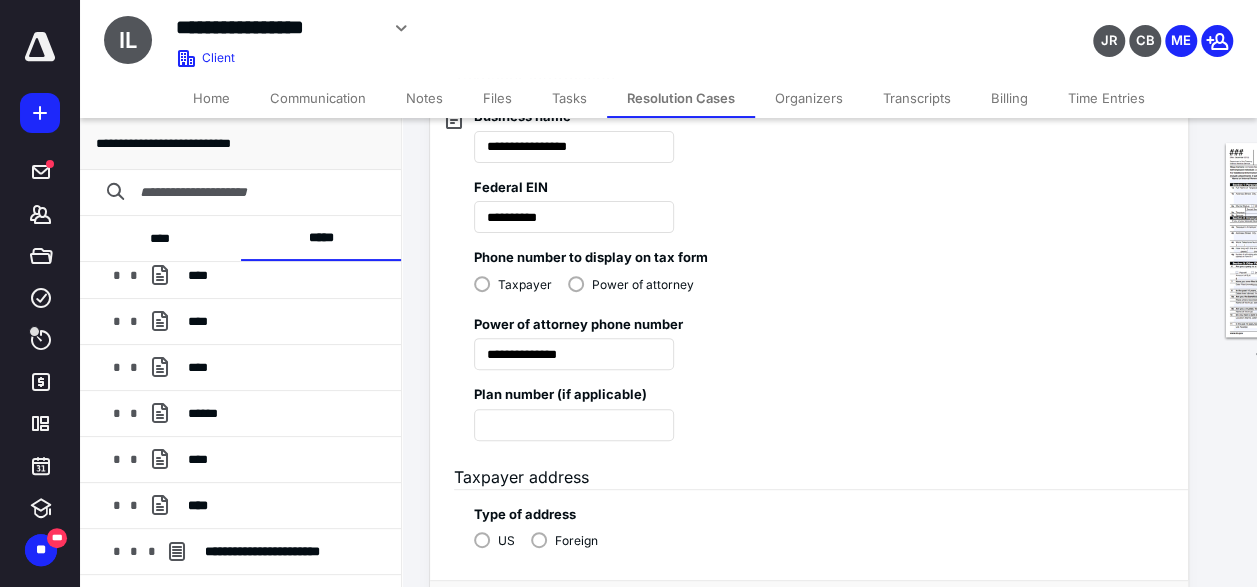 click on "Plan number (if applicable)" at bounding box center [809, 405] 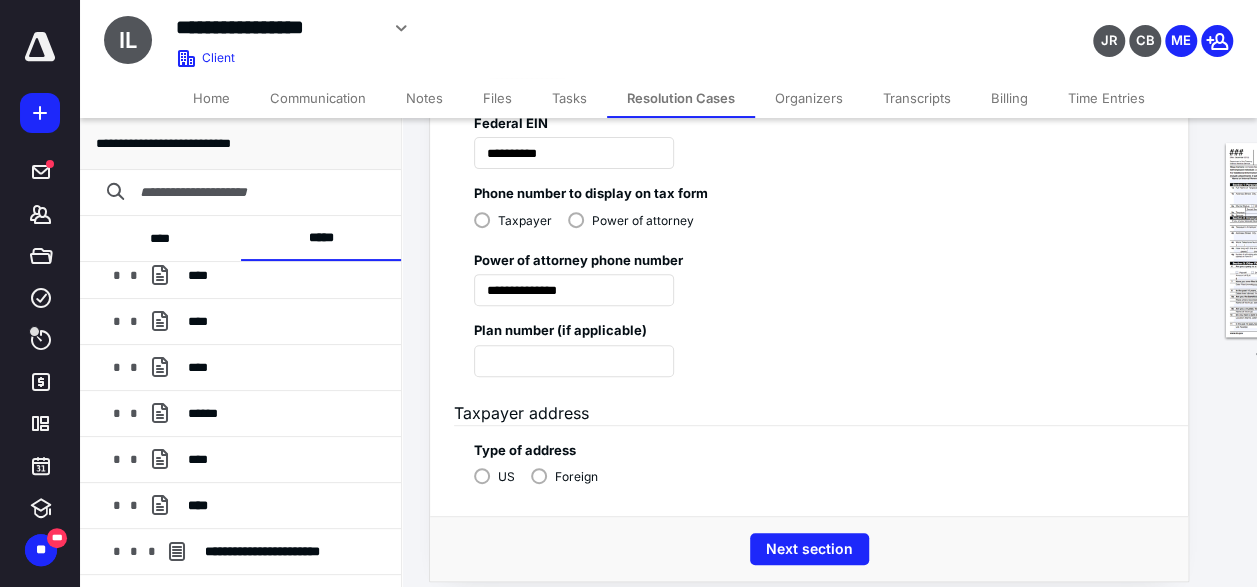 scroll, scrollTop: 273, scrollLeft: 0, axis: vertical 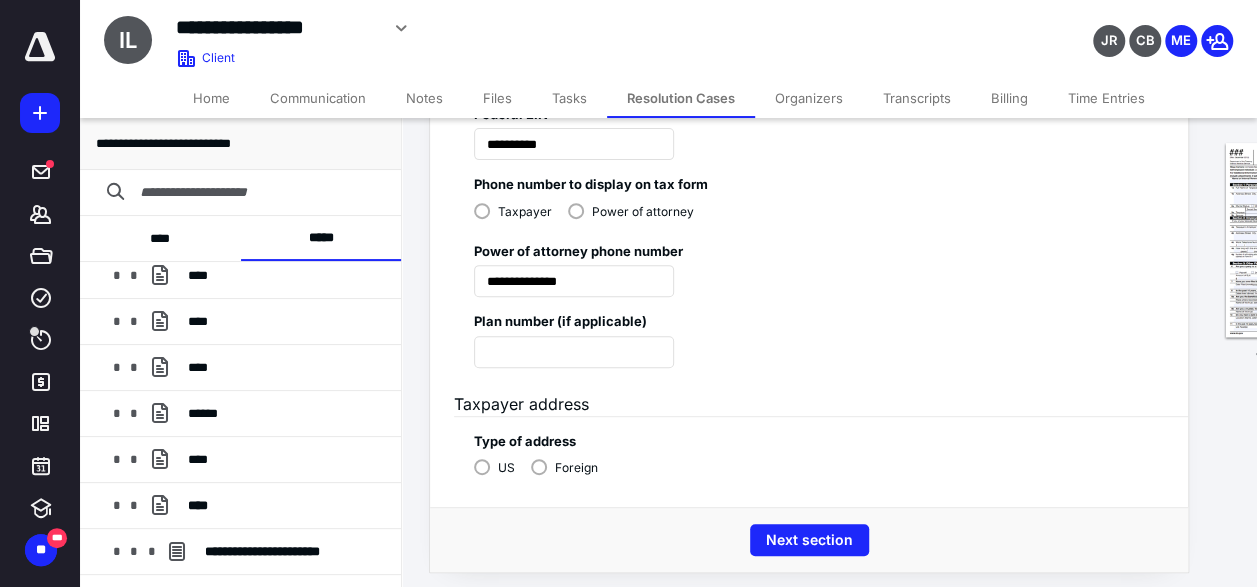click on "US" at bounding box center [494, 466] 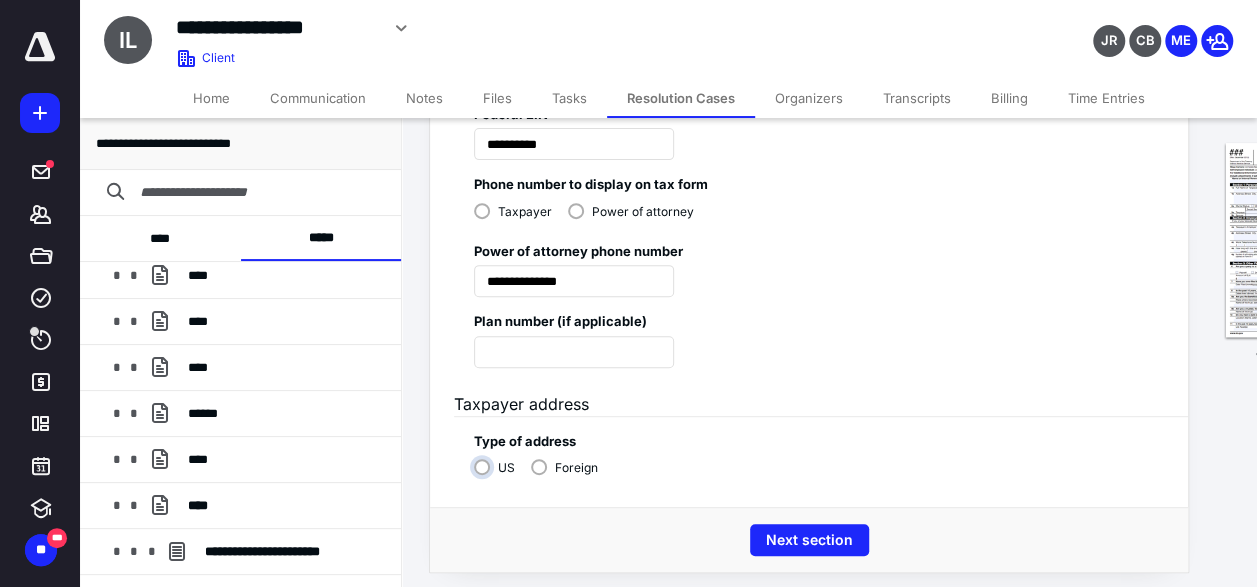 click on "US" at bounding box center [499, 475] 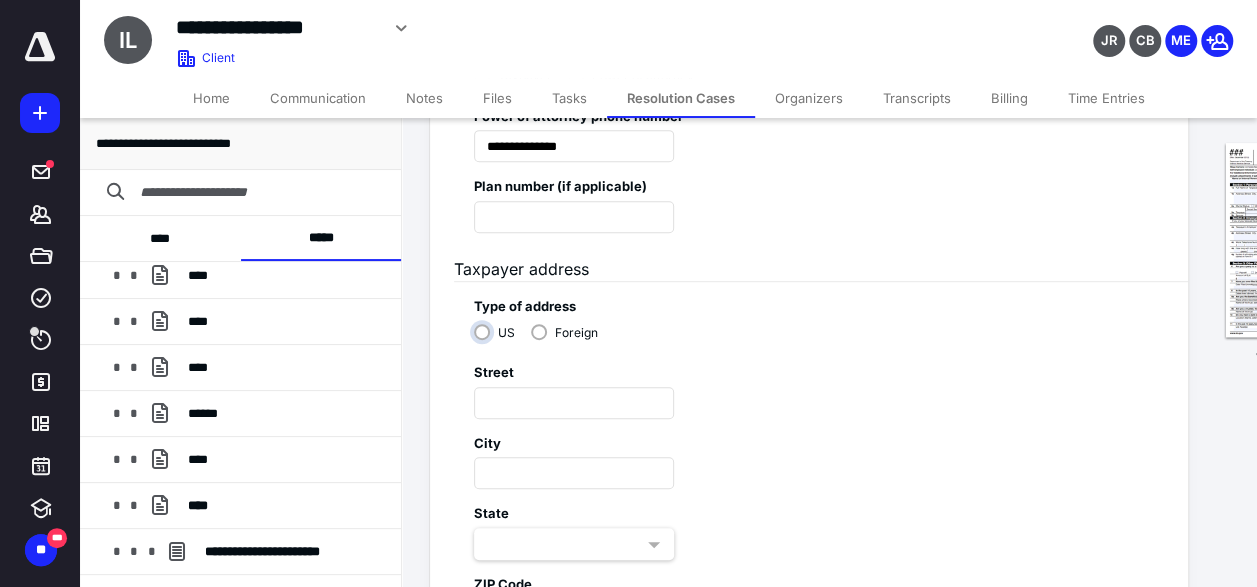 scroll, scrollTop: 506, scrollLeft: 0, axis: vertical 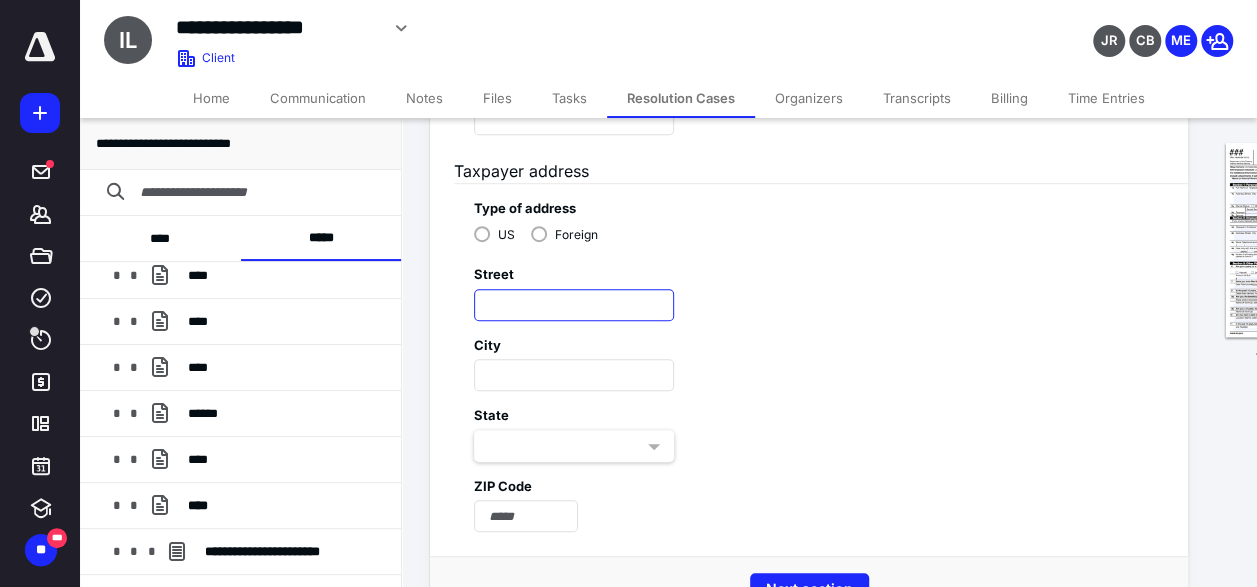 click at bounding box center (574, 305) 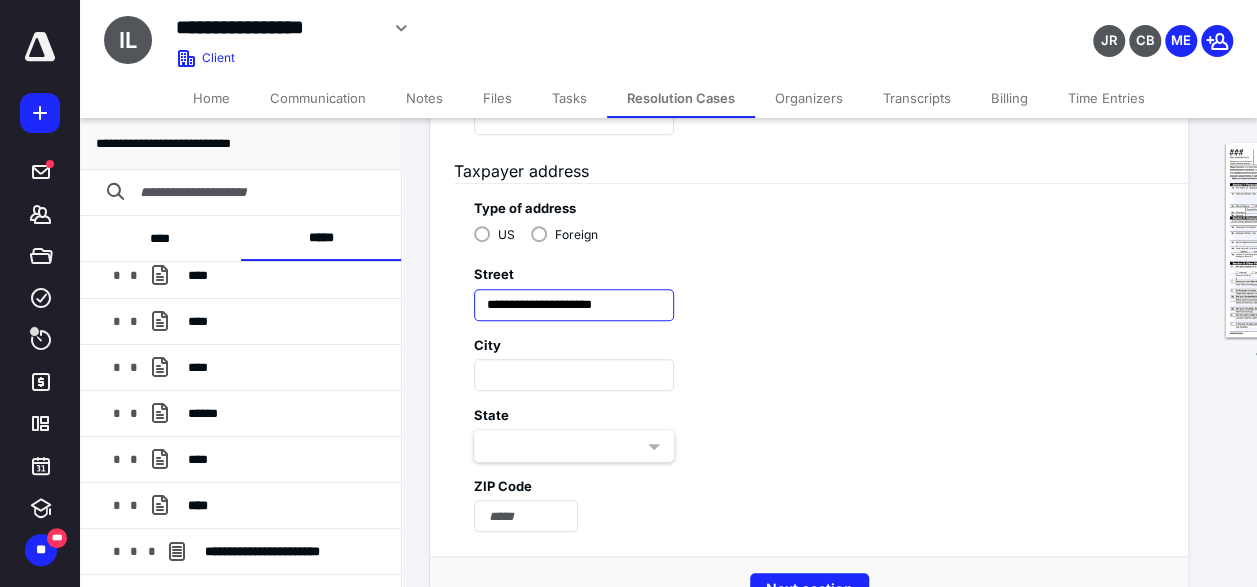 type on "**********" 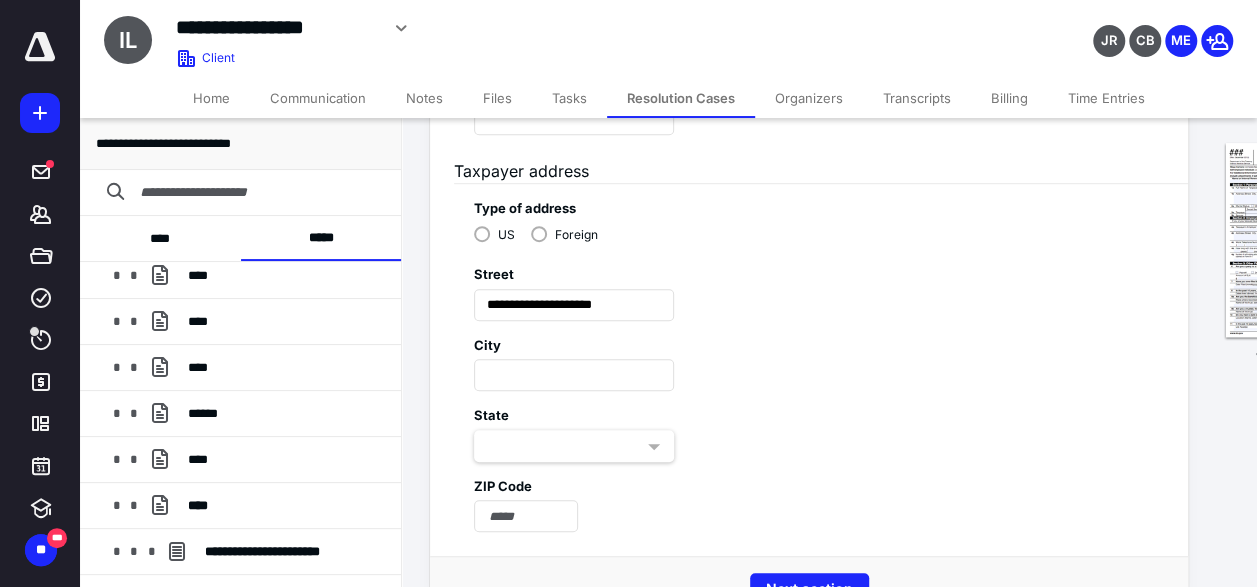 click on "**********" at bounding box center (809, 285) 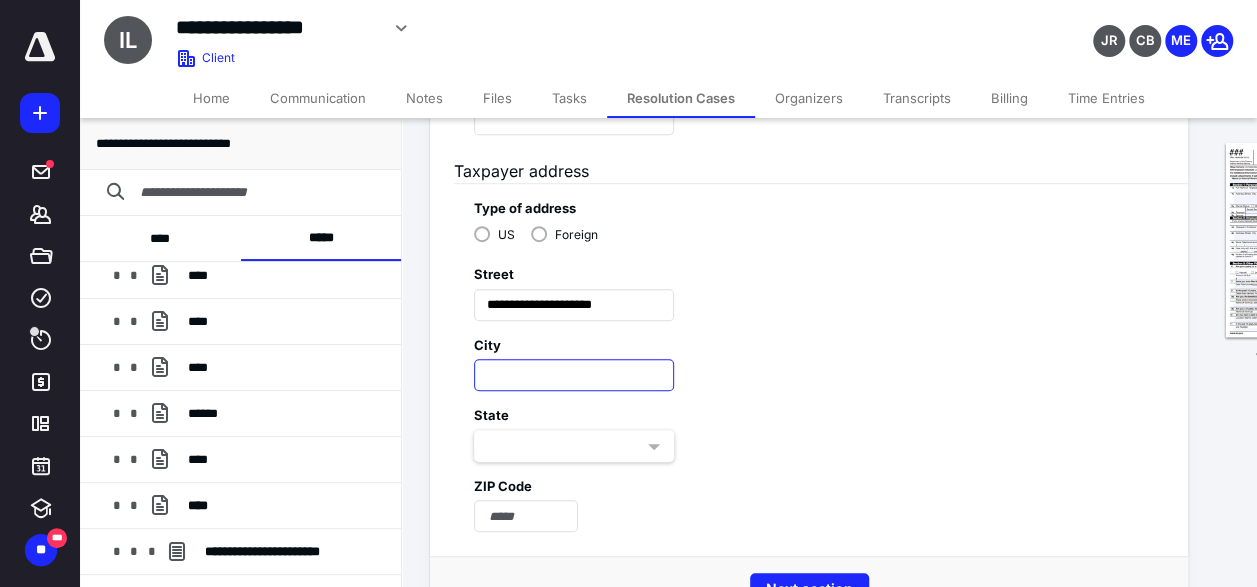 click at bounding box center (574, 375) 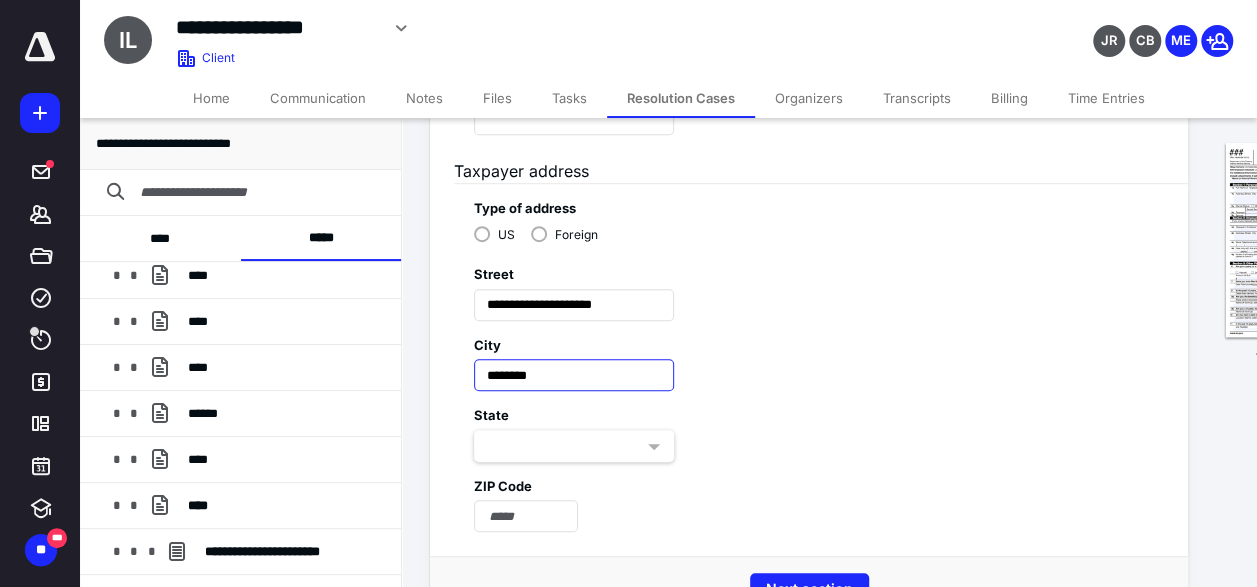 type on "********" 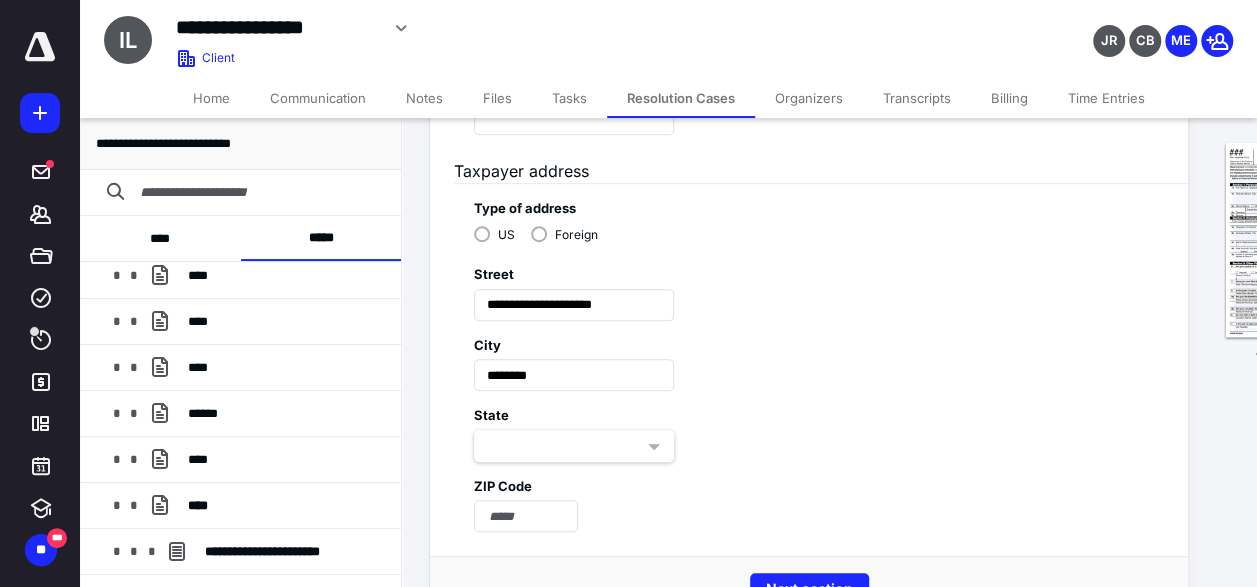 click on "City ********" at bounding box center [809, 356] 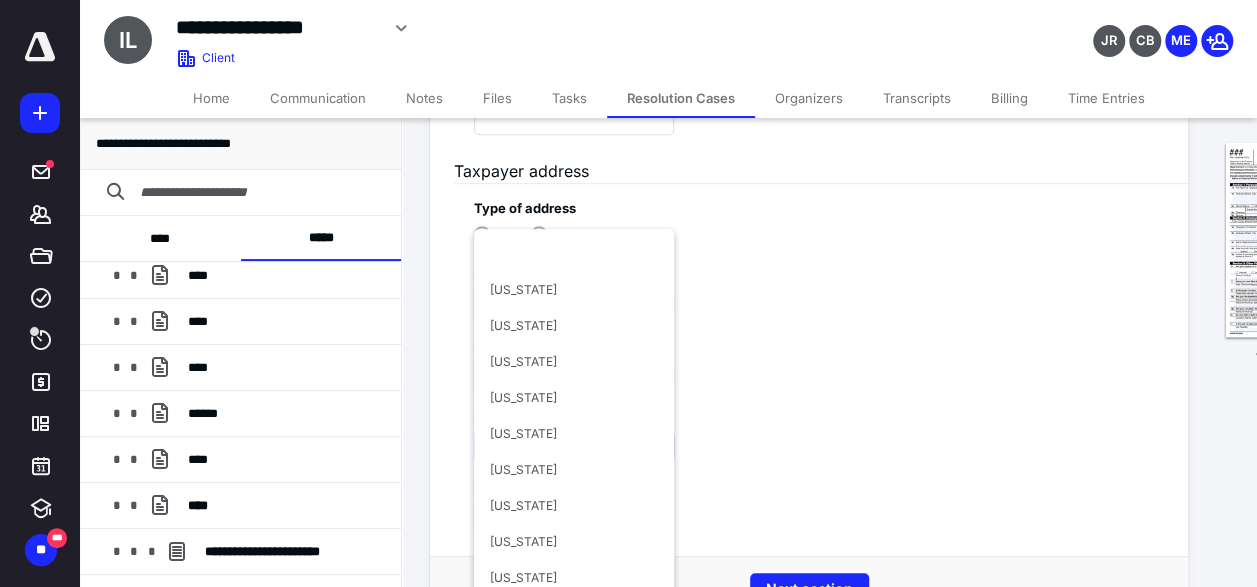 scroll, scrollTop: 996, scrollLeft: 0, axis: vertical 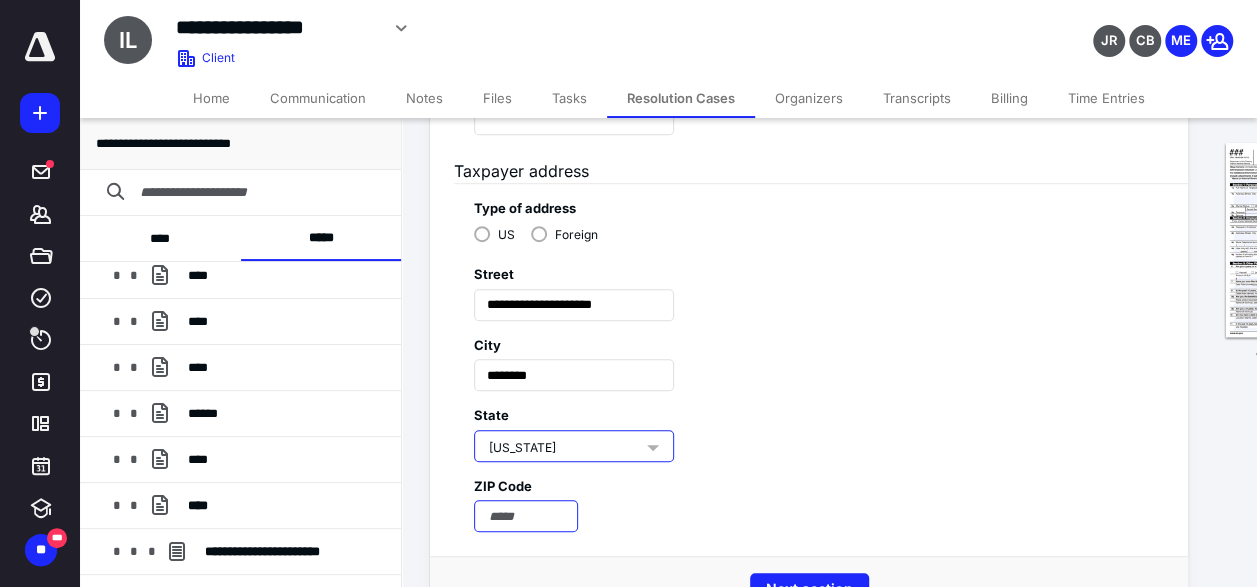 click at bounding box center (526, 516) 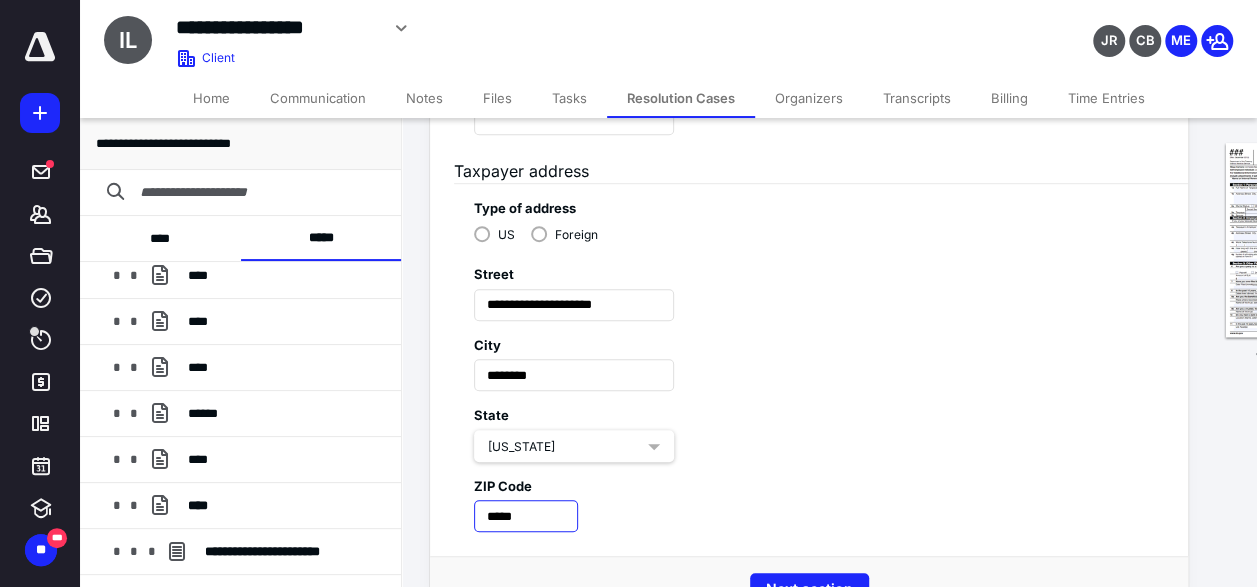 type on "*****" 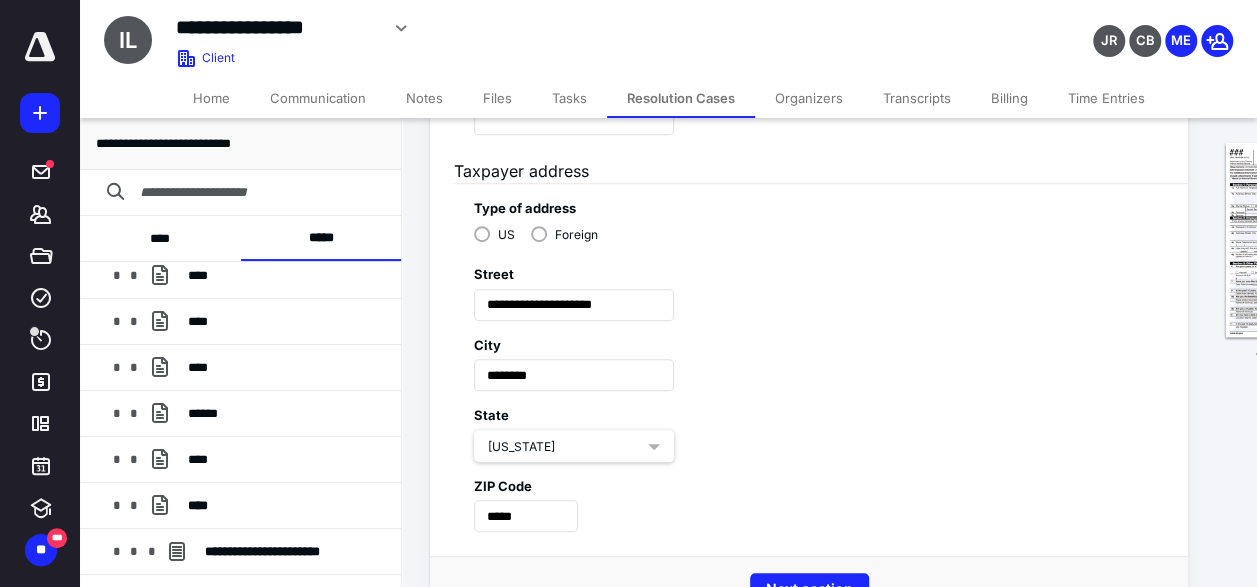 click on "City ********" at bounding box center [809, 356] 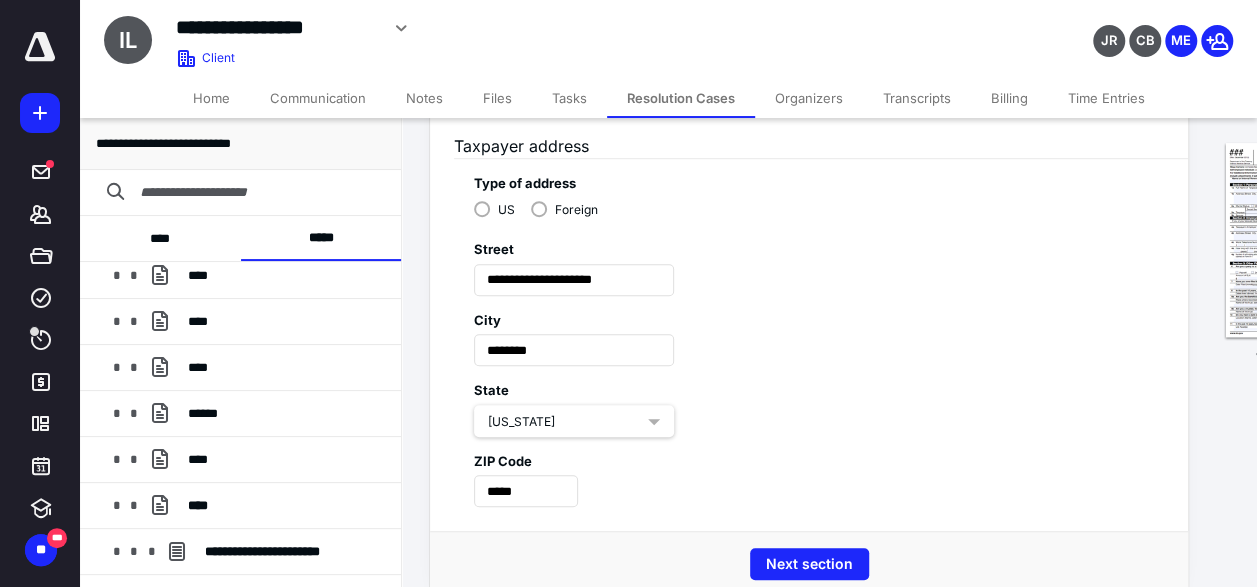 scroll, scrollTop: 558, scrollLeft: 0, axis: vertical 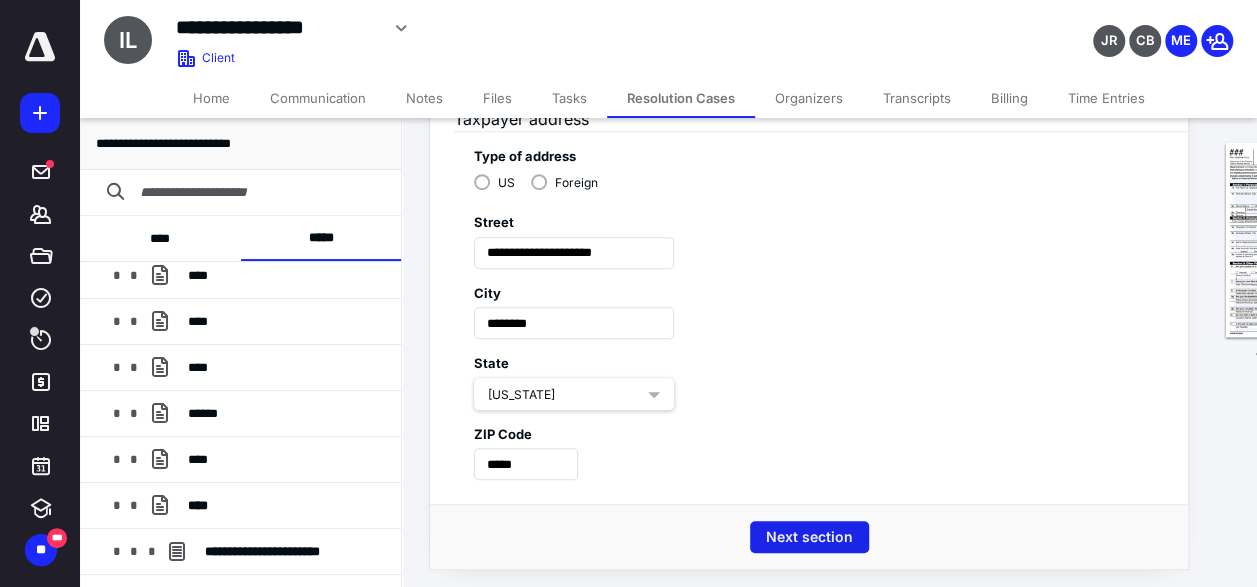 click on "Next section" at bounding box center (809, 537) 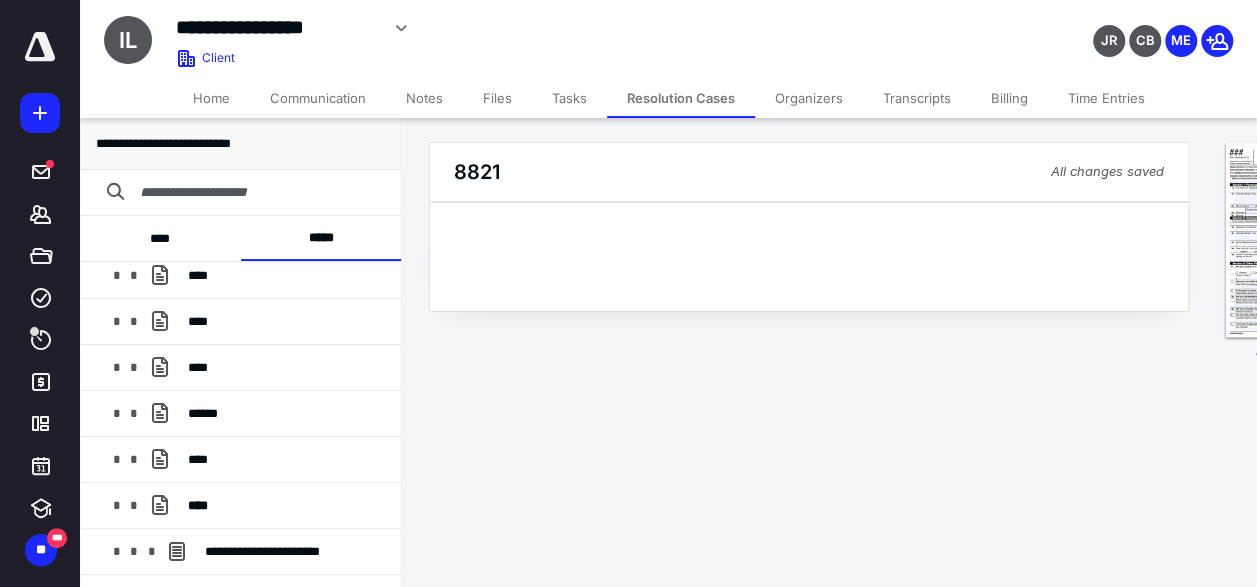 scroll, scrollTop: 0, scrollLeft: 0, axis: both 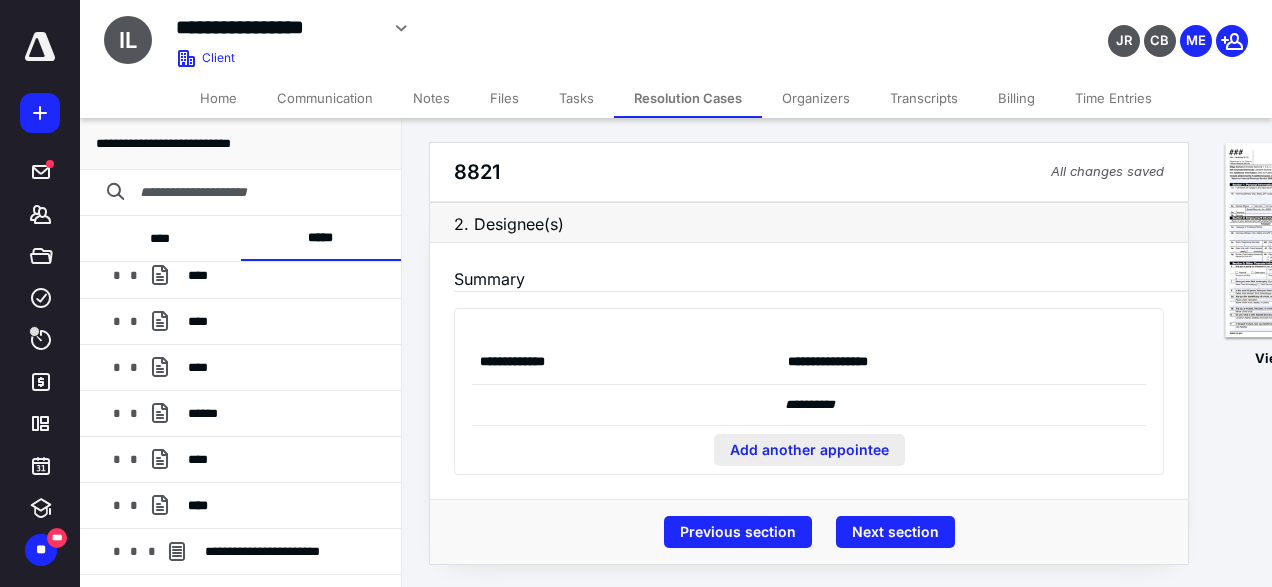 click on "Add another appointee" at bounding box center [809, 450] 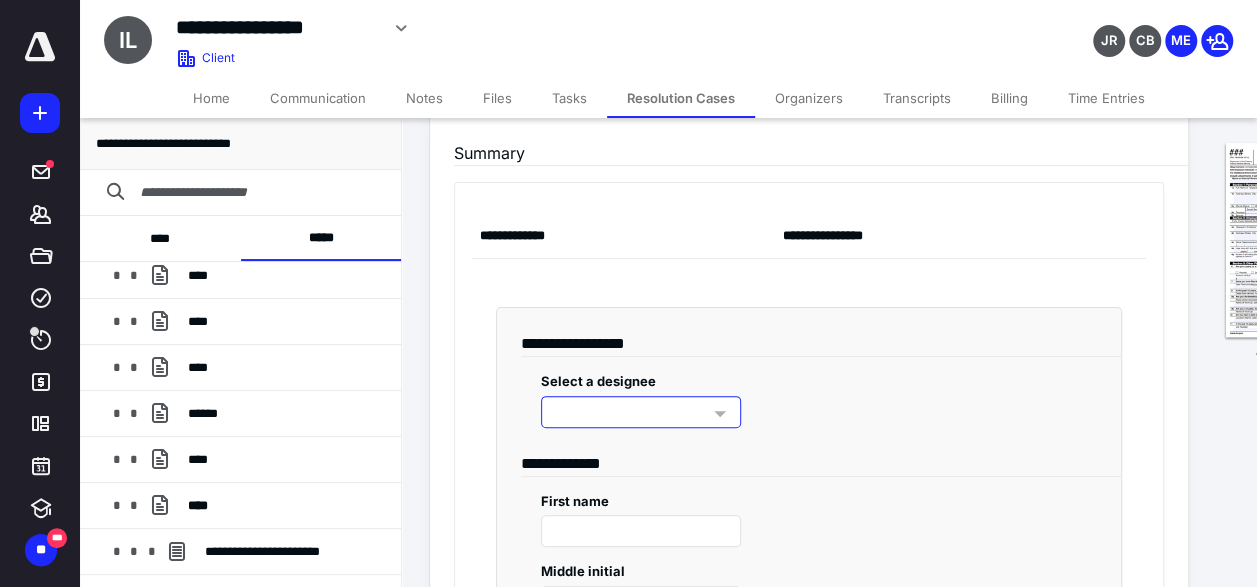 scroll, scrollTop: 126, scrollLeft: 0, axis: vertical 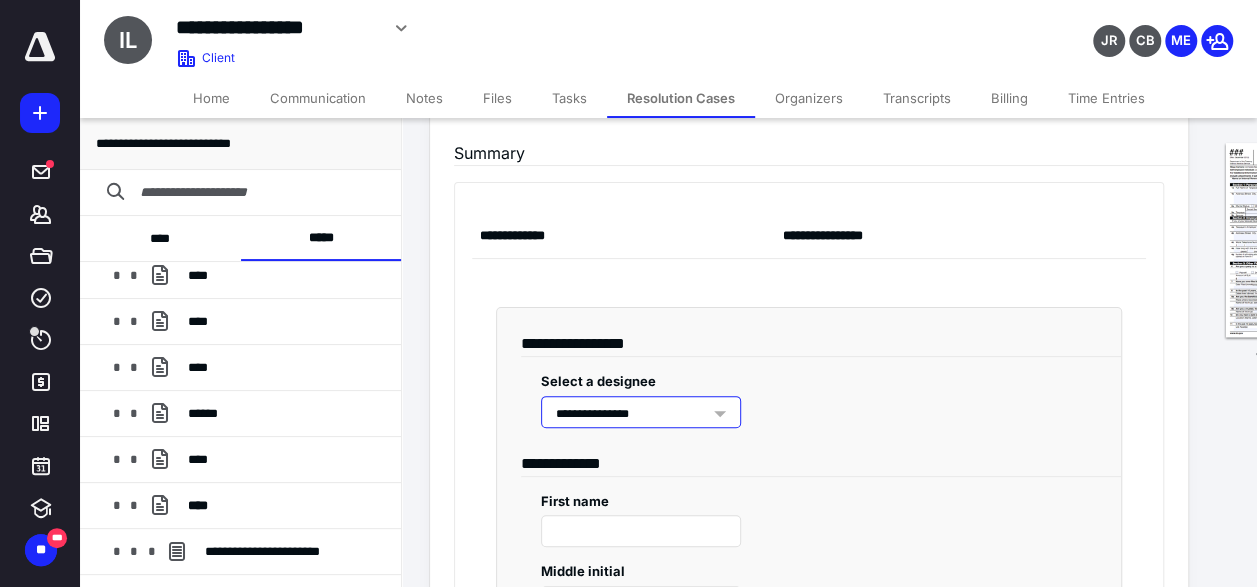 type on "*******" 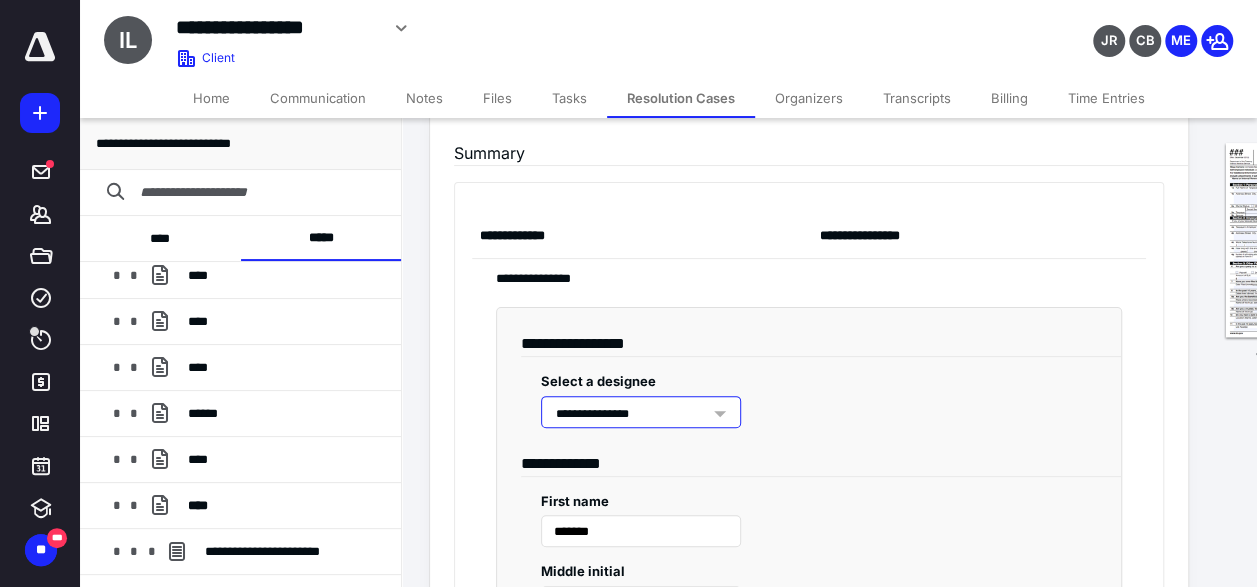 click on "**********" at bounding box center (809, 392) 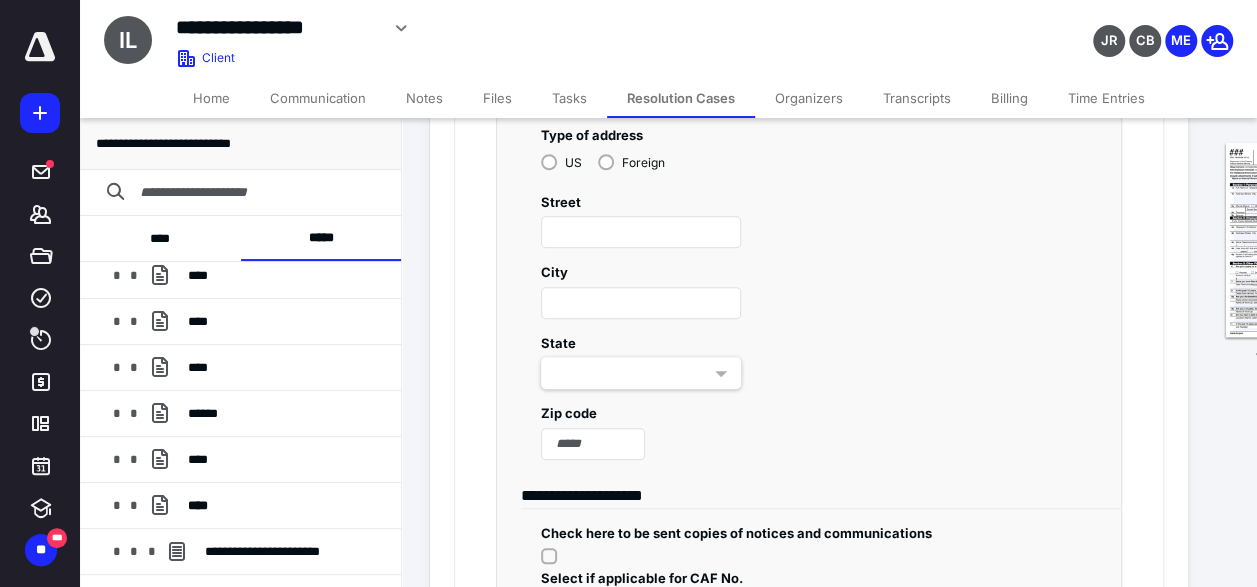scroll, scrollTop: 736, scrollLeft: 0, axis: vertical 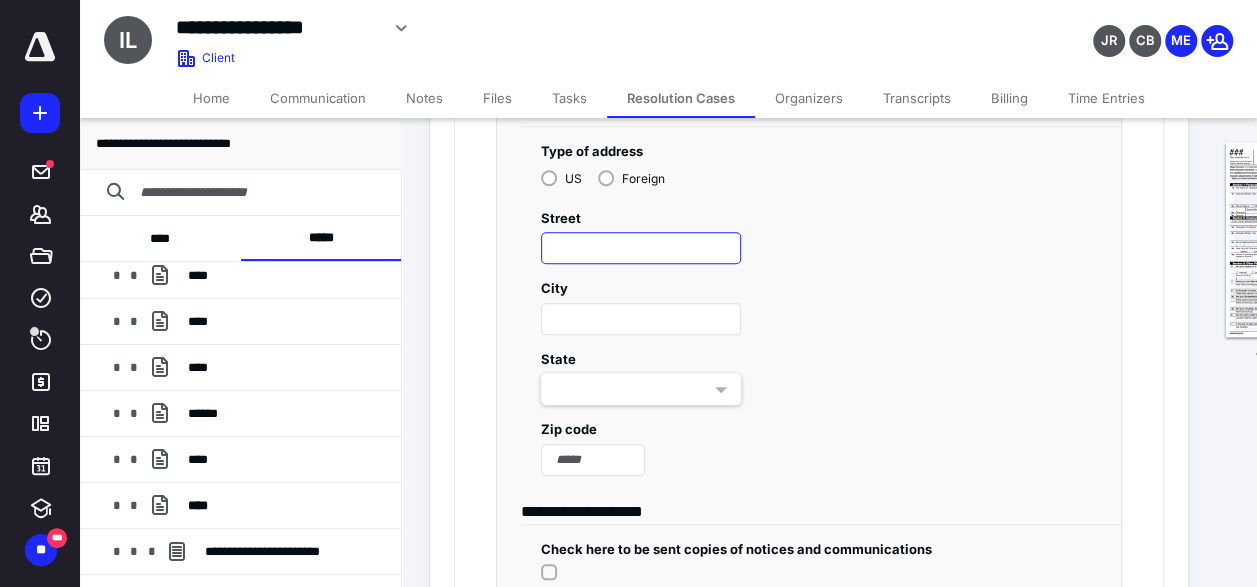 click at bounding box center [641, 248] 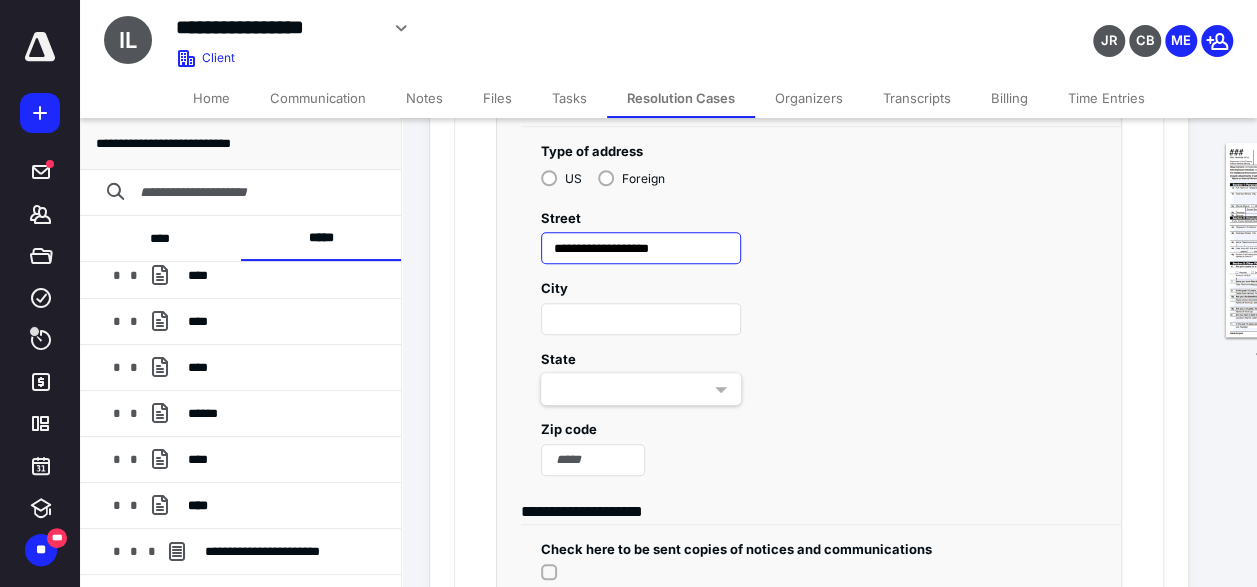 type on "**********" 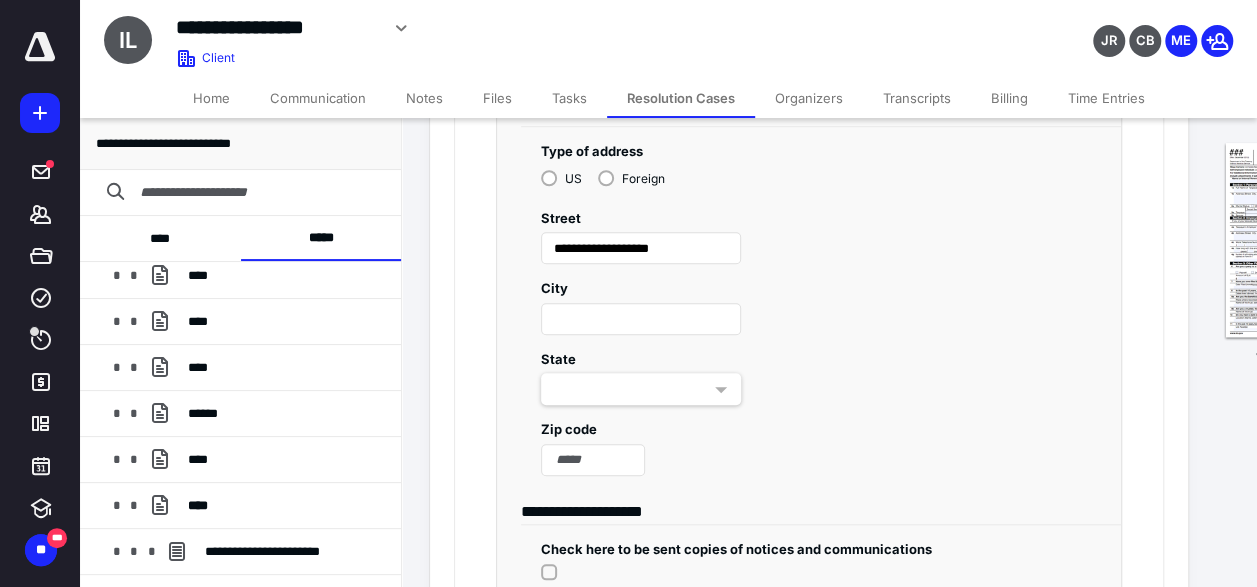 click on "State" at bounding box center (809, 370) 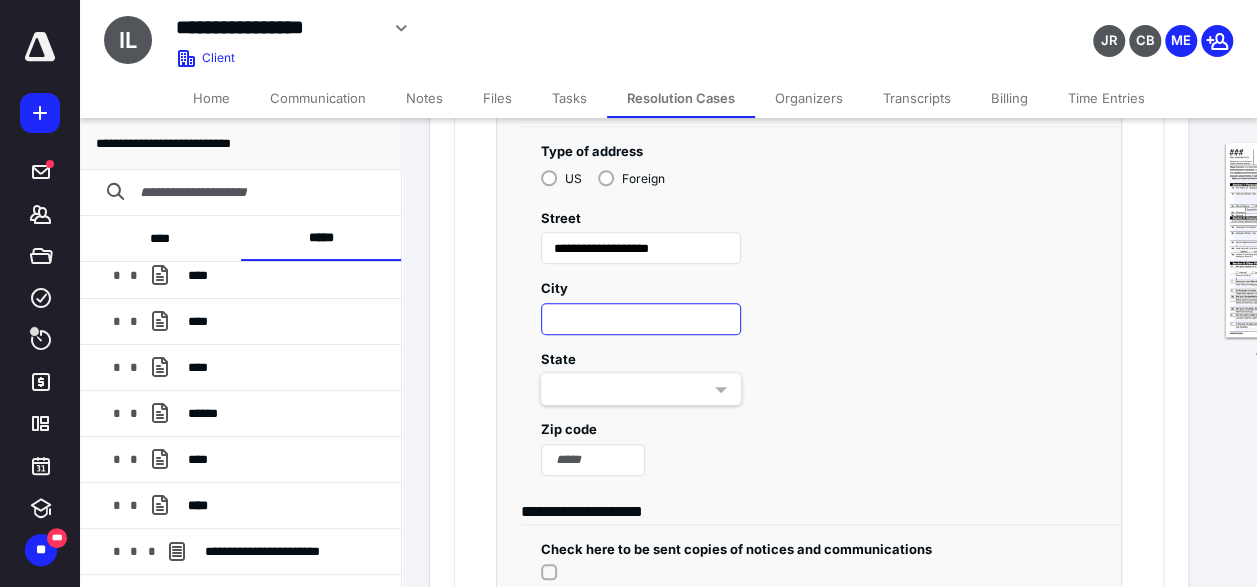 click at bounding box center [641, 319] 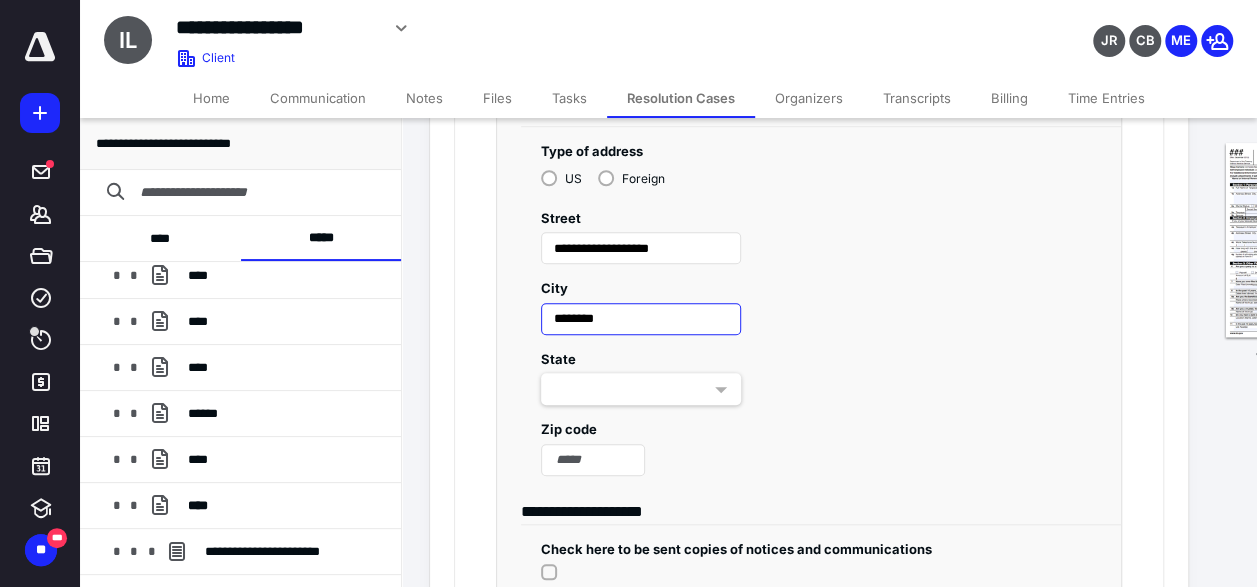 type on "********" 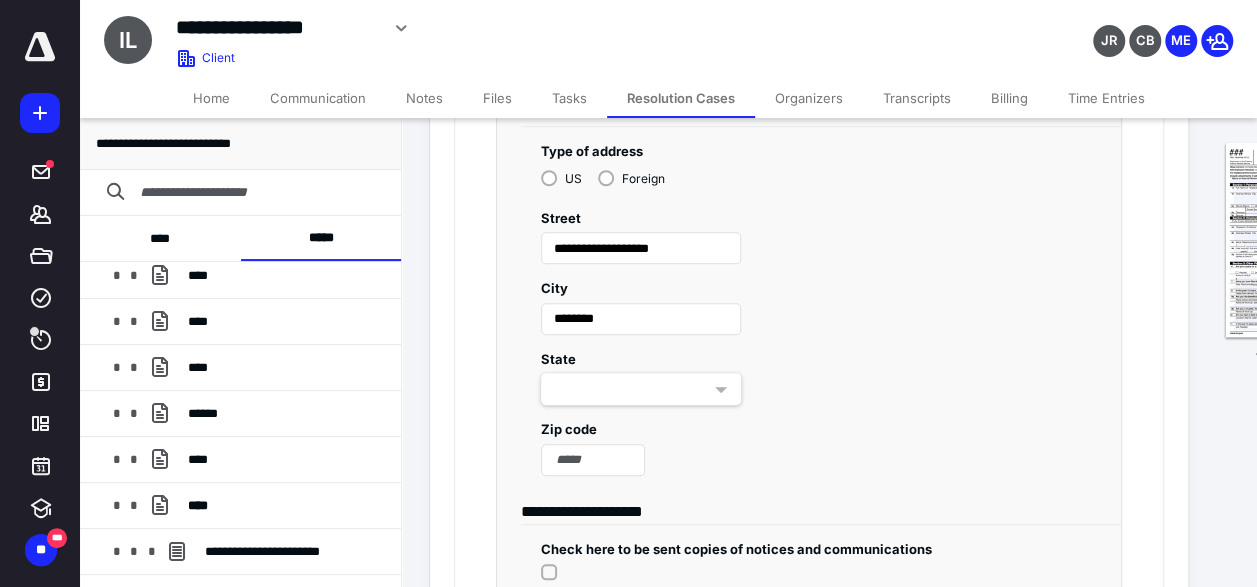 drag, startPoint x: 965, startPoint y: 372, endPoint x: 904, endPoint y: 360, distance: 62.169125 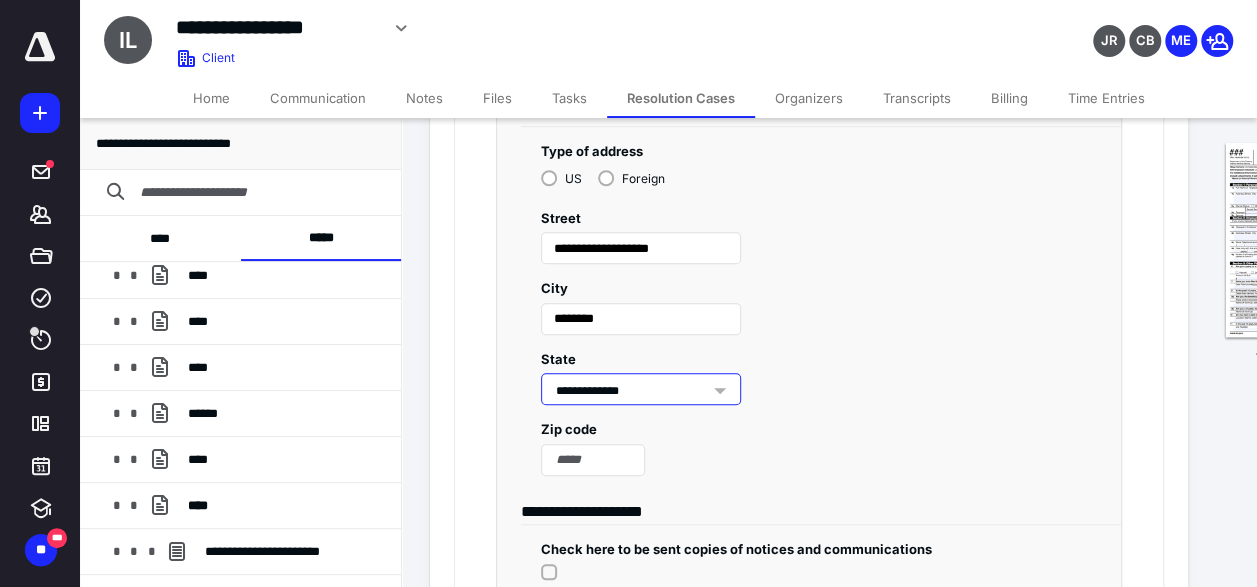 click on "**********" at bounding box center (641, 389) 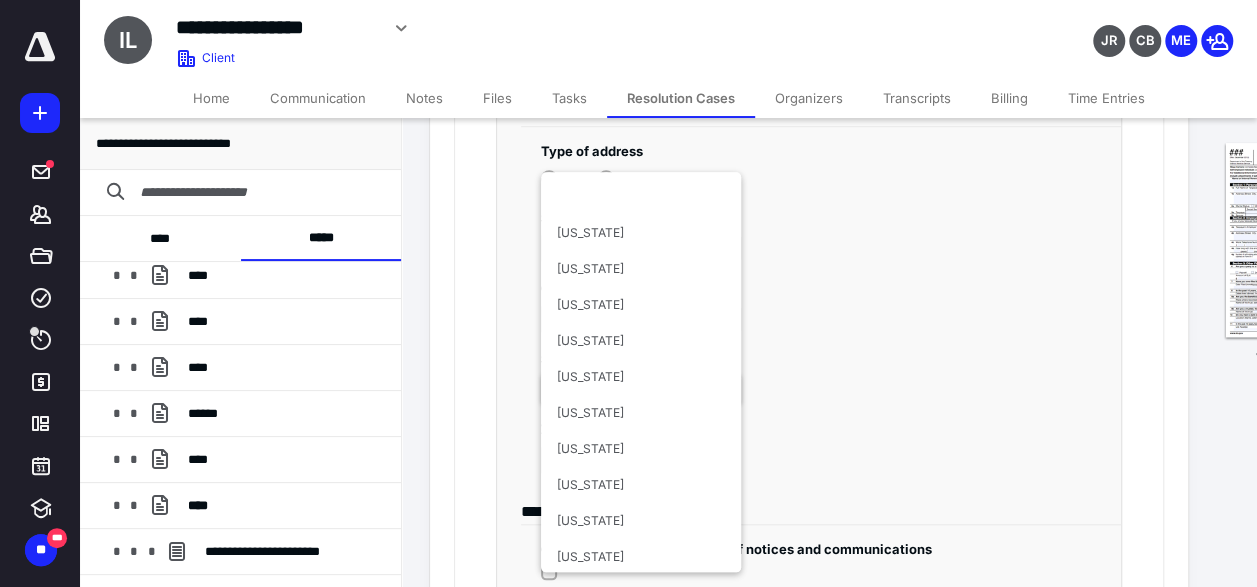 scroll, scrollTop: 1032, scrollLeft: 0, axis: vertical 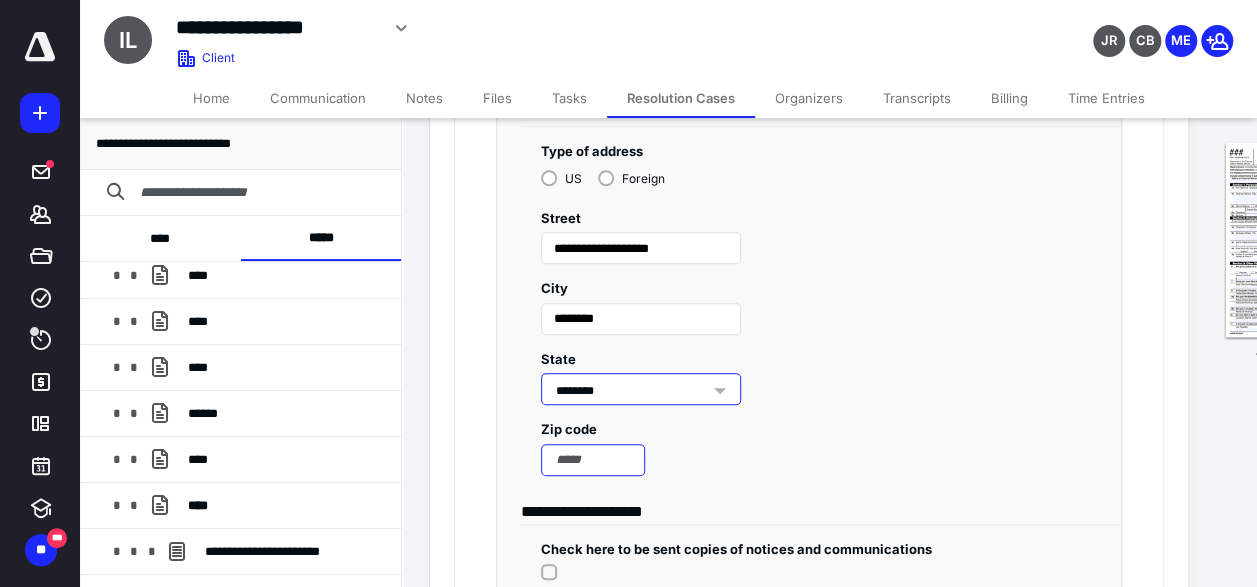 click at bounding box center (593, 460) 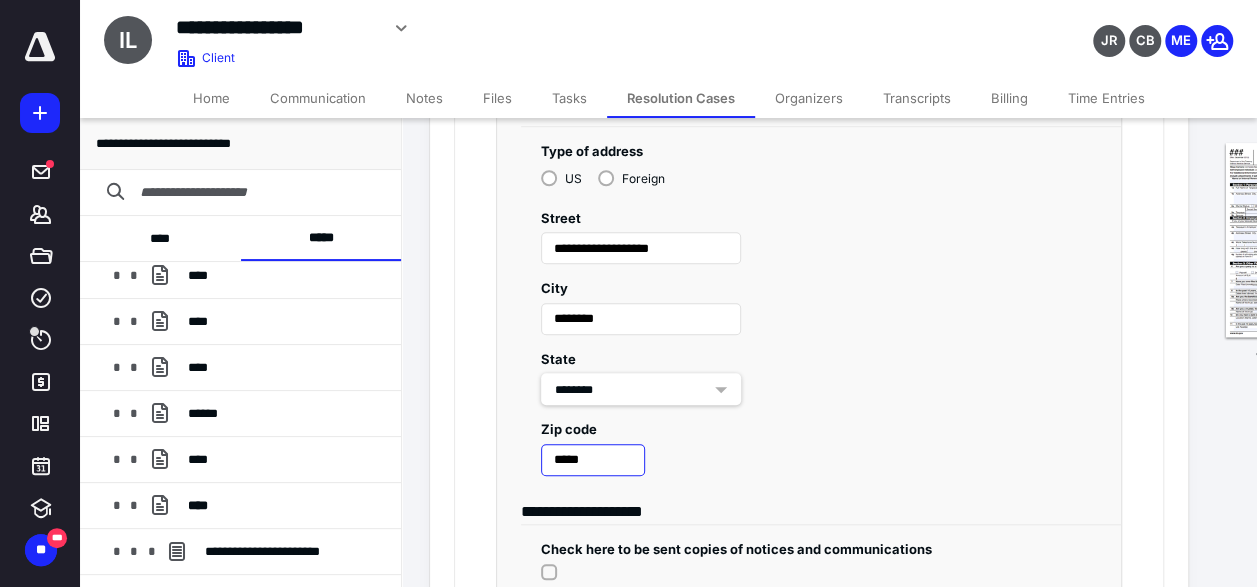type on "*****" 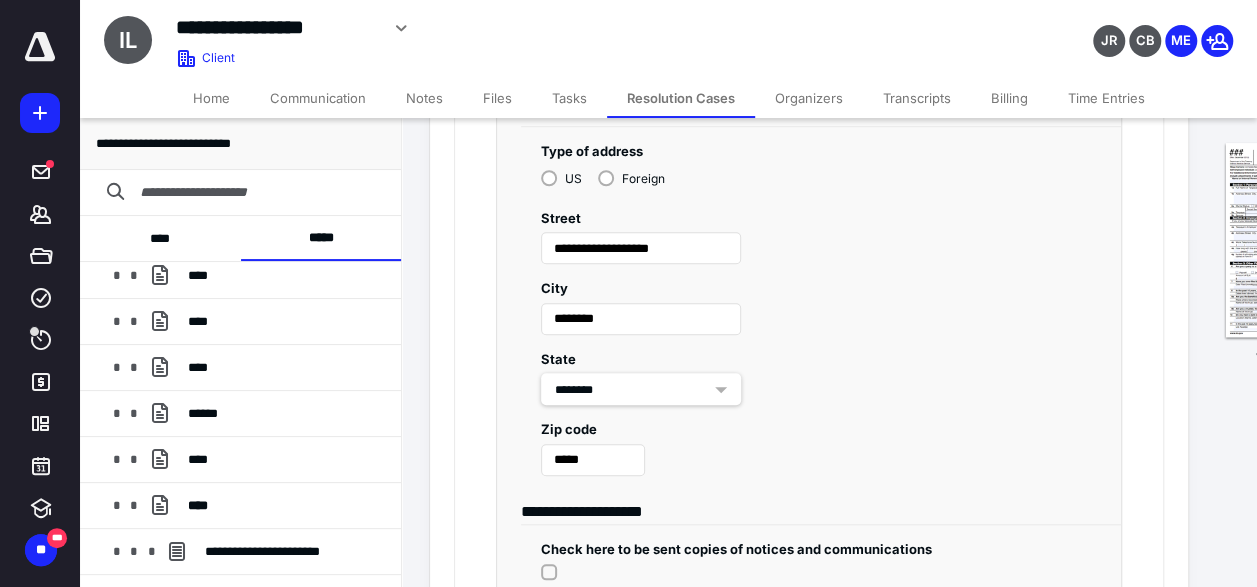 click on "Zip code *****" at bounding box center (809, 440) 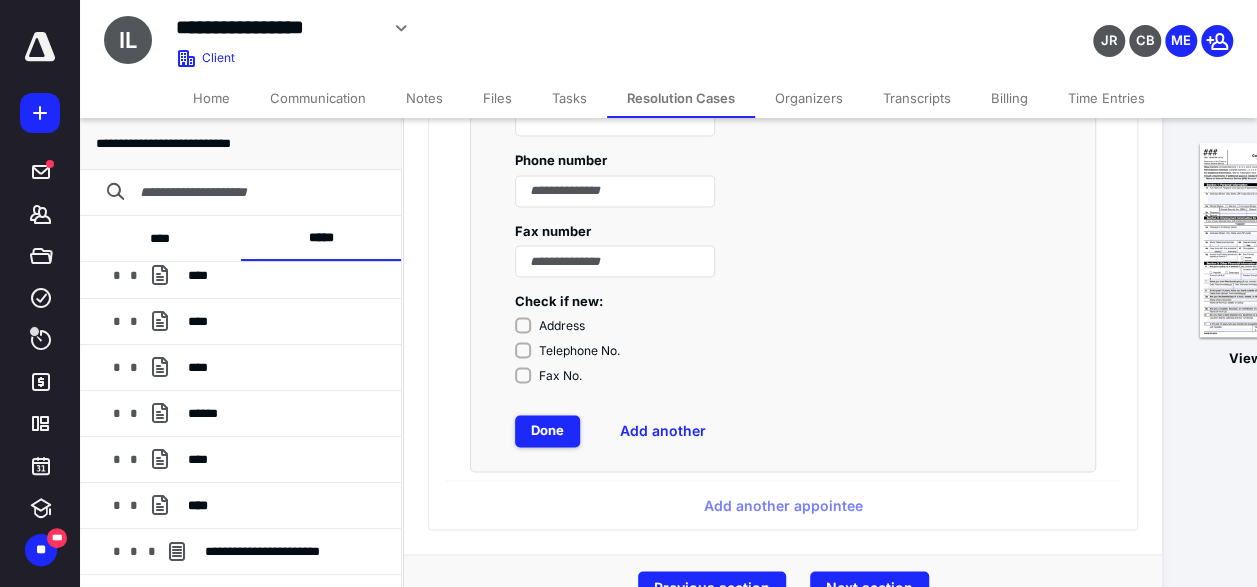 scroll, scrollTop: 1488, scrollLeft: 26, axis: both 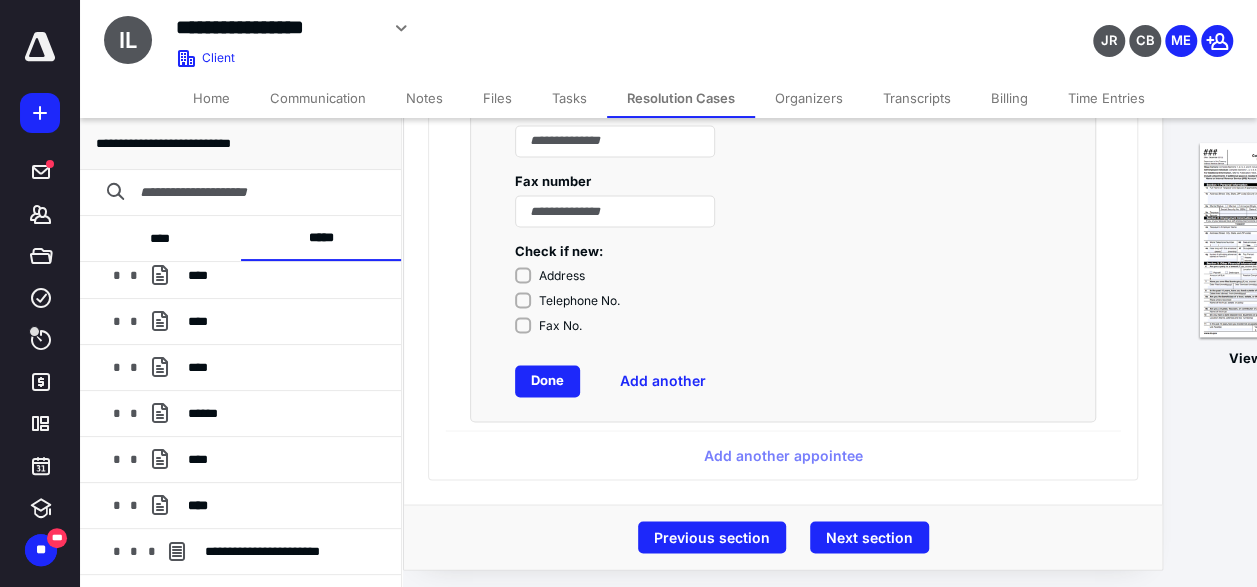 click on "Done" at bounding box center [547, 381] 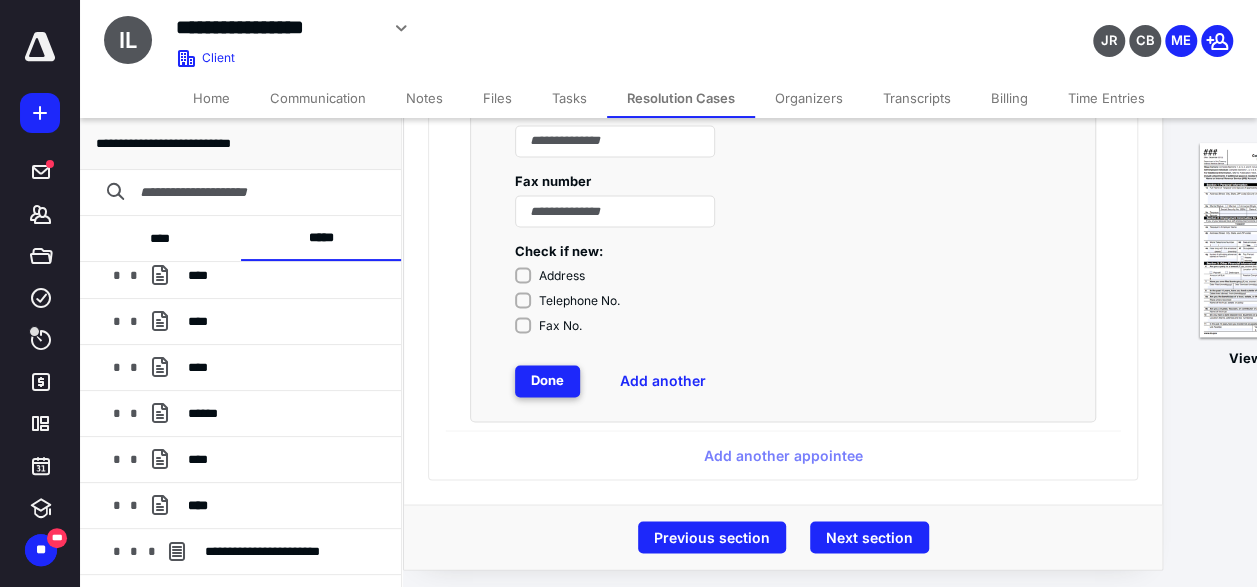 scroll, scrollTop: 6, scrollLeft: 26, axis: both 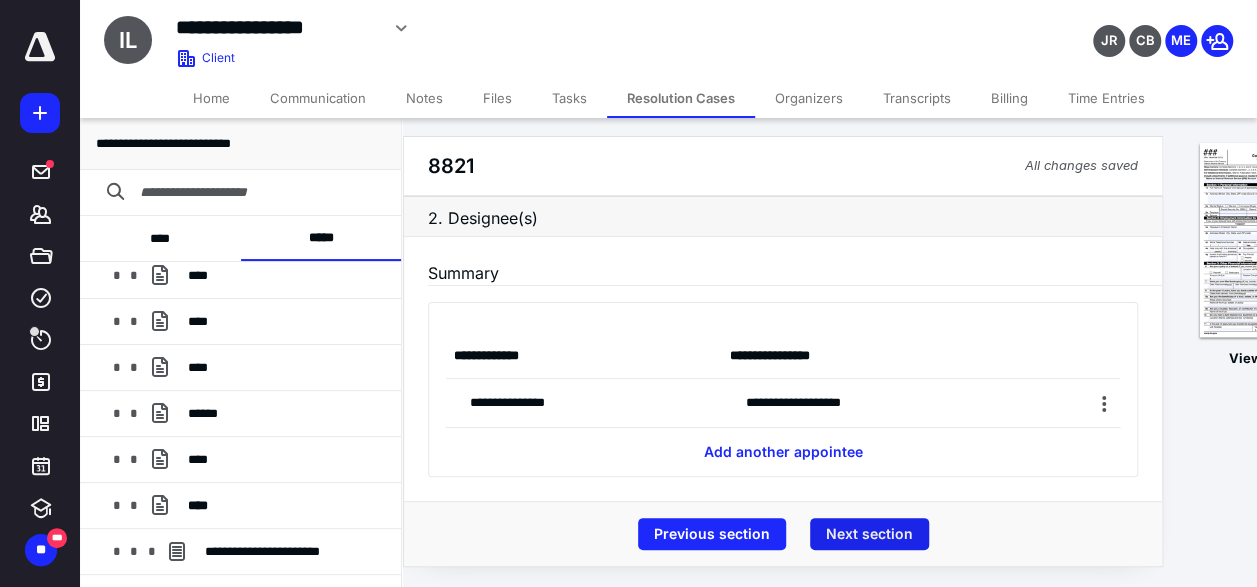 click on "Next section" at bounding box center (869, 534) 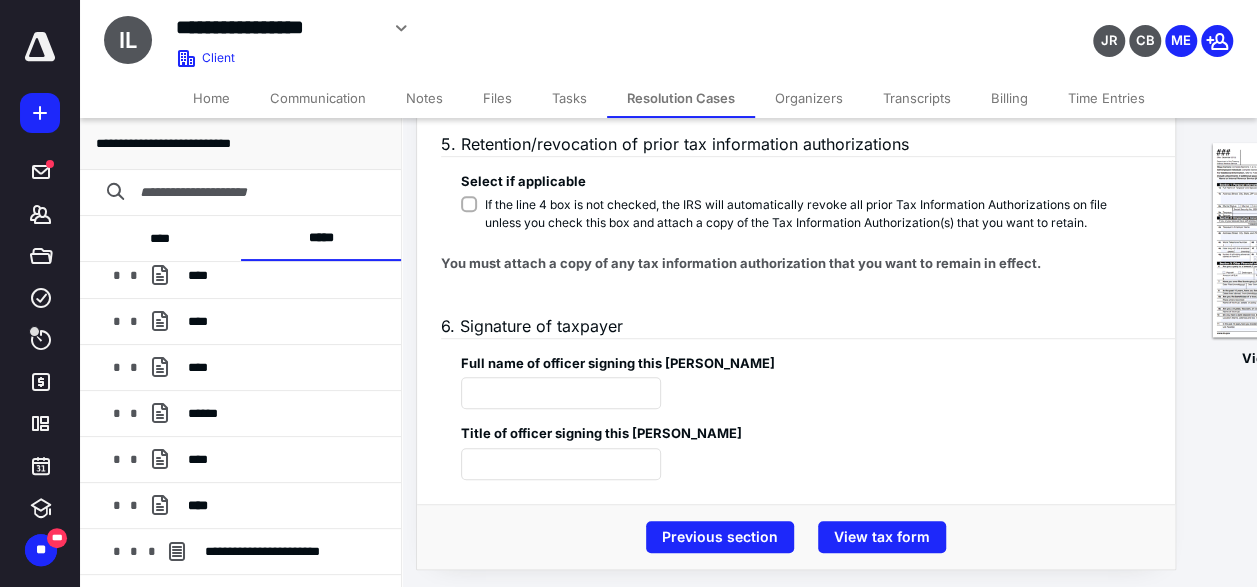 scroll, scrollTop: 481, scrollLeft: 13, axis: both 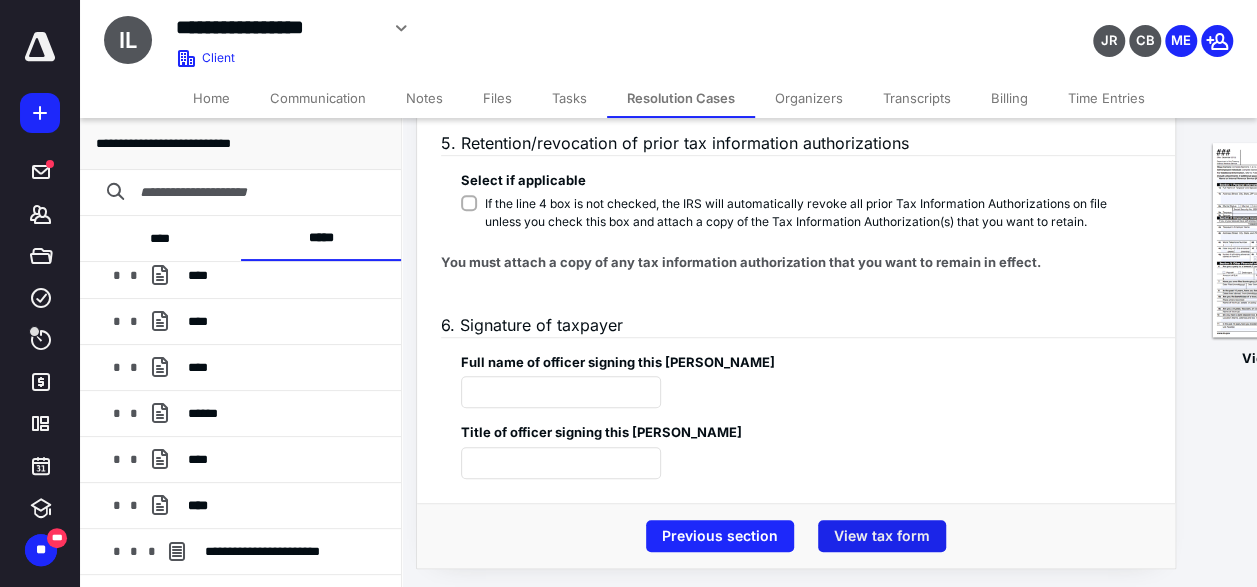 click on "View tax form" at bounding box center (882, 536) 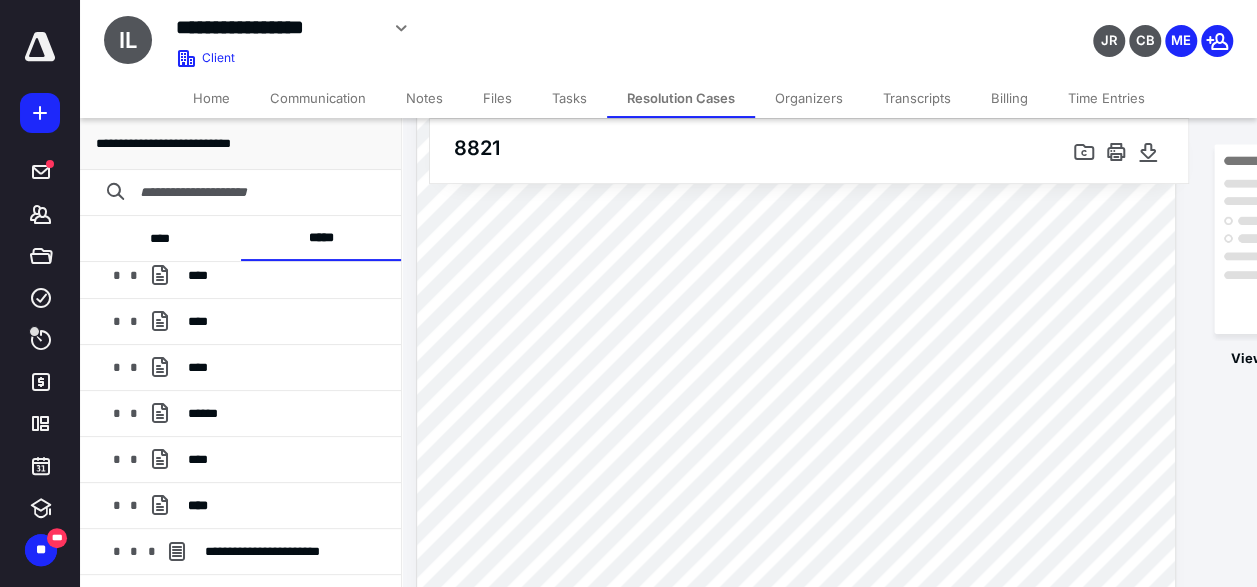 scroll, scrollTop: 24, scrollLeft: 13, axis: both 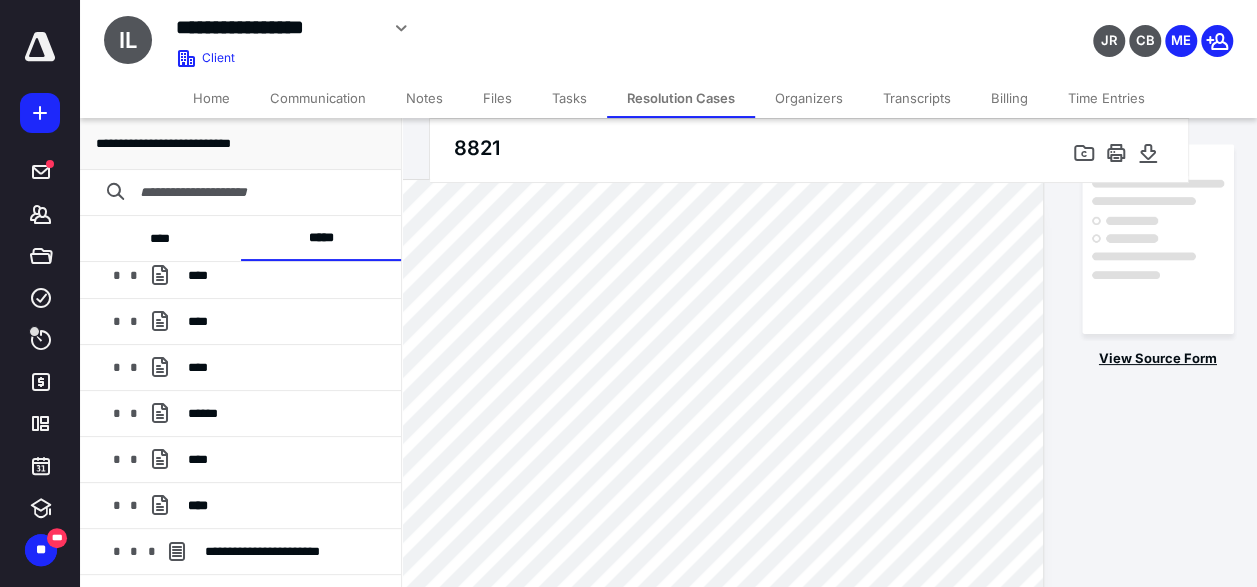 click on "View Source Form" at bounding box center [1158, 359] 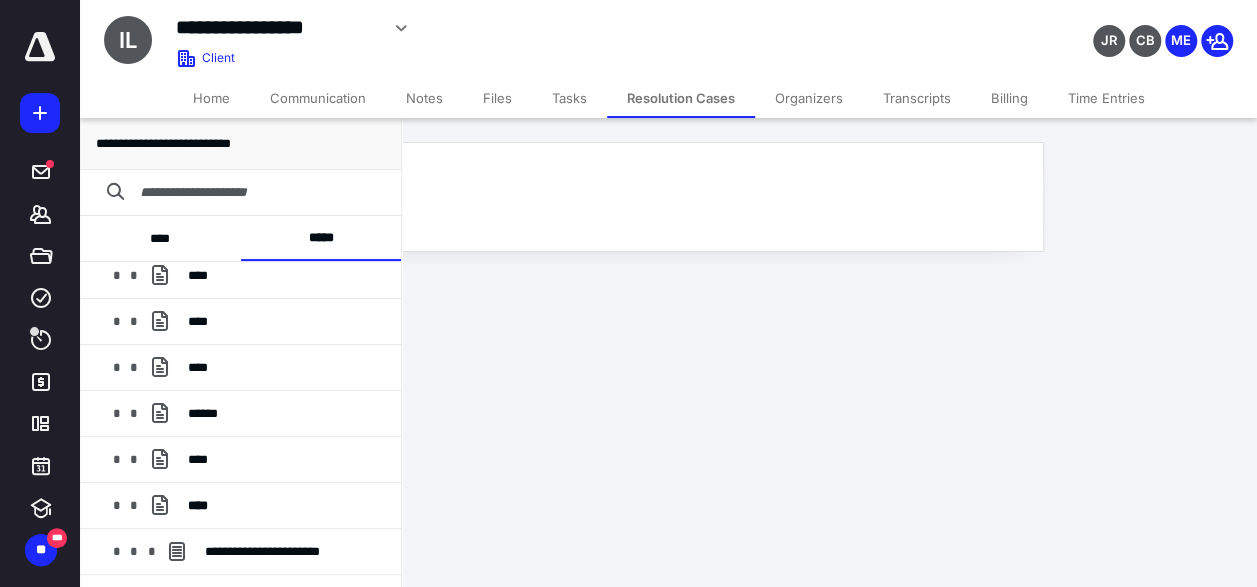 scroll, scrollTop: 0, scrollLeft: 130, axis: horizontal 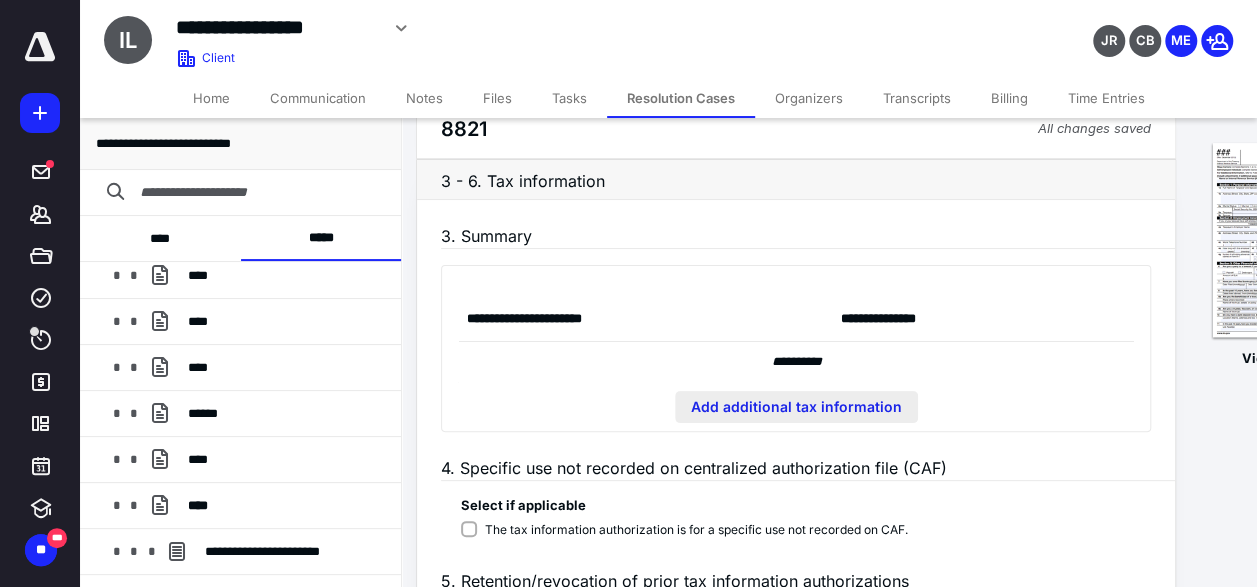 click on "Add additional tax information" at bounding box center (796, 407) 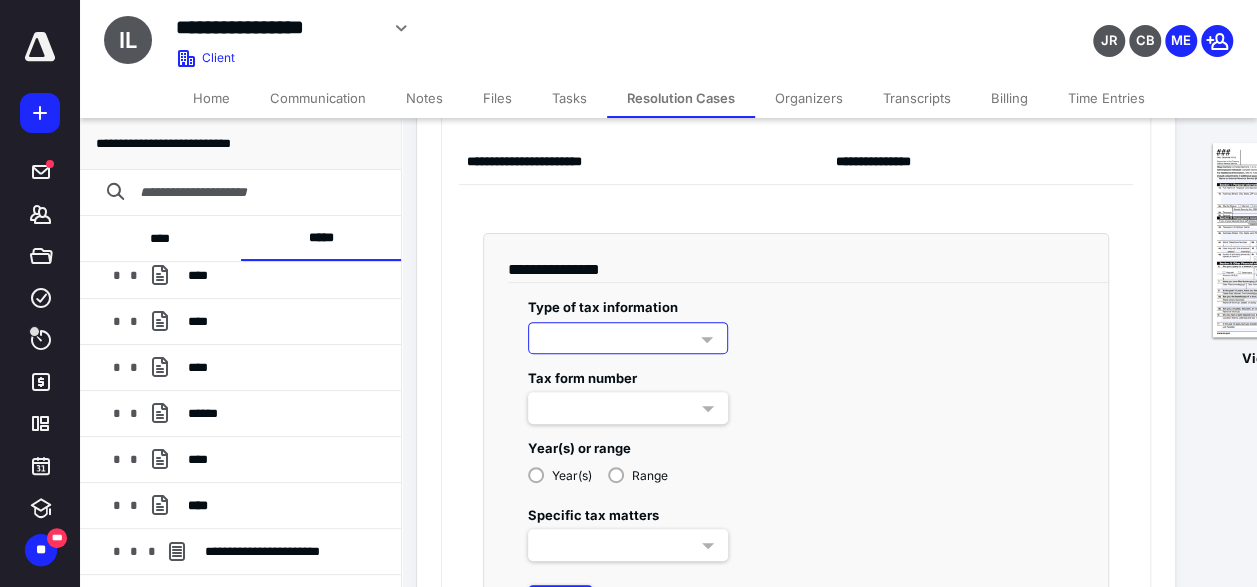 scroll, scrollTop: 203, scrollLeft: 13, axis: both 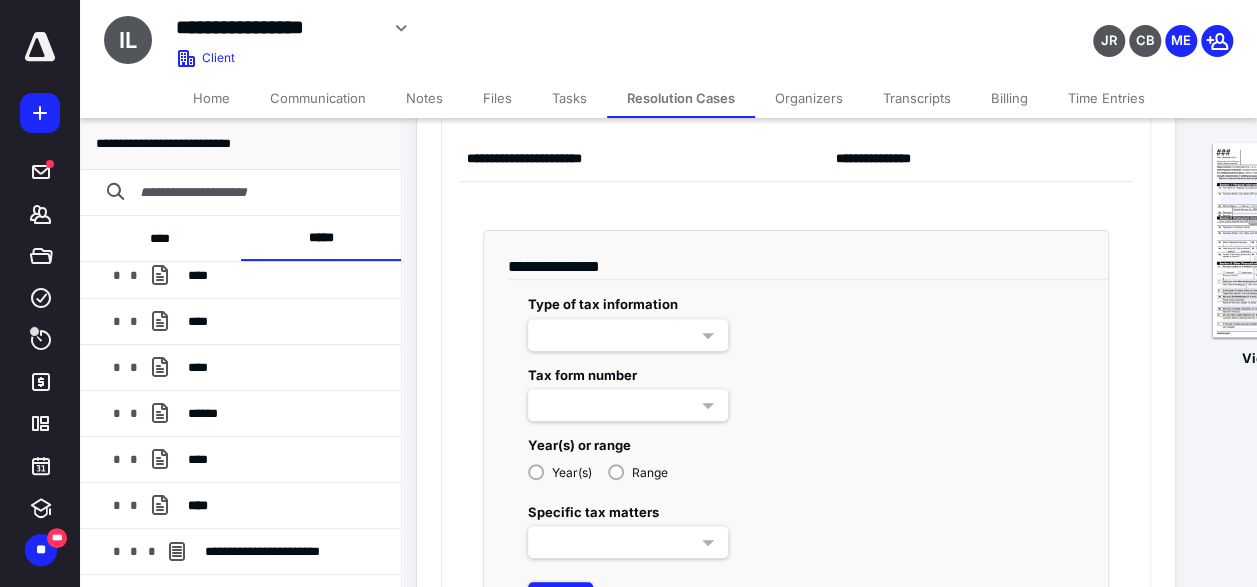 click at bounding box center [628, 335] 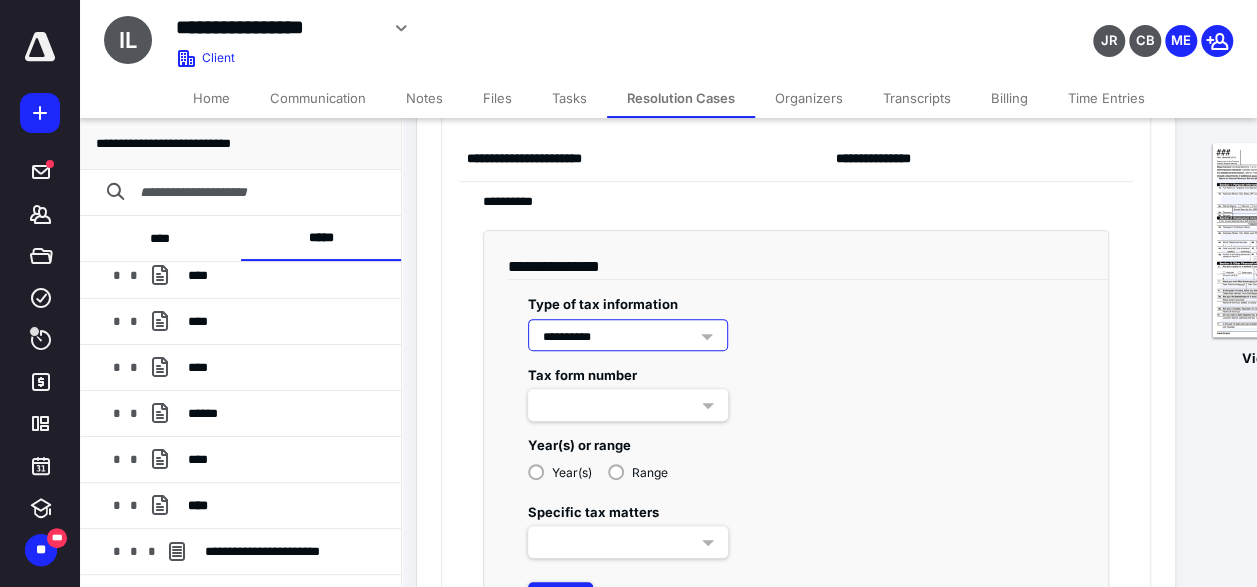 click at bounding box center [628, 405] 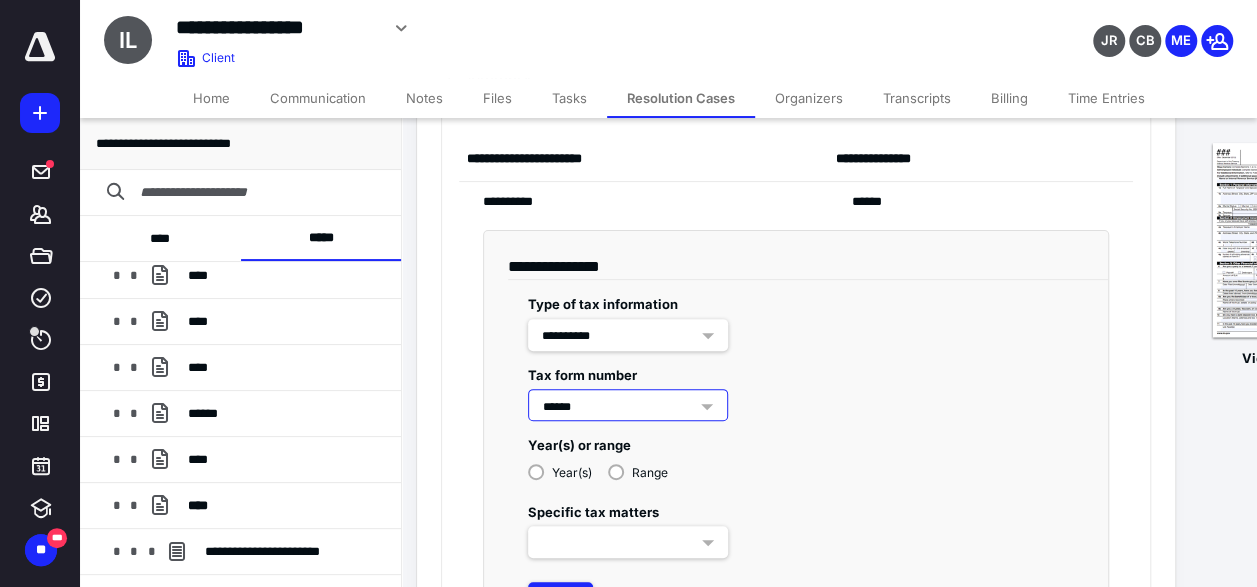 click on "Tax form number ******" at bounding box center (796, 386) 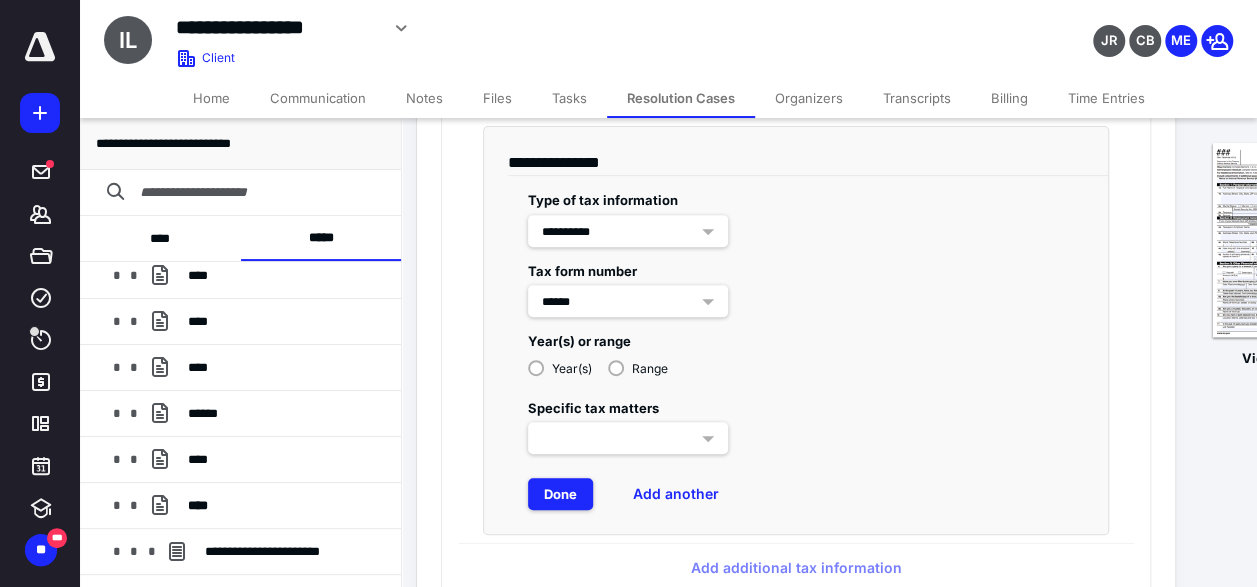 scroll, scrollTop: 343, scrollLeft: 13, axis: both 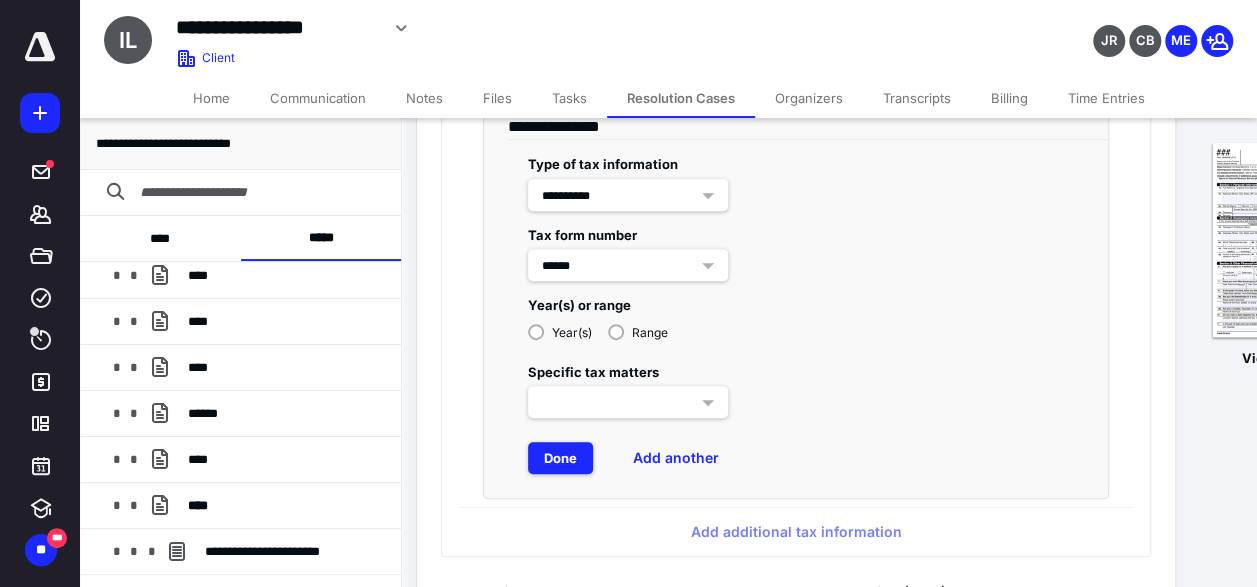 click on "Year(s)" at bounding box center (560, 331) 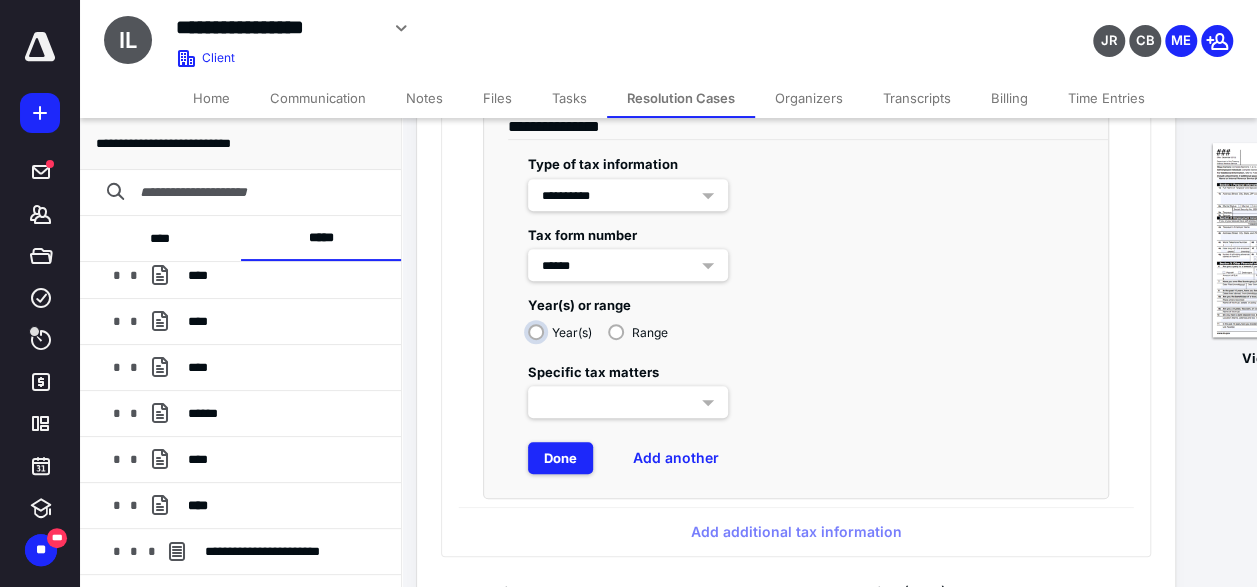 click on "Year(s)" at bounding box center [565, 340] 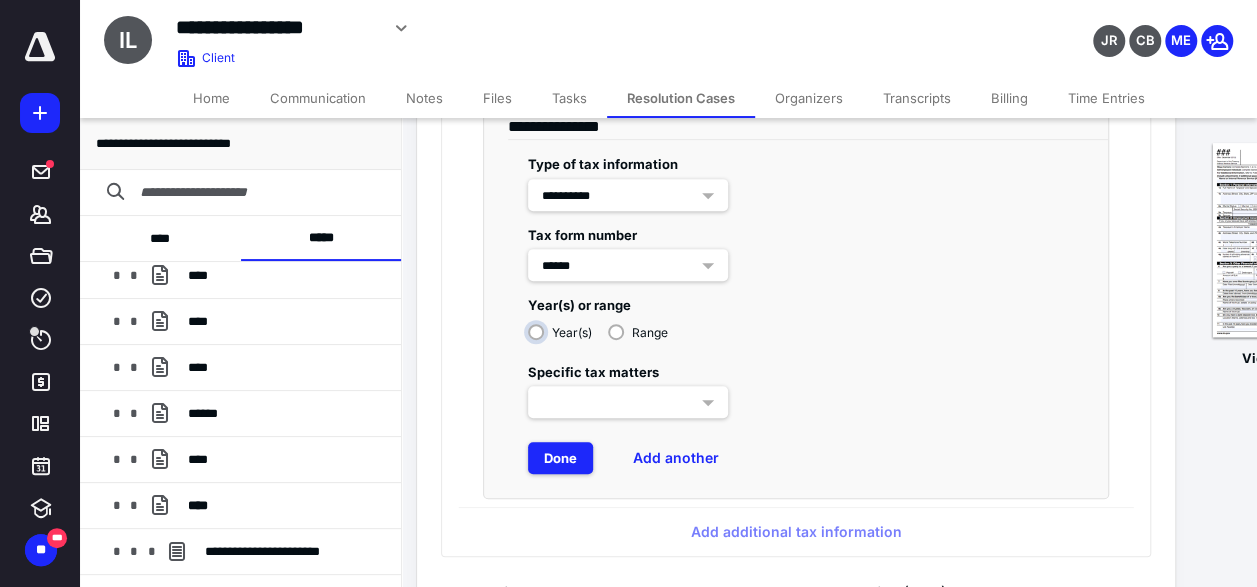 radio on "****" 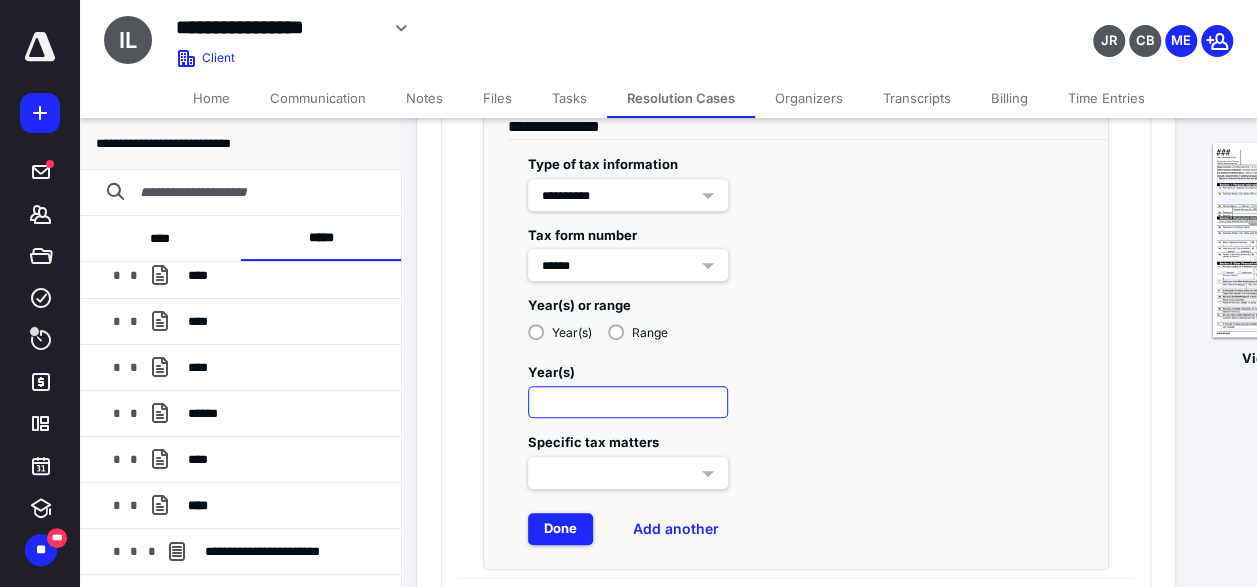 click at bounding box center [628, 402] 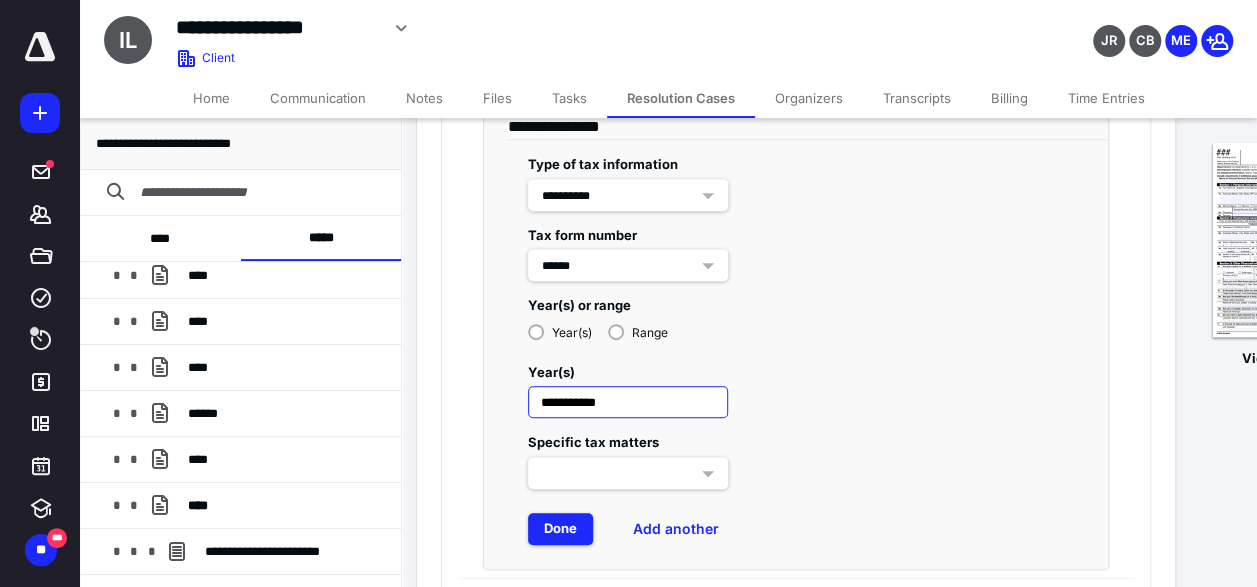 type on "**********" 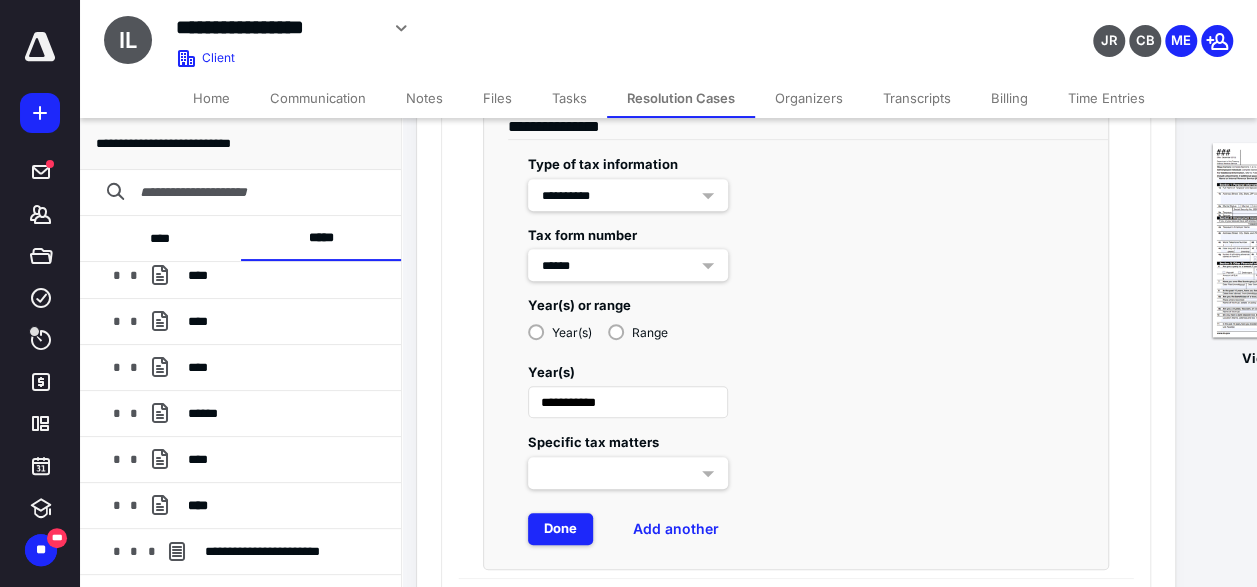 click on "**********" at bounding box center [796, 383] 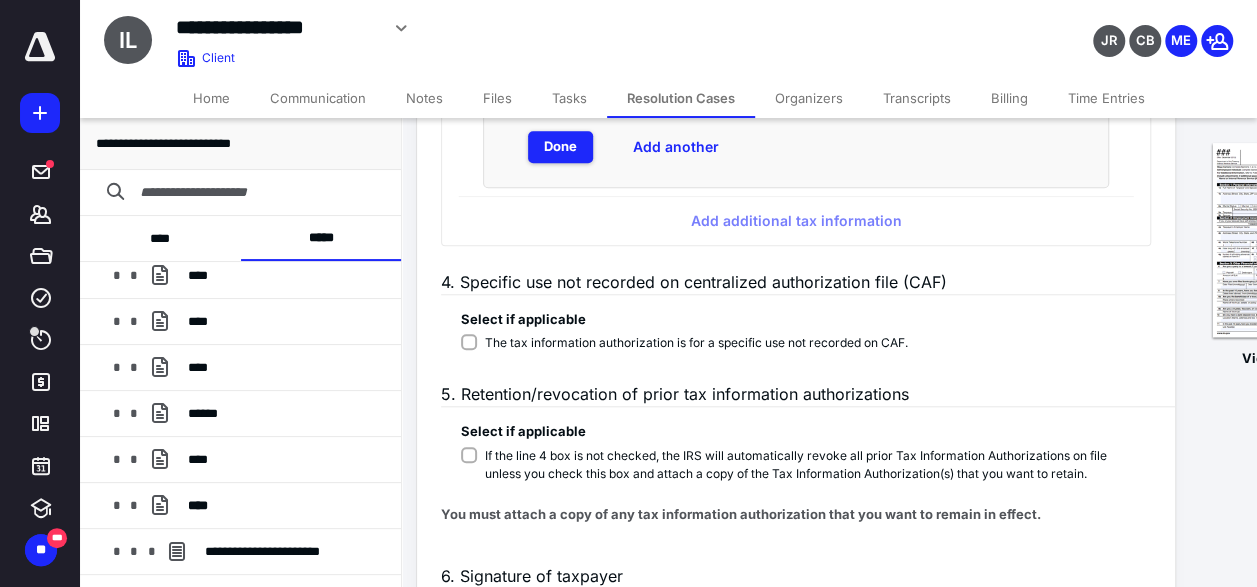scroll, scrollTop: 642, scrollLeft: 13, axis: both 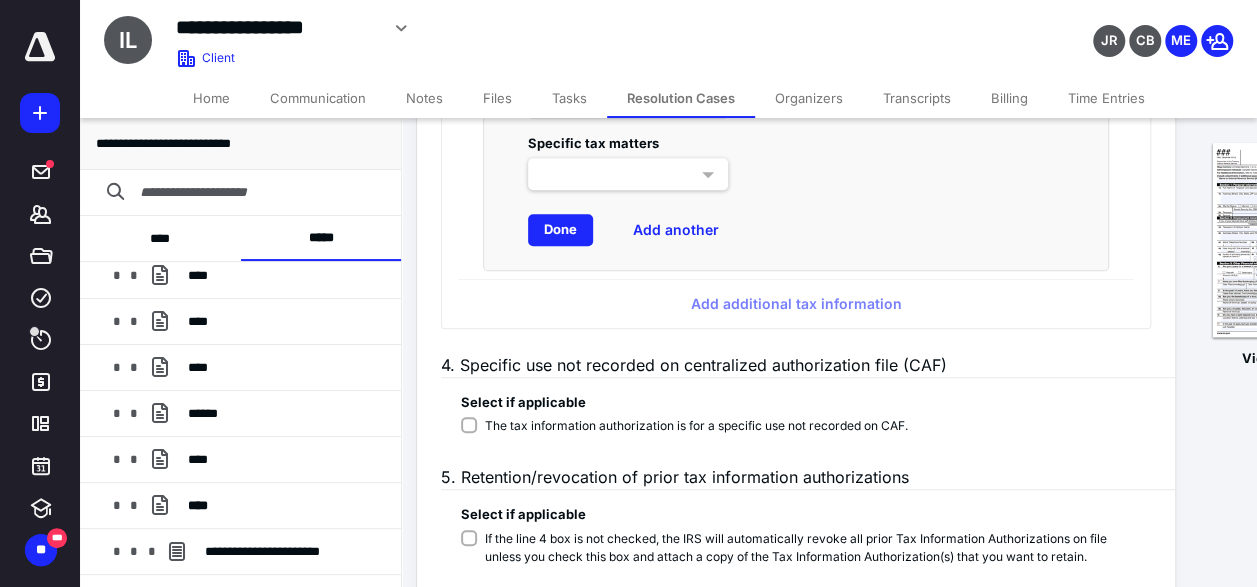 click on "Done" at bounding box center [560, 230] 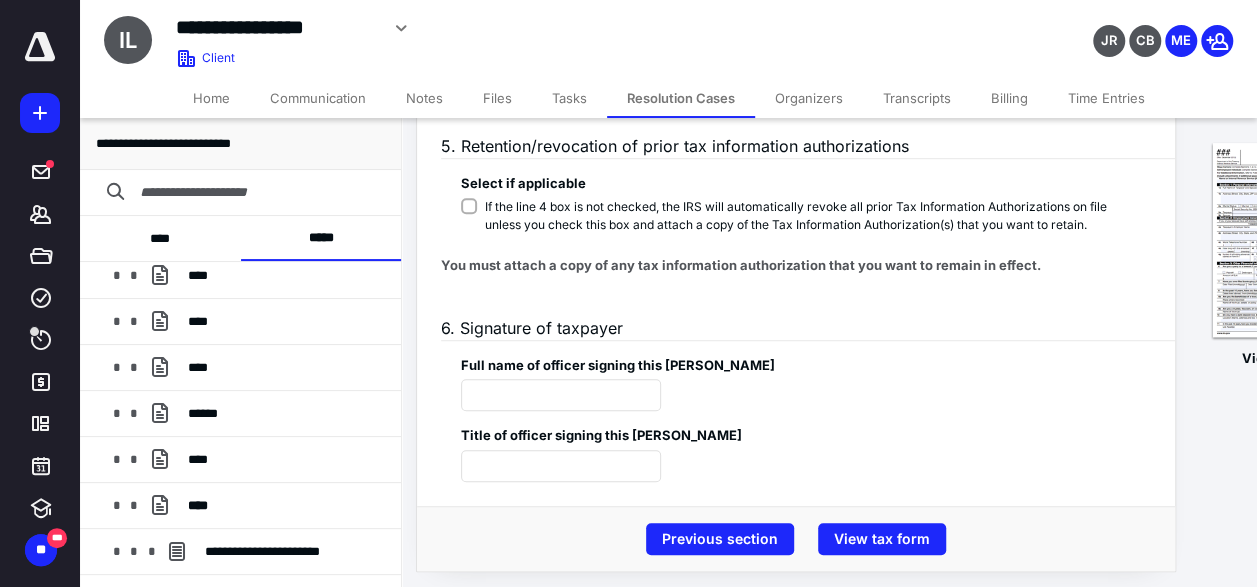 scroll, scrollTop: 486, scrollLeft: 13, axis: both 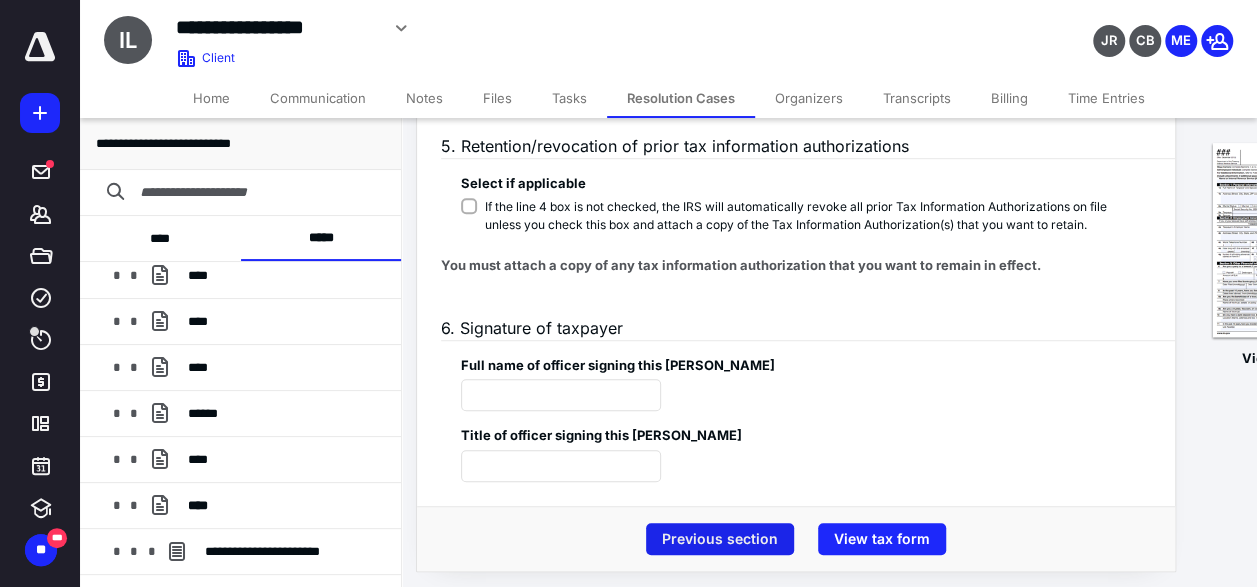 click on "Previous section" at bounding box center [720, 539] 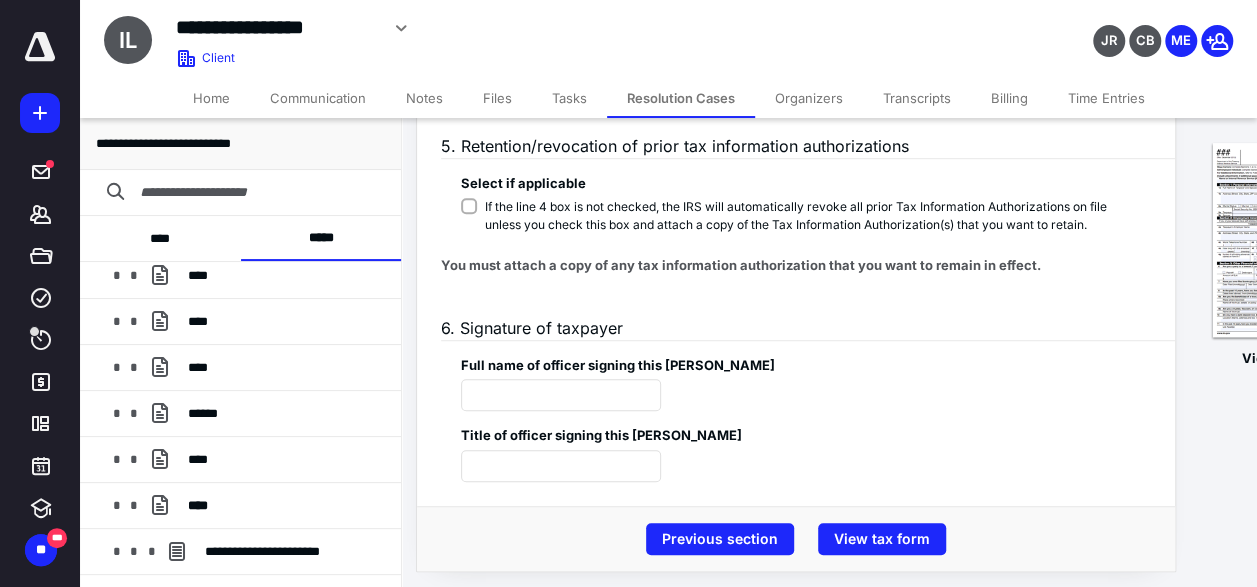 scroll, scrollTop: 0, scrollLeft: 13, axis: horizontal 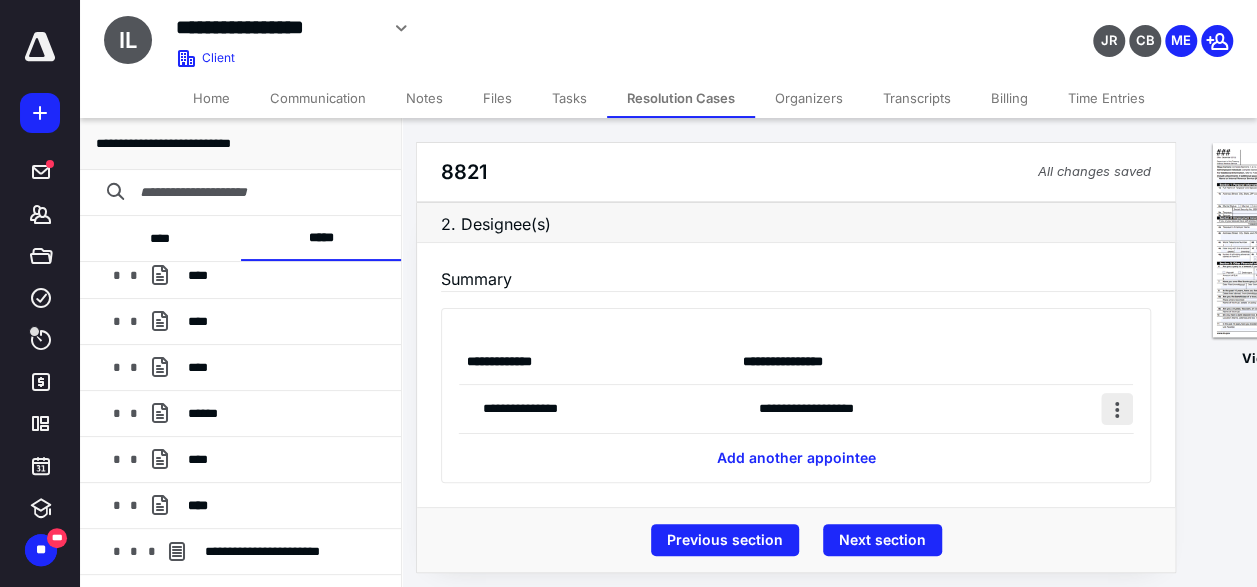 click at bounding box center [1117, 409] 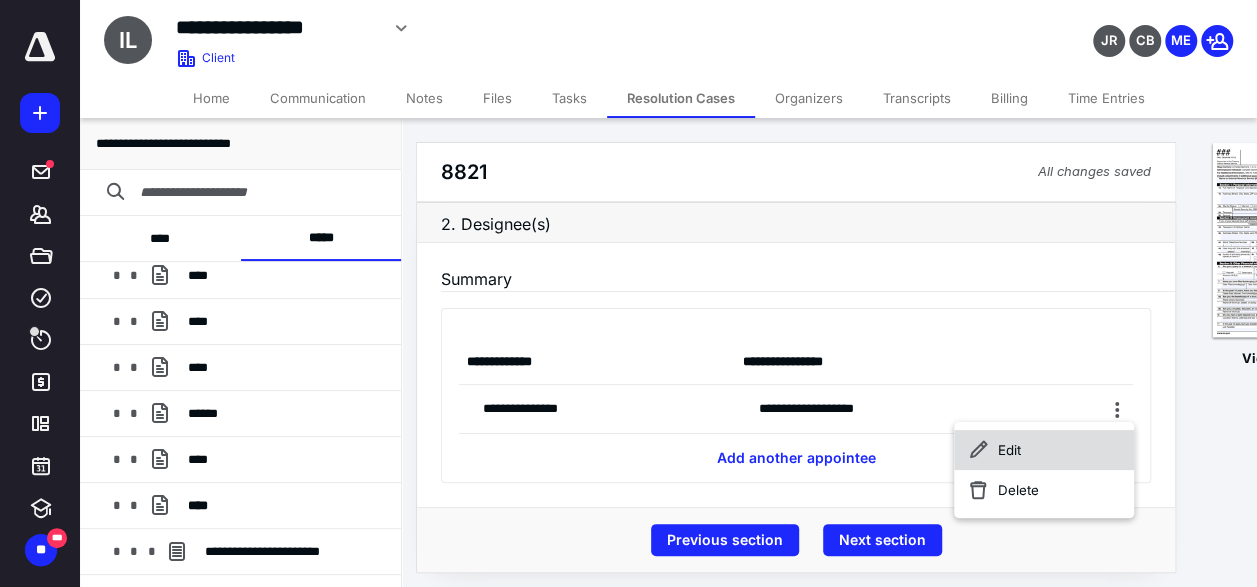 click on "Edit" at bounding box center (1044, 450) 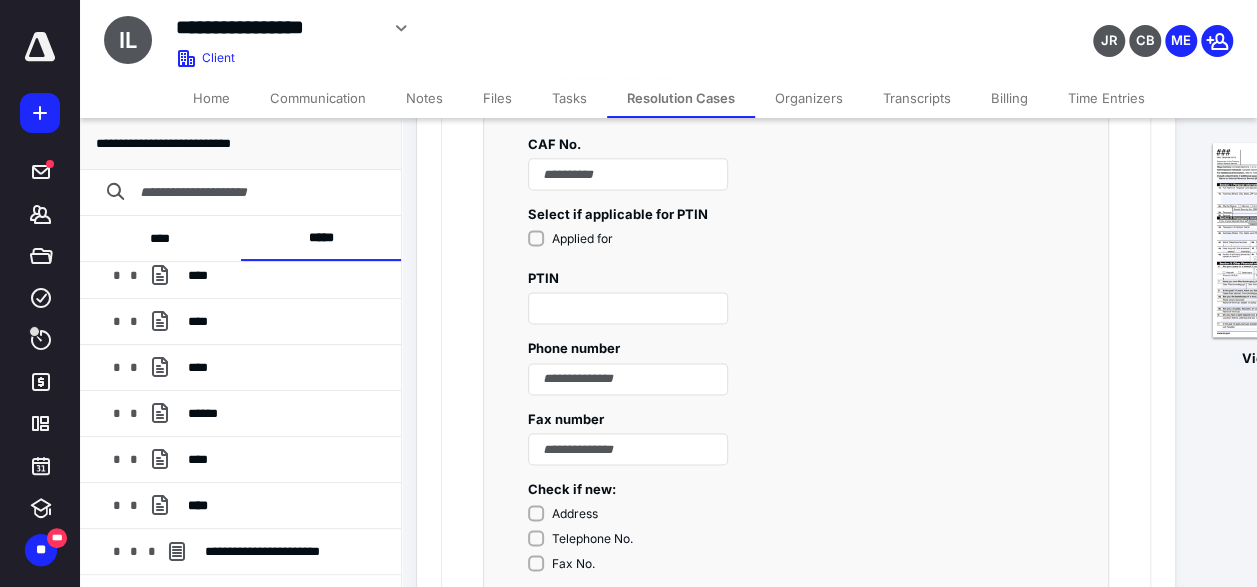 scroll, scrollTop: 1246, scrollLeft: 13, axis: both 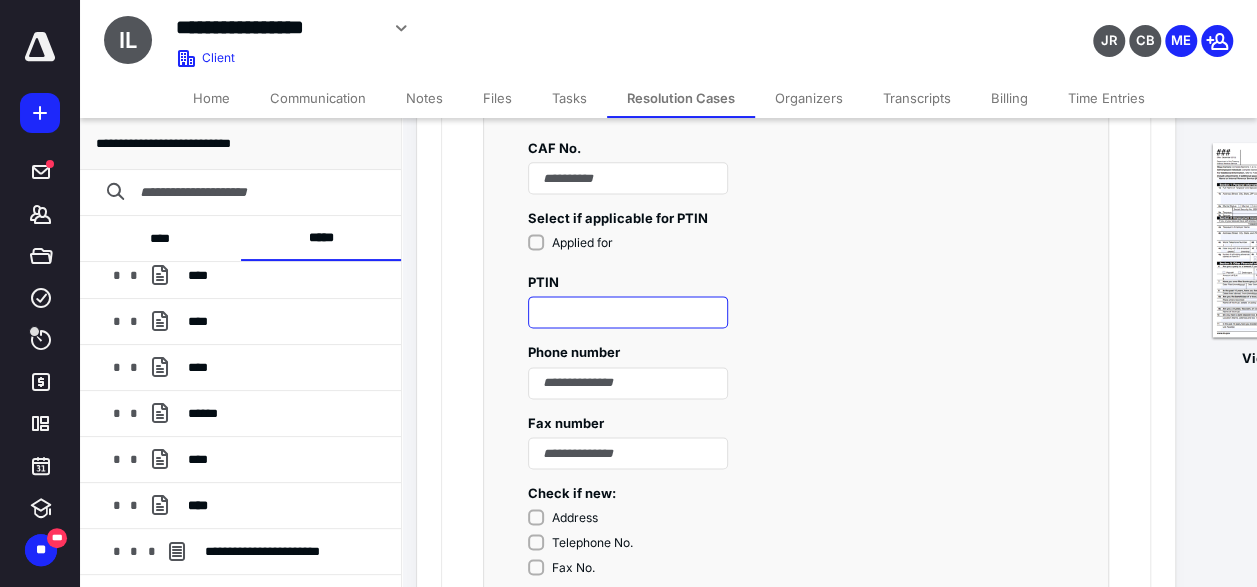 click at bounding box center [628, 312] 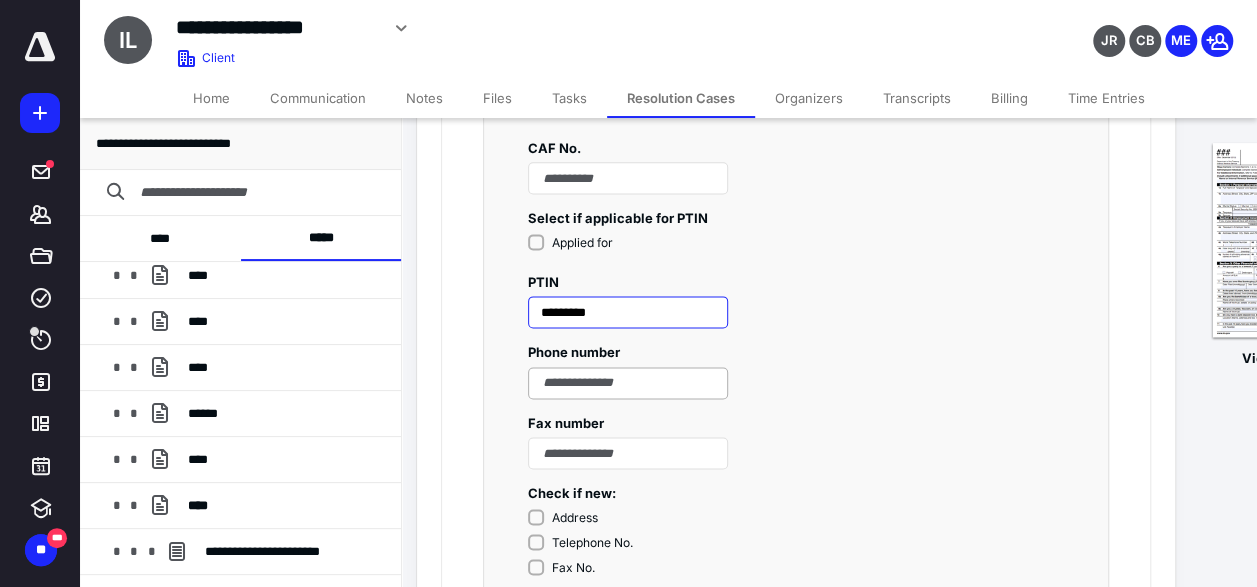 type on "*********" 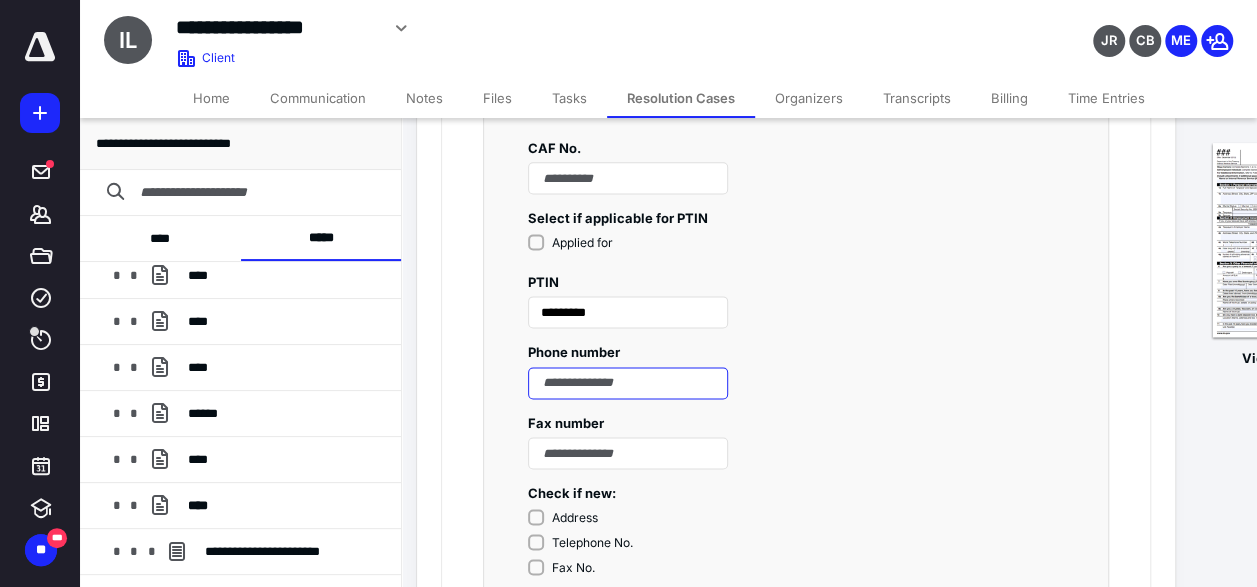 click at bounding box center [628, 383] 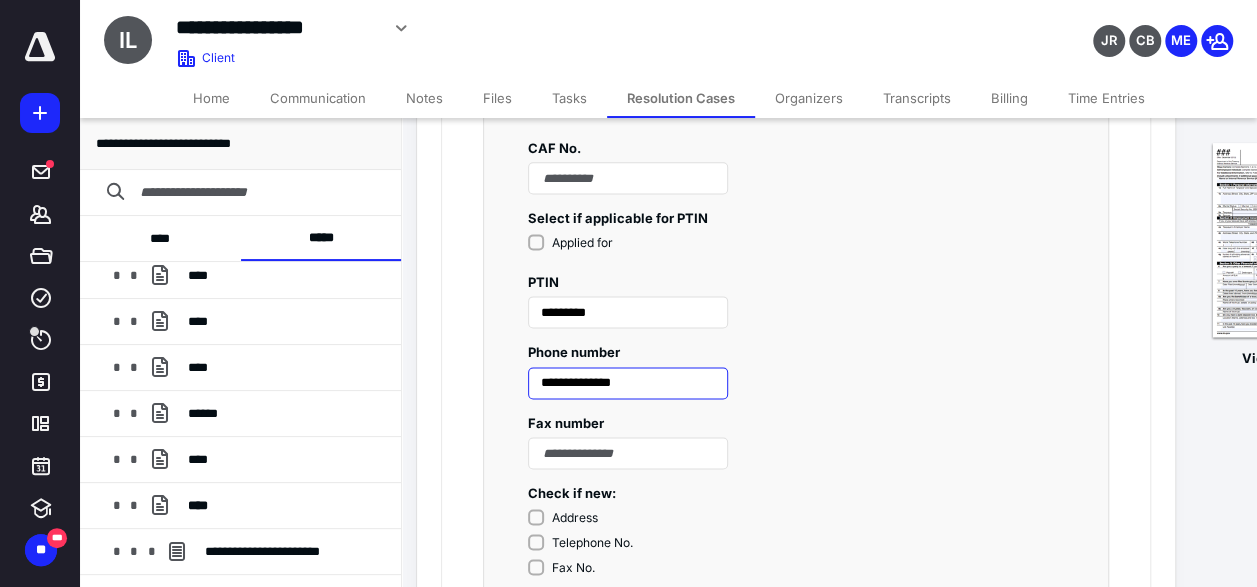 type on "**********" 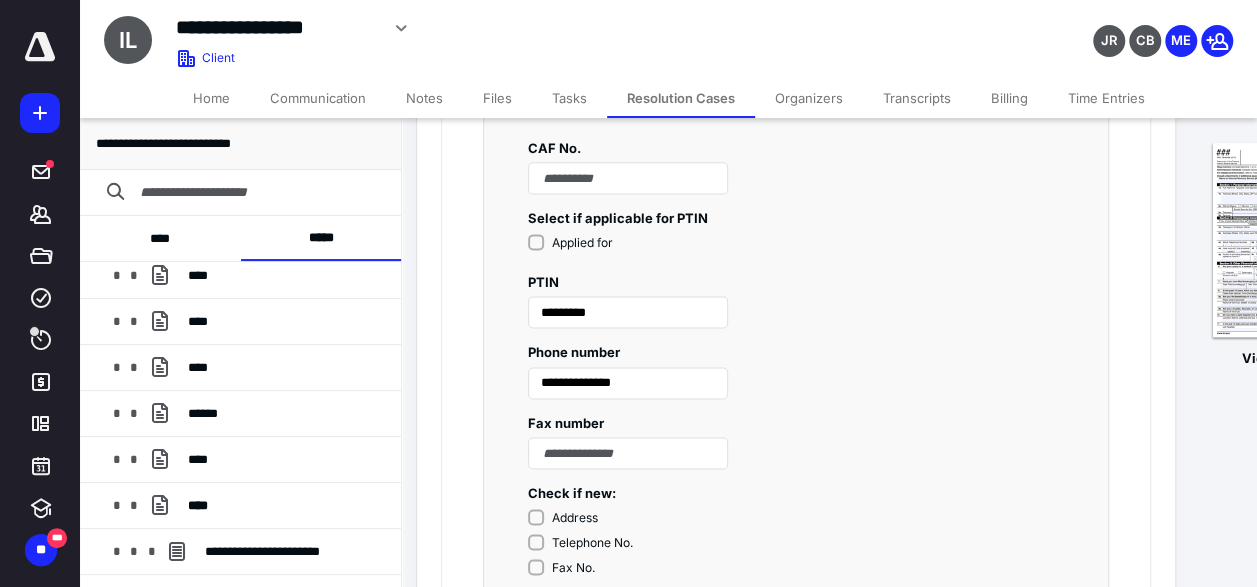 click on "Fax number" at bounding box center [796, 434] 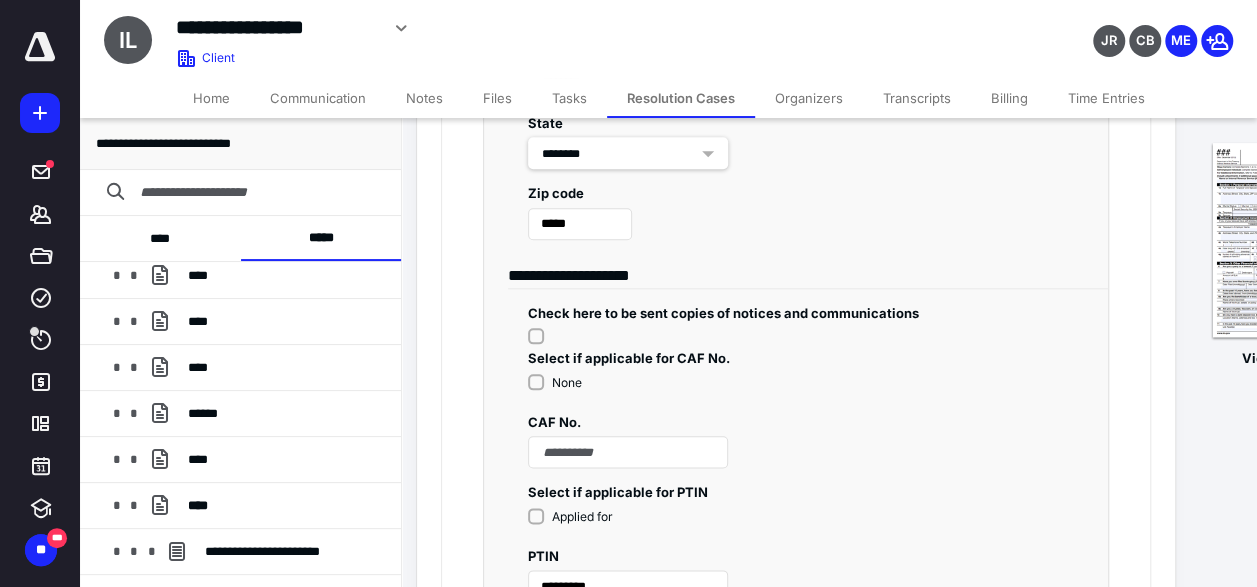 scroll, scrollTop: 970, scrollLeft: 13, axis: both 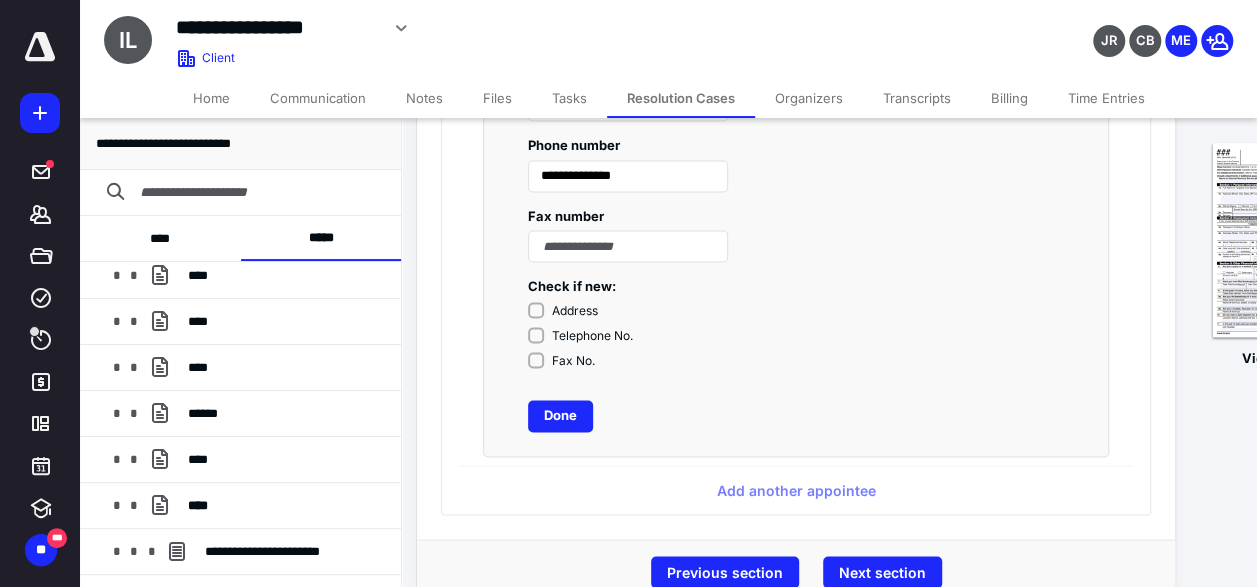 click on "Done" at bounding box center [560, 416] 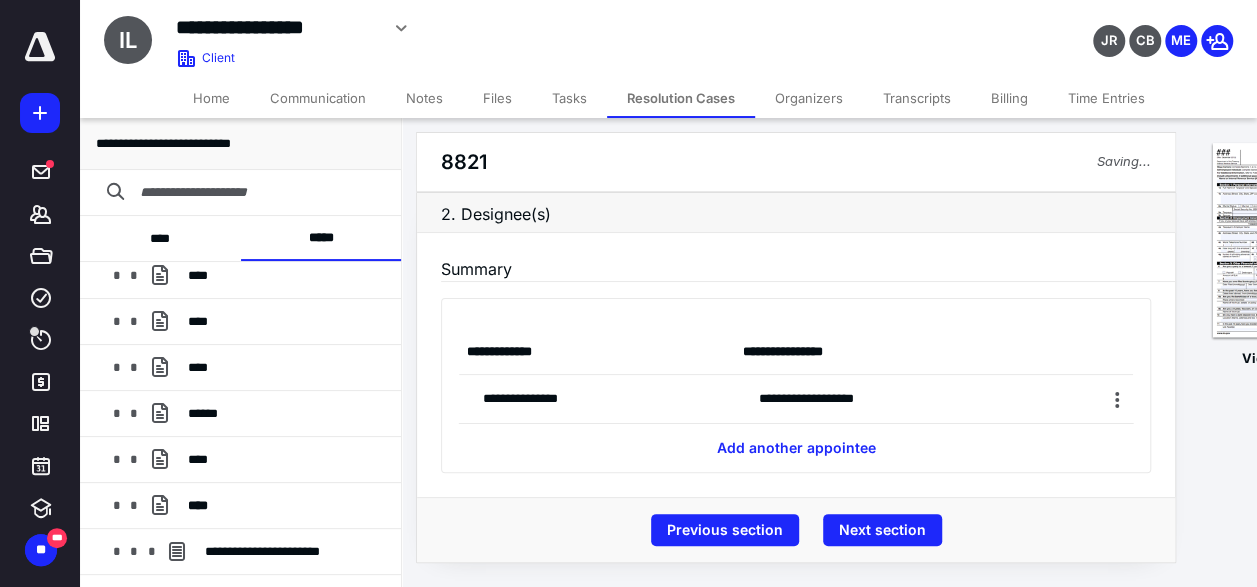 scroll, scrollTop: 6, scrollLeft: 13, axis: both 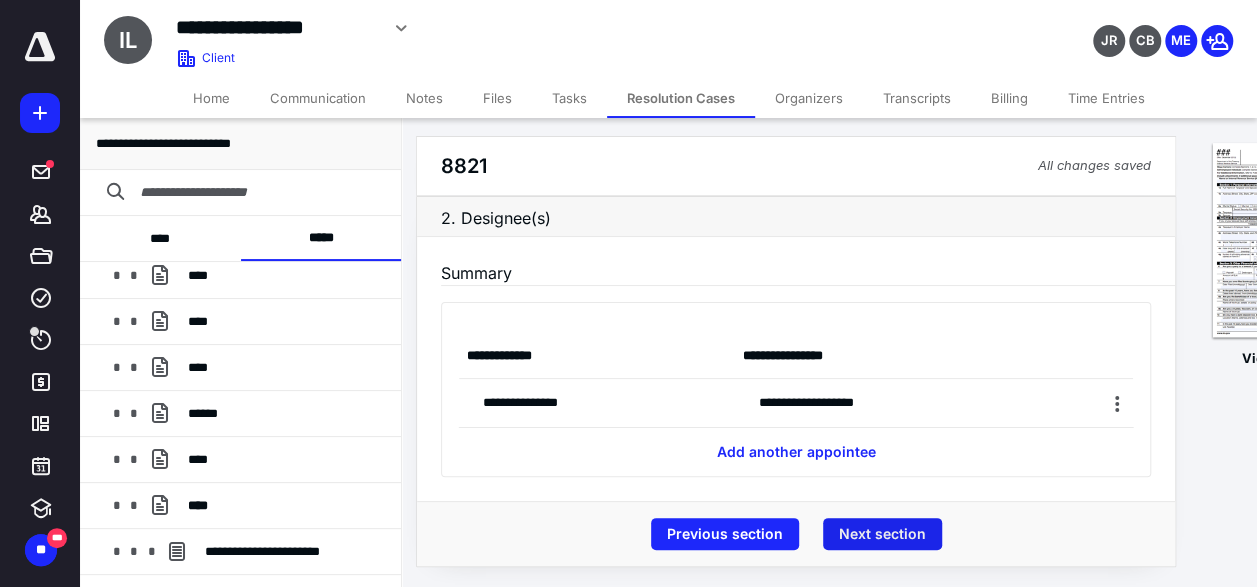 click on "Next section" at bounding box center (882, 534) 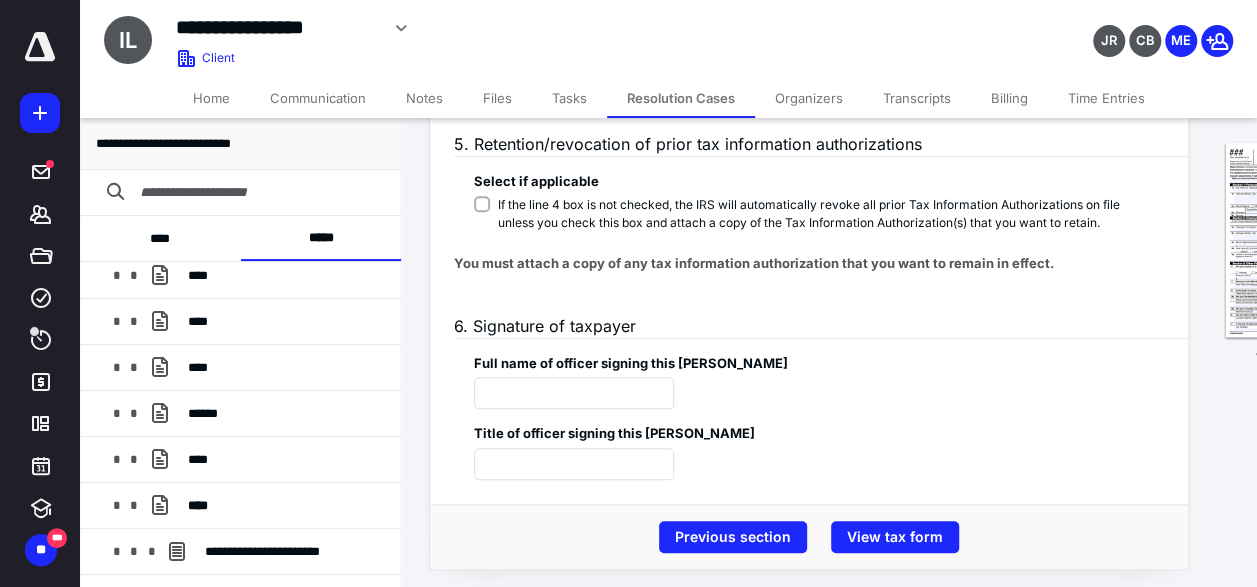 scroll, scrollTop: 489, scrollLeft: 0, axis: vertical 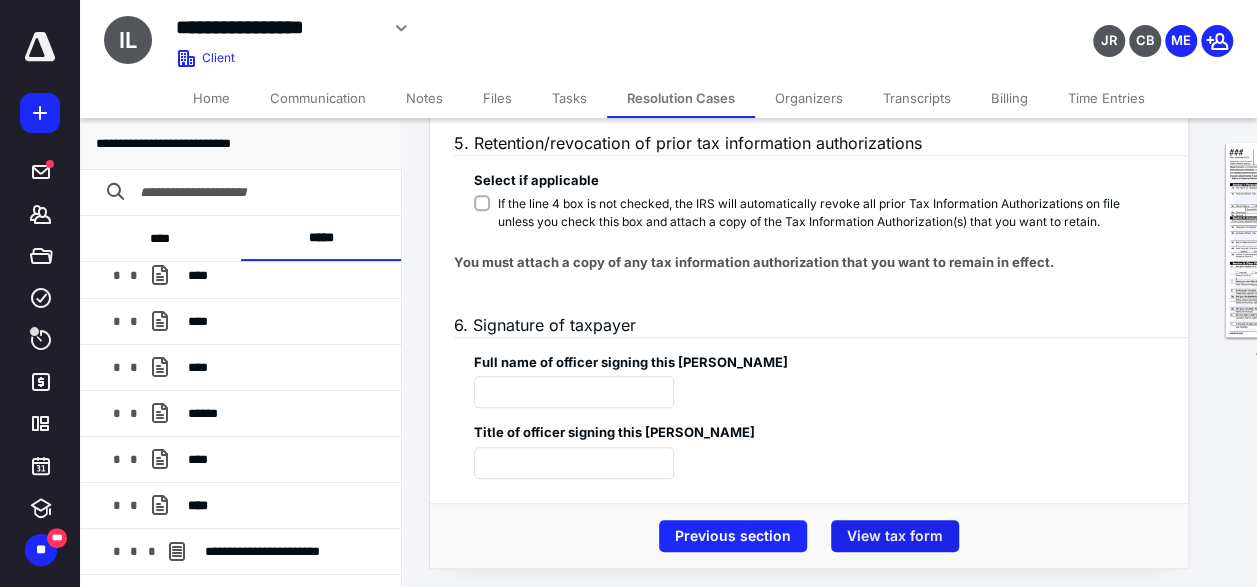 click on "View tax form" at bounding box center [895, 536] 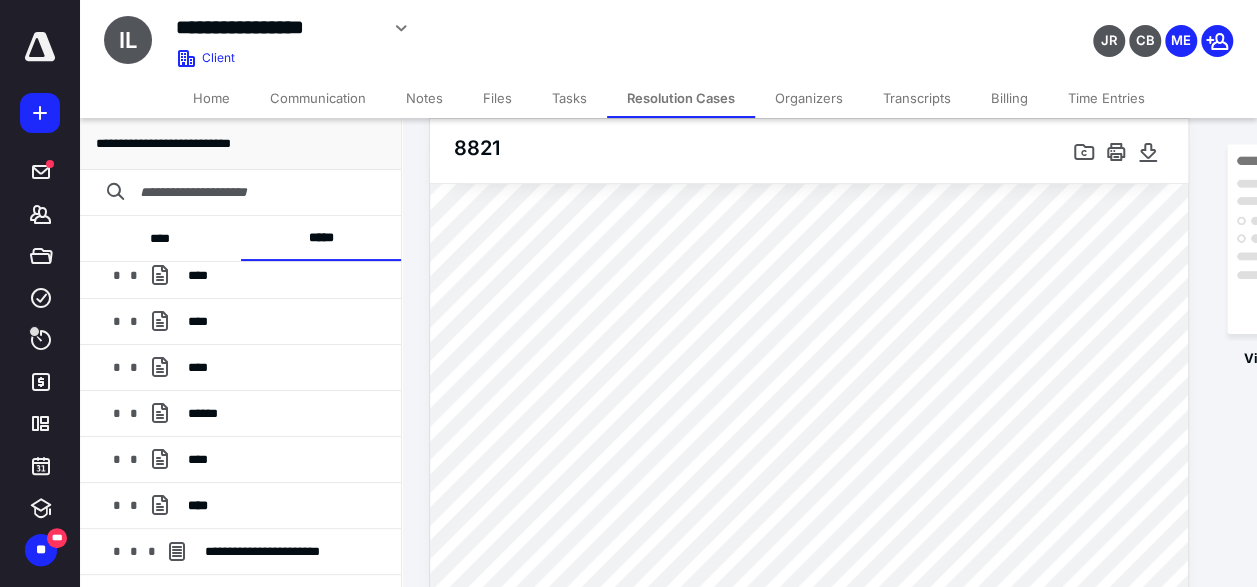 scroll, scrollTop: 118, scrollLeft: 0, axis: vertical 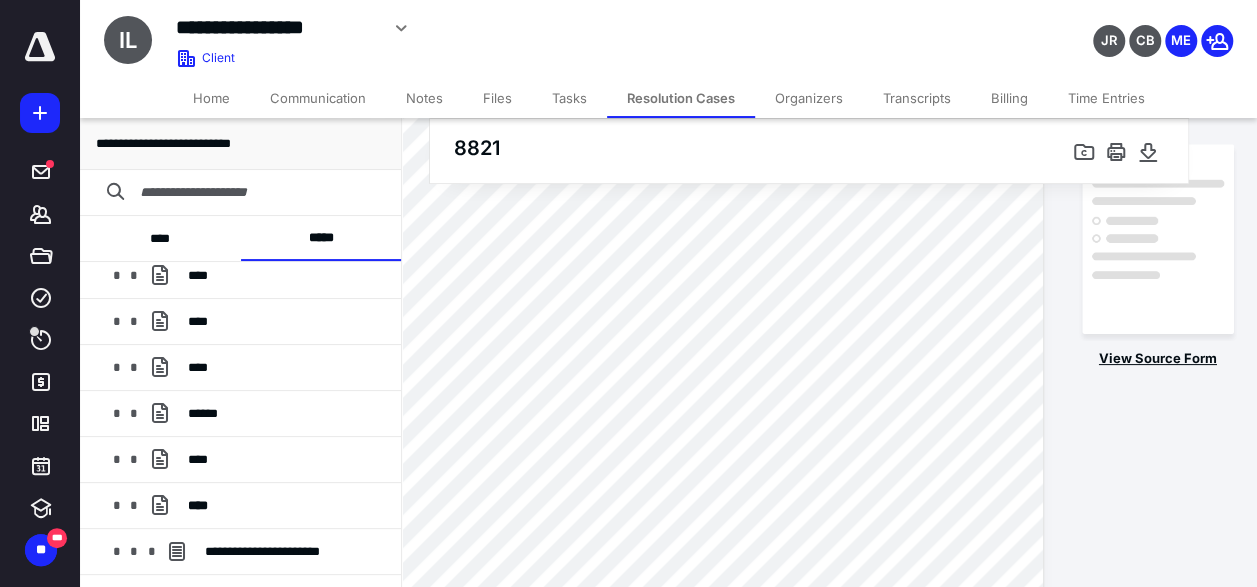 click on "View Source Form" at bounding box center [1158, 359] 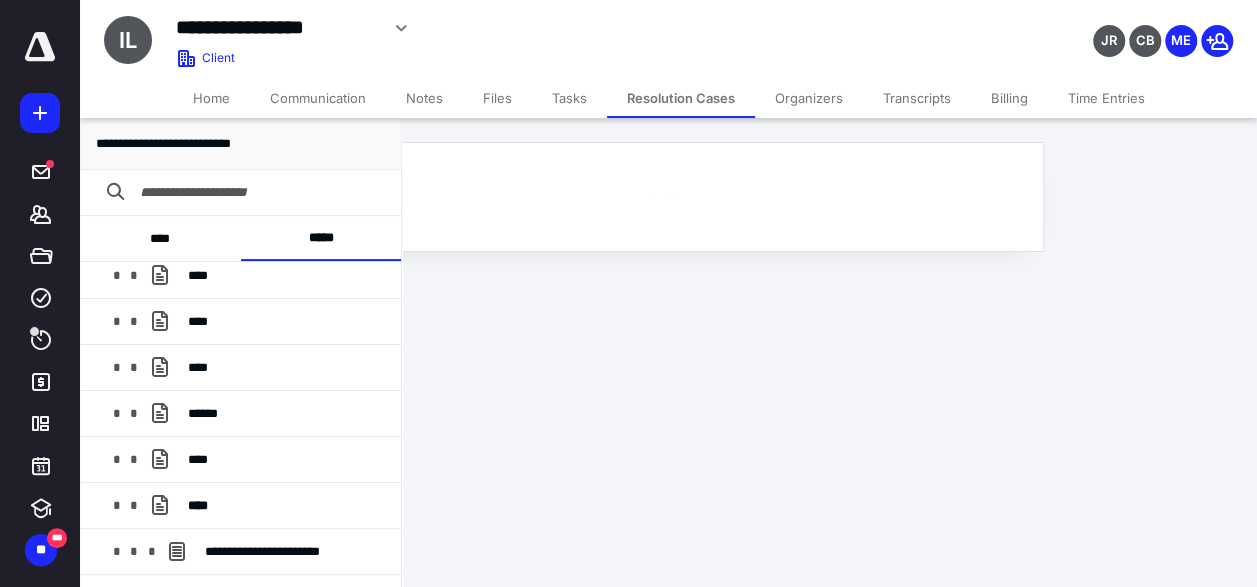 scroll, scrollTop: 0, scrollLeft: 130, axis: horizontal 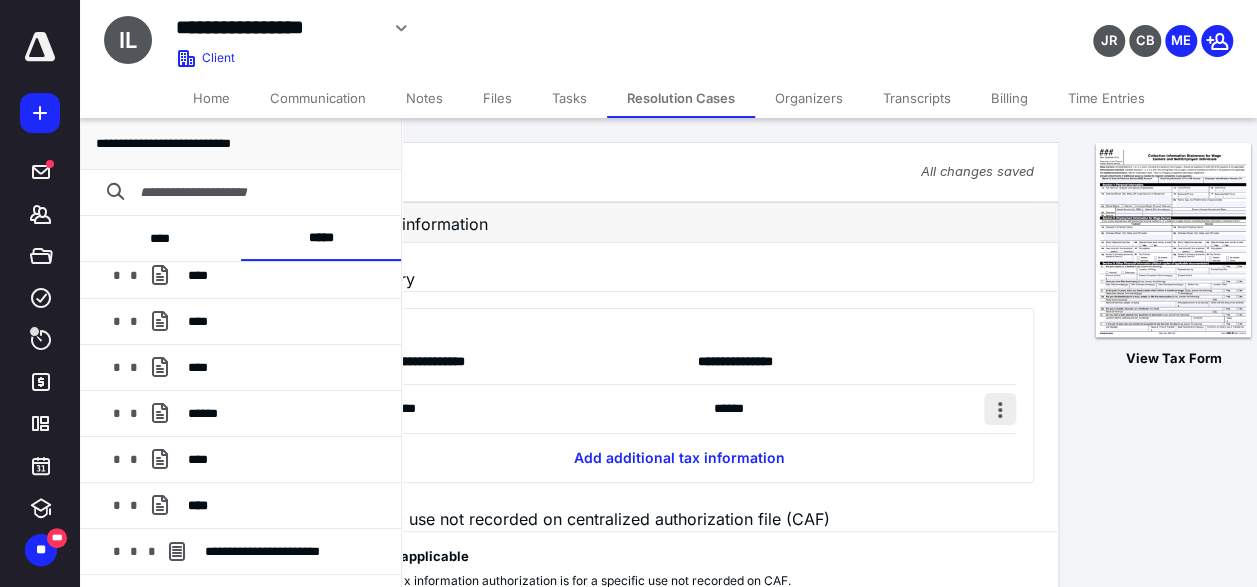 click at bounding box center [1000, 409] 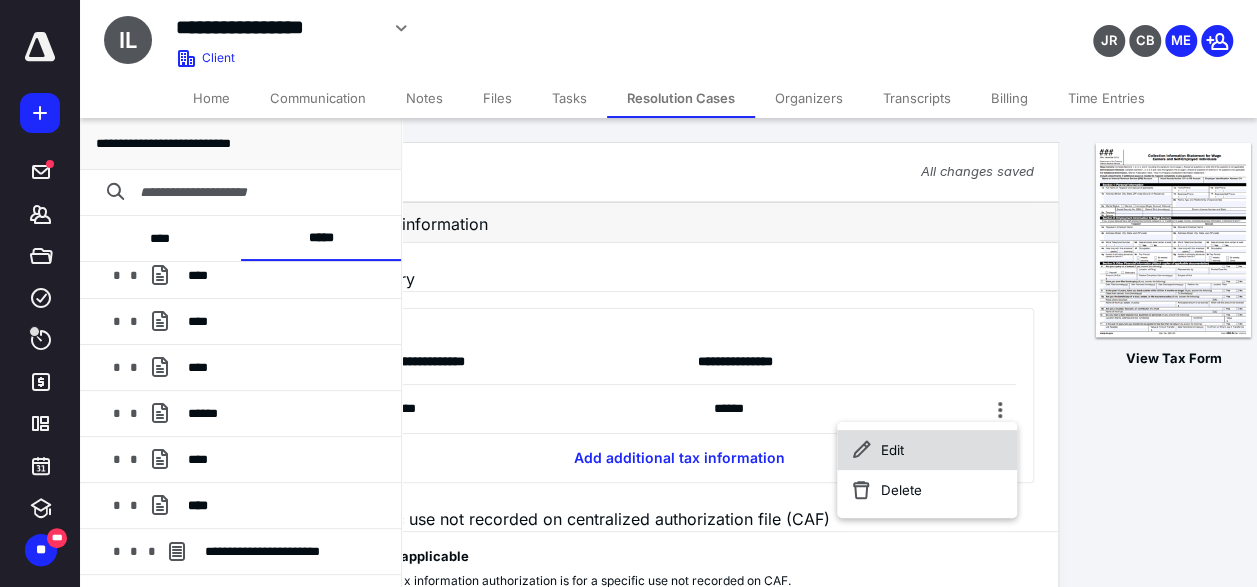 click on "Edit" at bounding box center (927, 450) 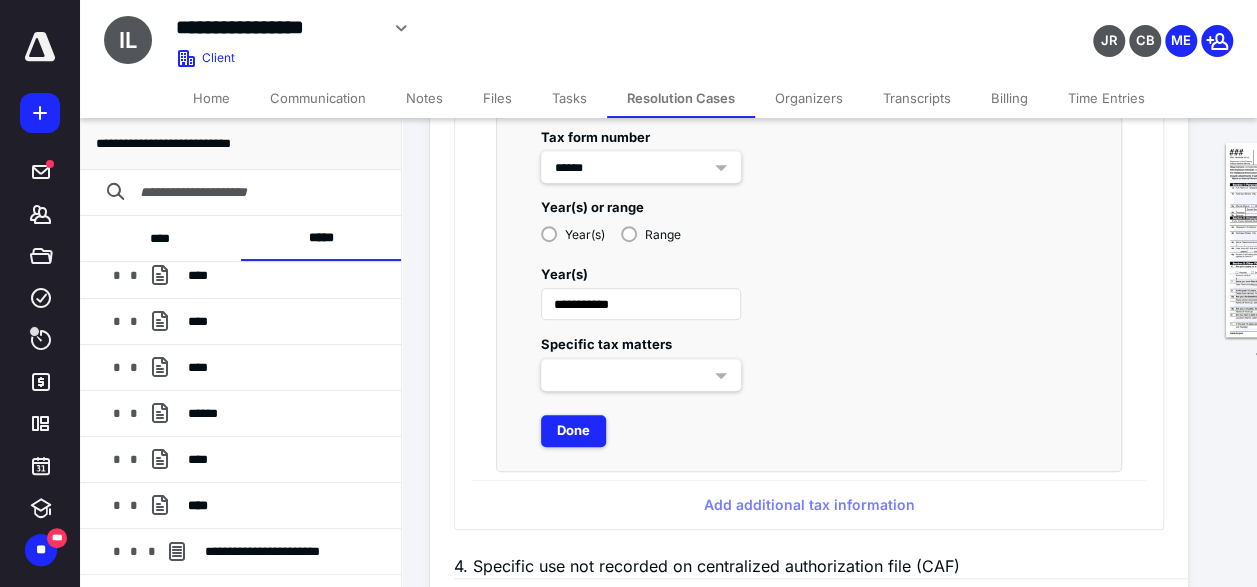 scroll, scrollTop: 436, scrollLeft: 0, axis: vertical 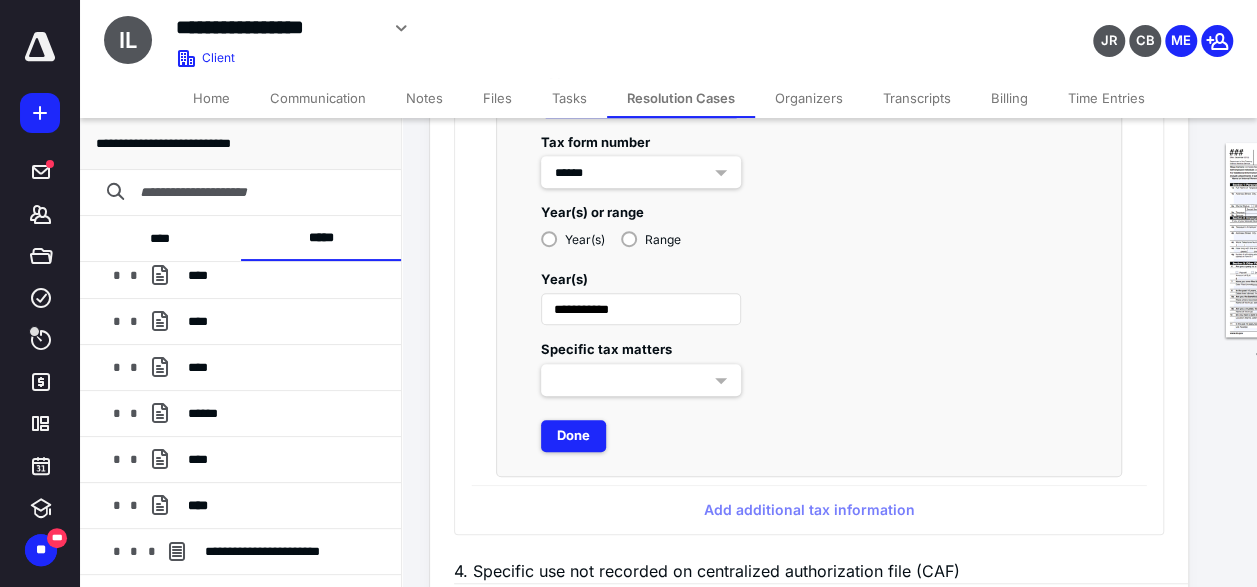 click at bounding box center [641, 380] 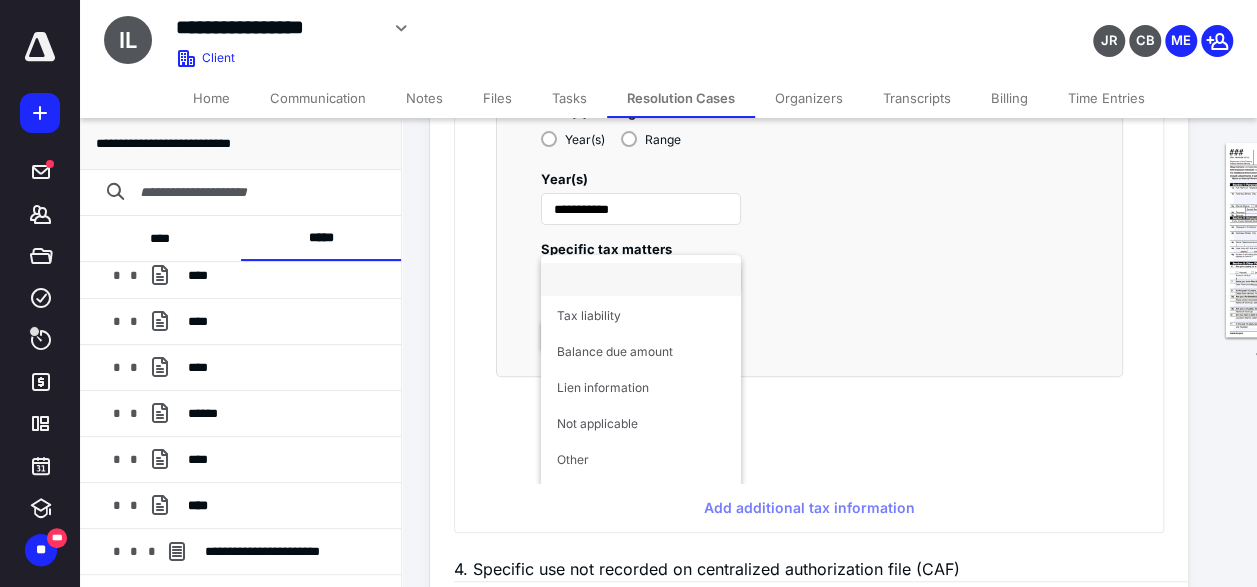 scroll, scrollTop: 102, scrollLeft: 0, axis: vertical 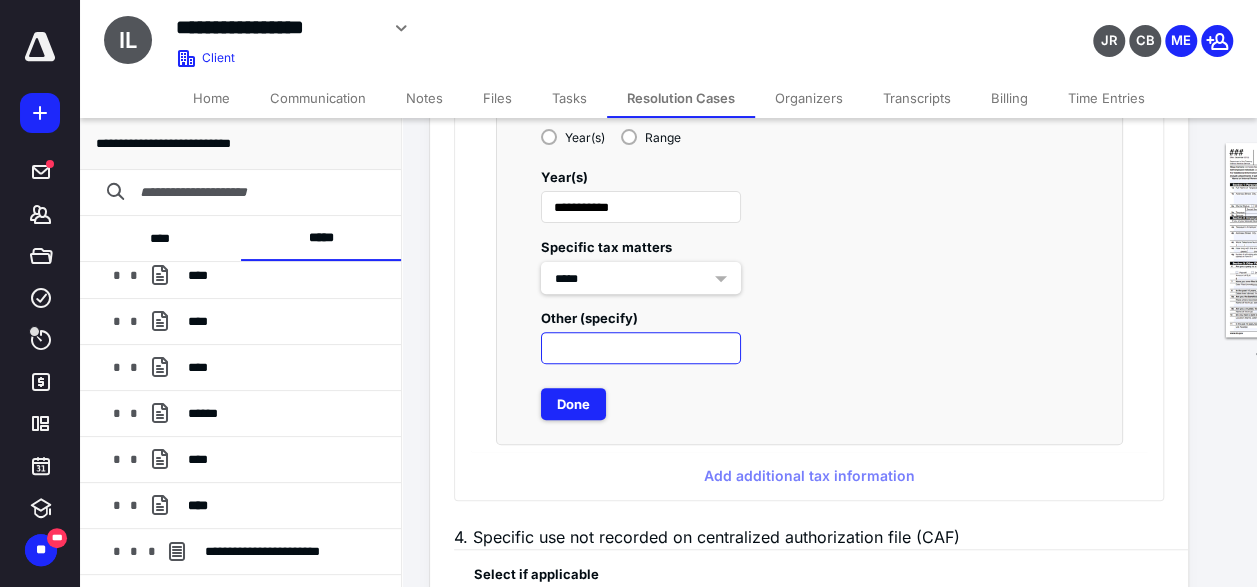 click at bounding box center (641, 348) 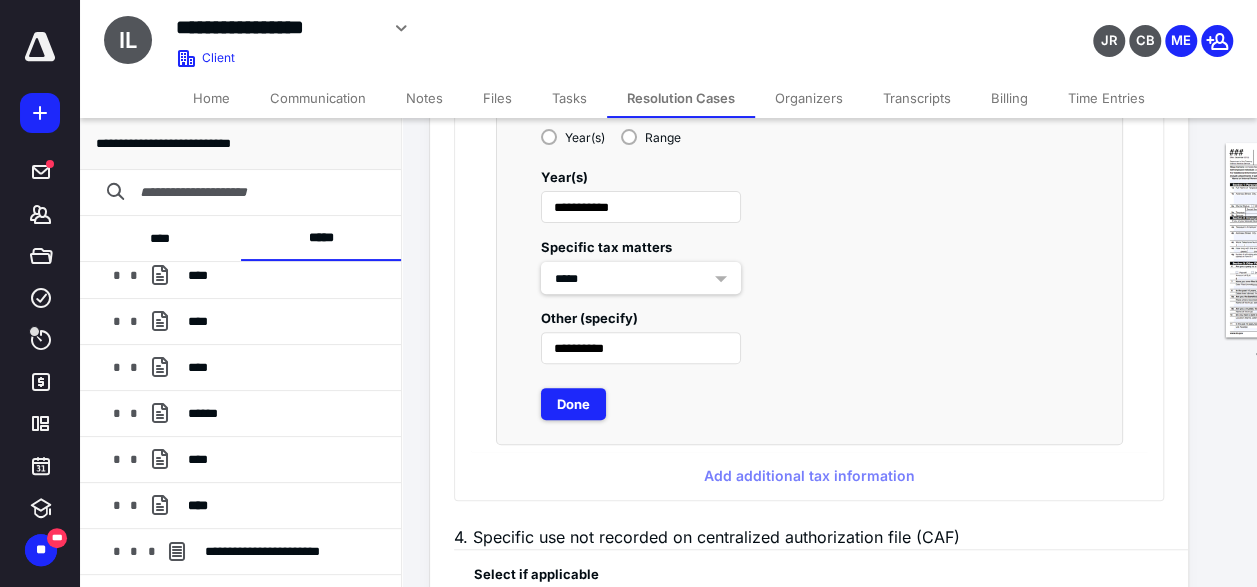 click on "Done" at bounding box center [809, 404] 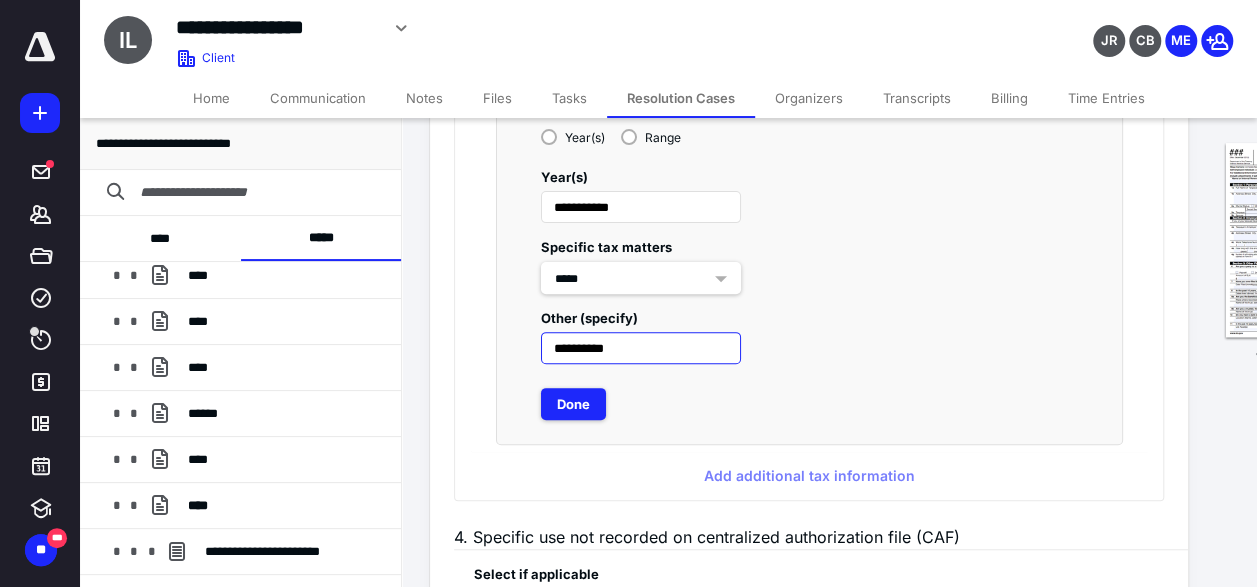 click on "**********" at bounding box center [641, 348] 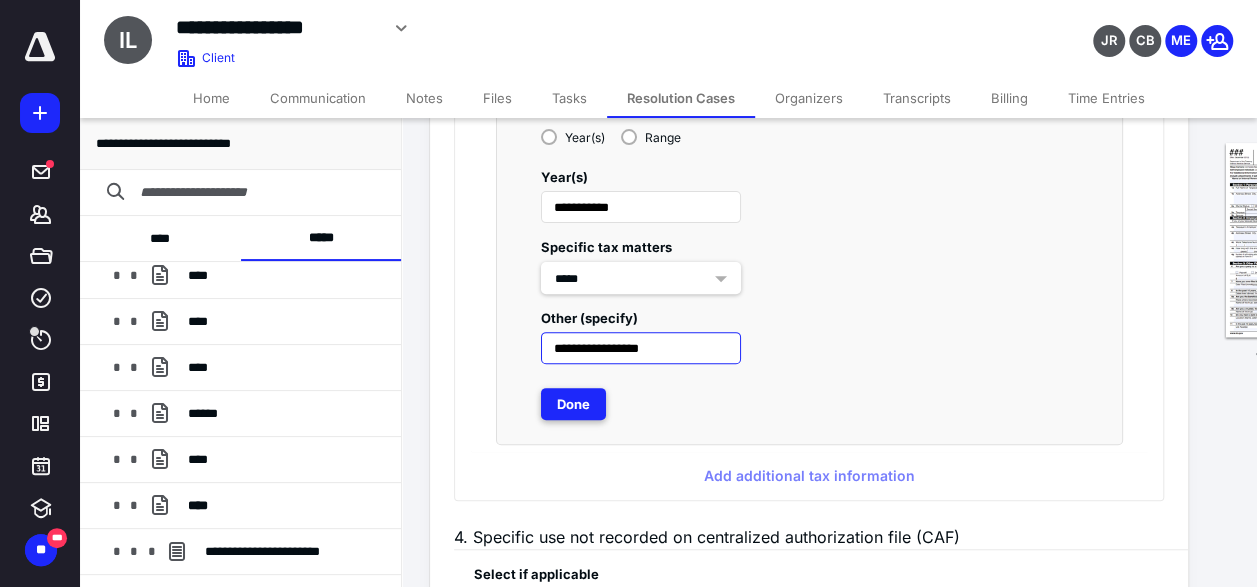 type on "**********" 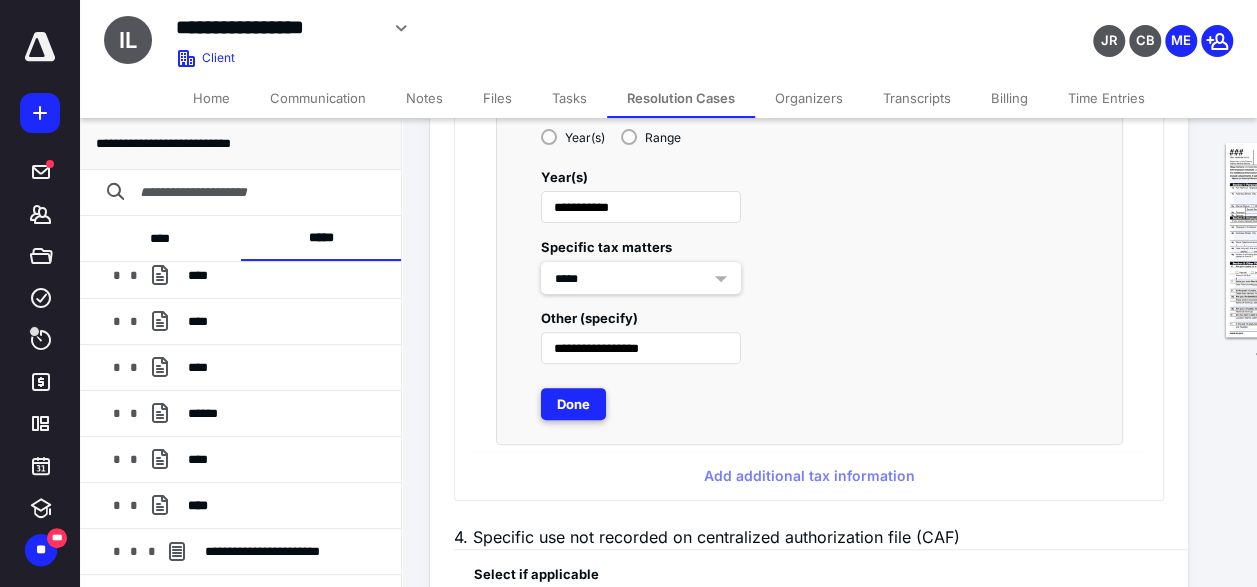 click on "Done" at bounding box center [573, 404] 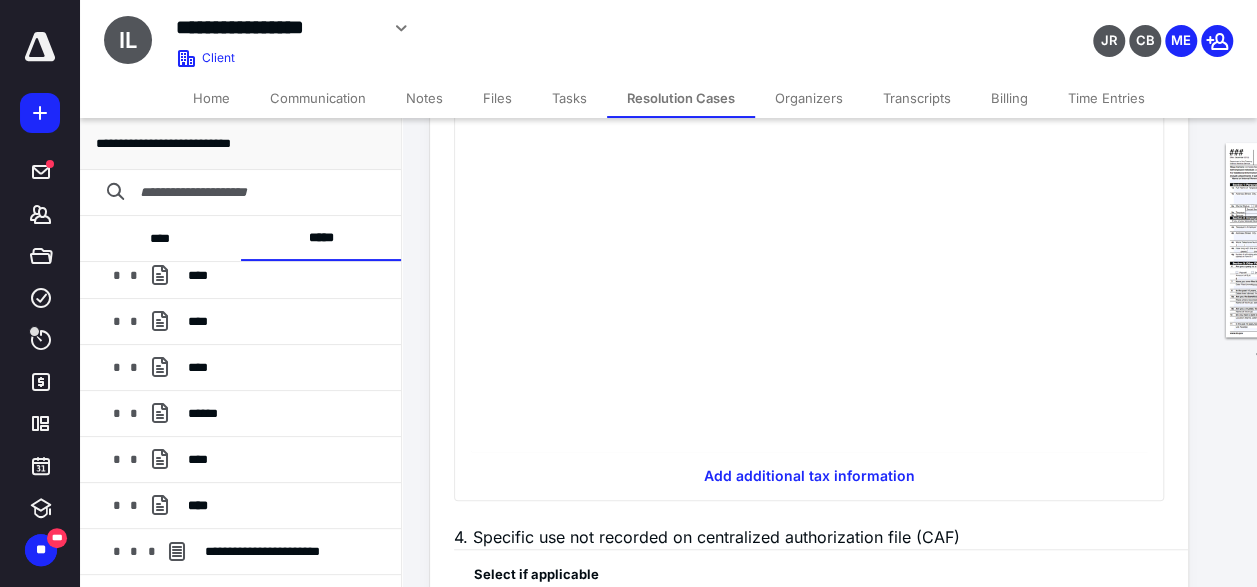 scroll, scrollTop: 489, scrollLeft: 0, axis: vertical 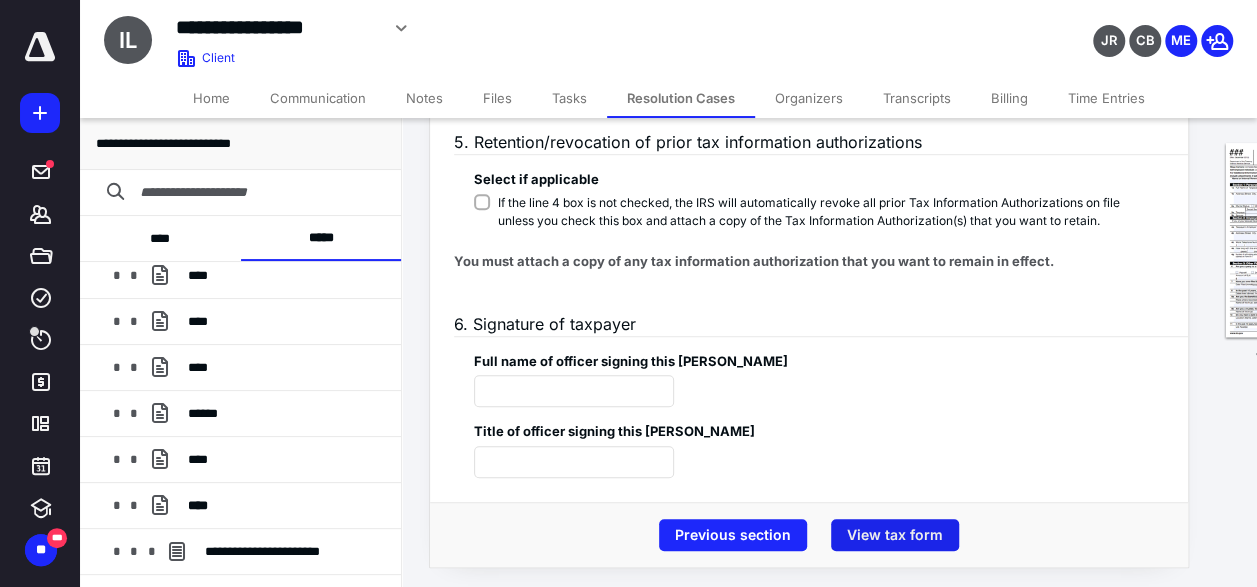 click on "View tax form" at bounding box center [895, 535] 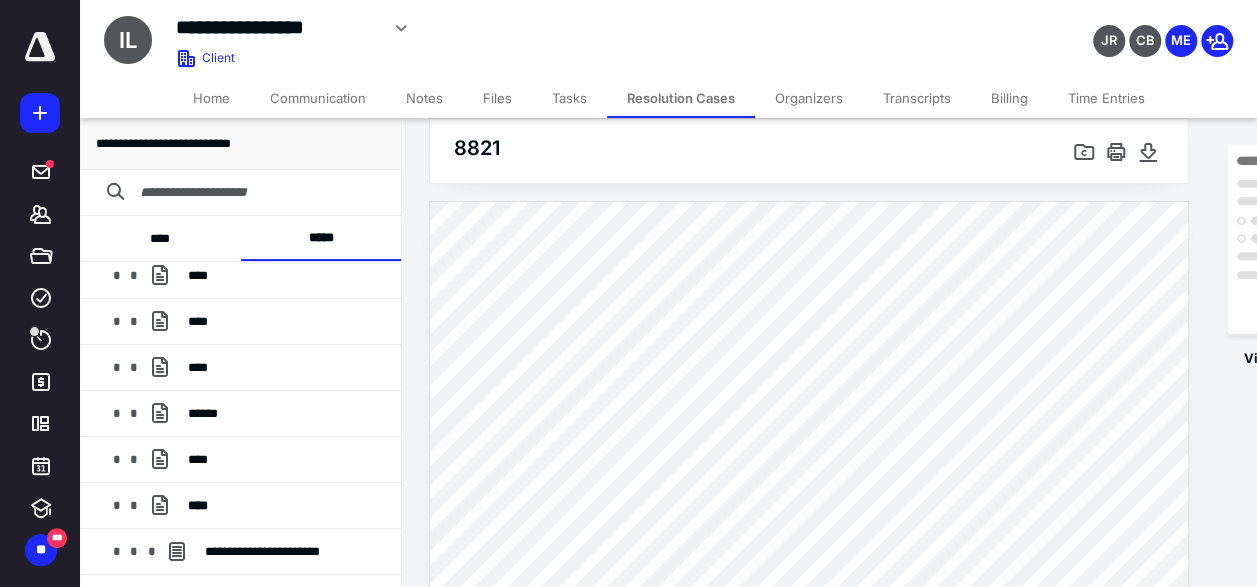scroll, scrollTop: 0, scrollLeft: 0, axis: both 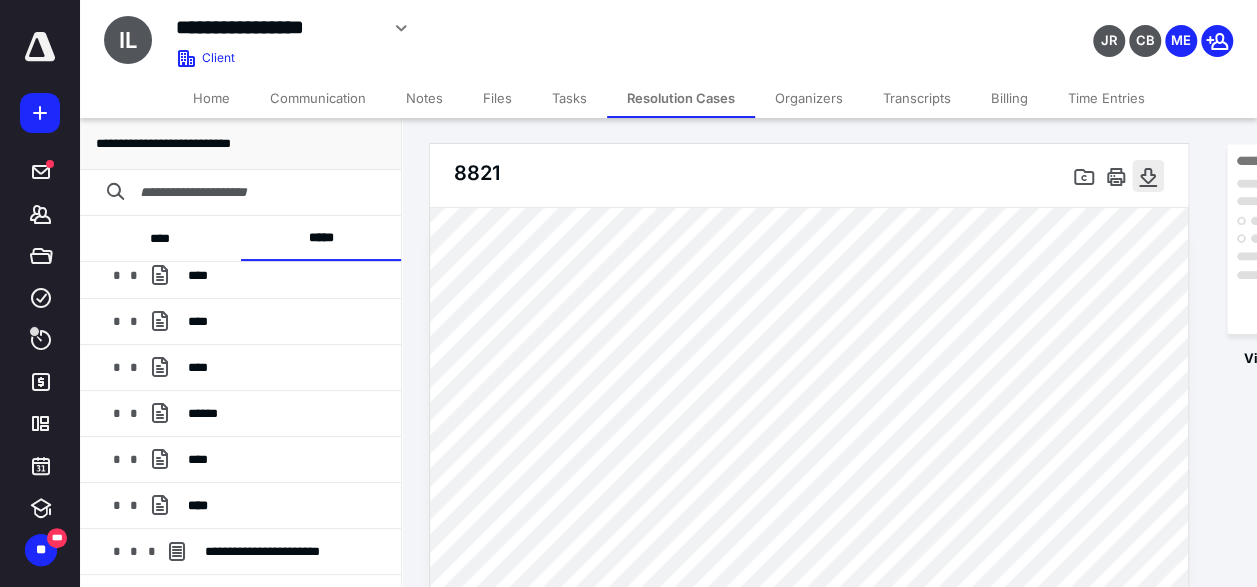 click at bounding box center [1148, 176] 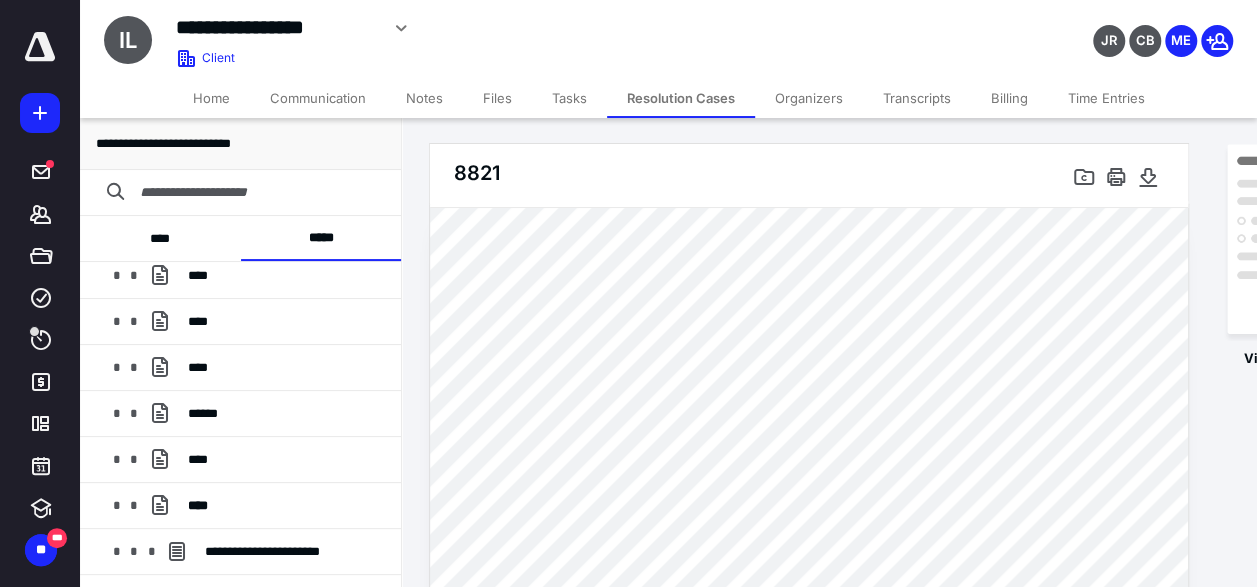 click at bounding box center [809, 204] 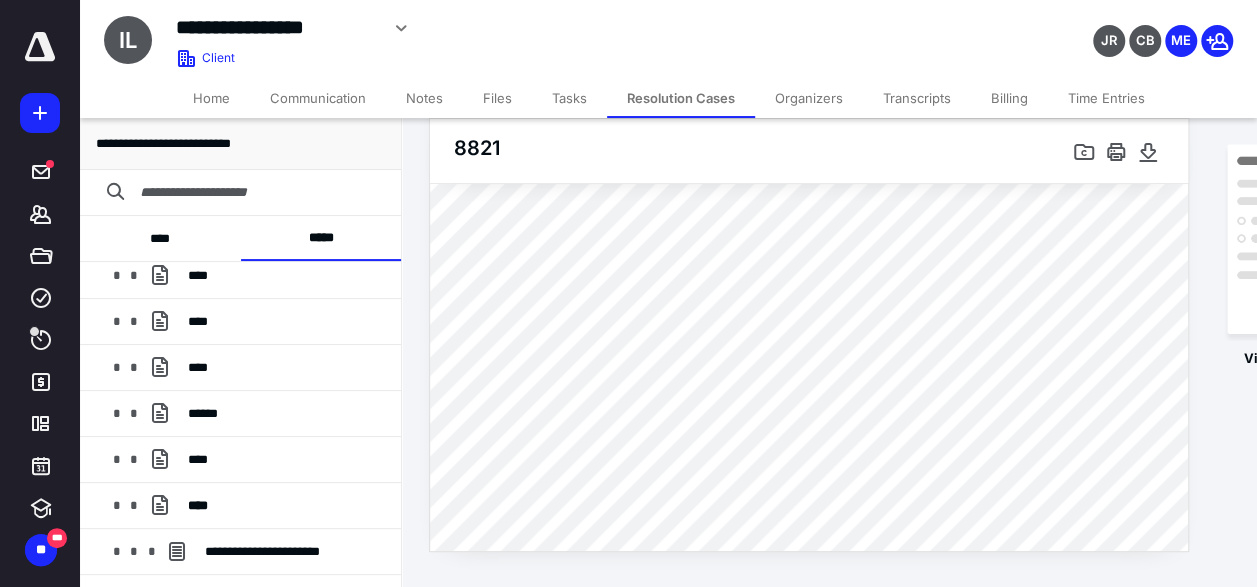 scroll, scrollTop: 638, scrollLeft: 0, axis: vertical 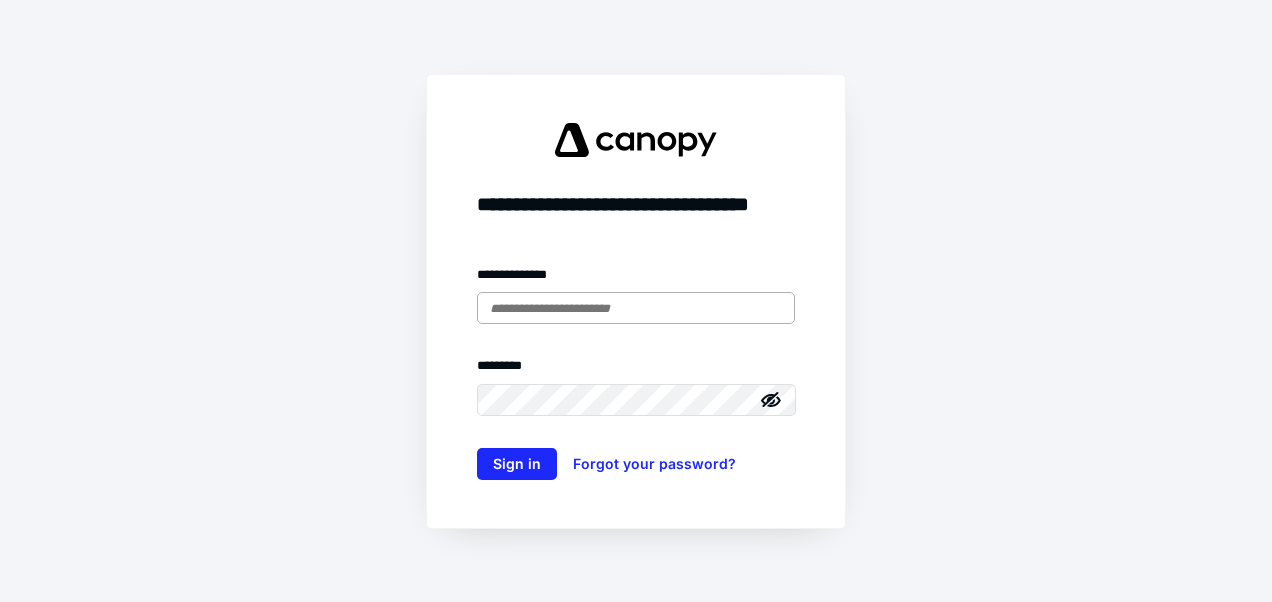 click at bounding box center [636, 308] 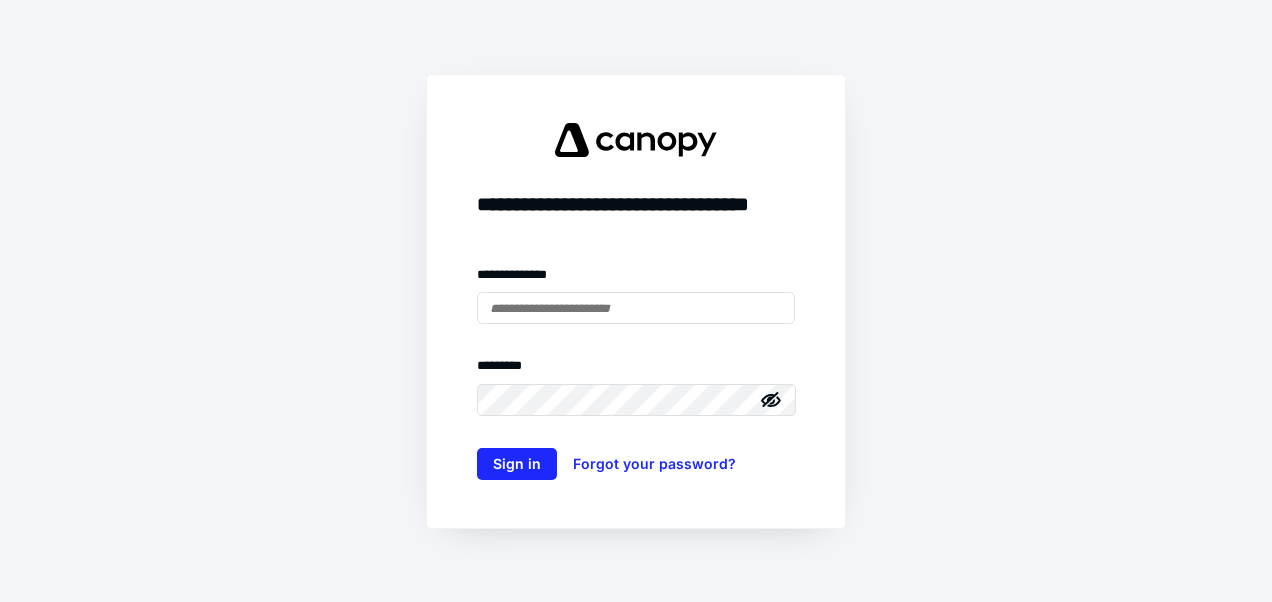 click at bounding box center (0, 0) 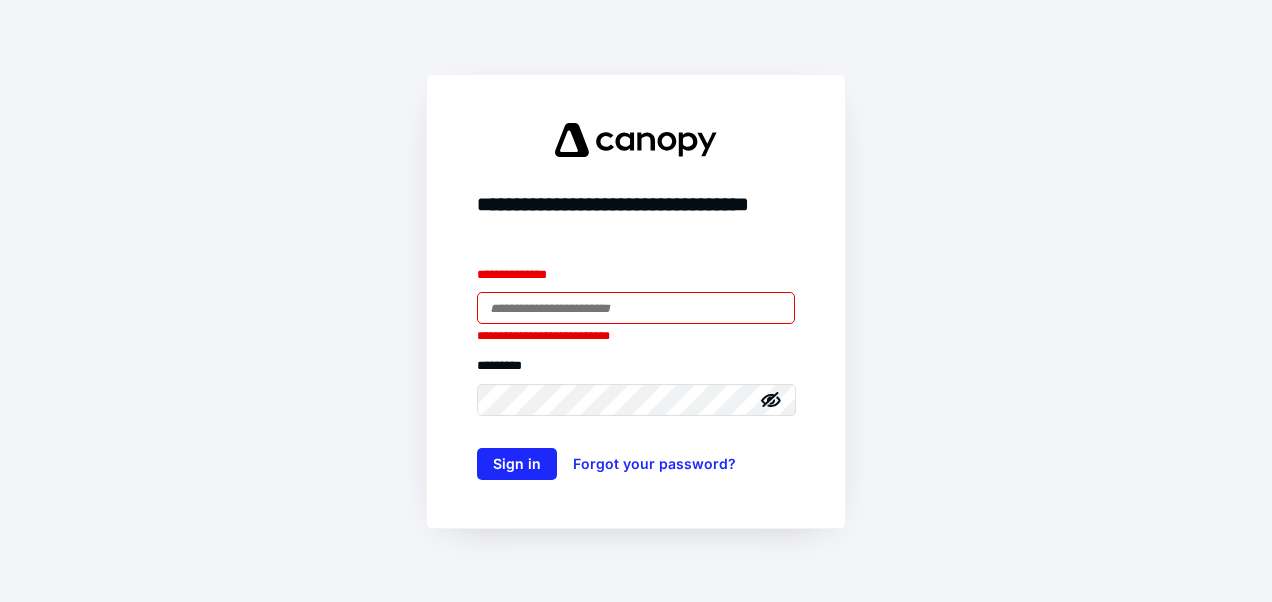 type on "**********" 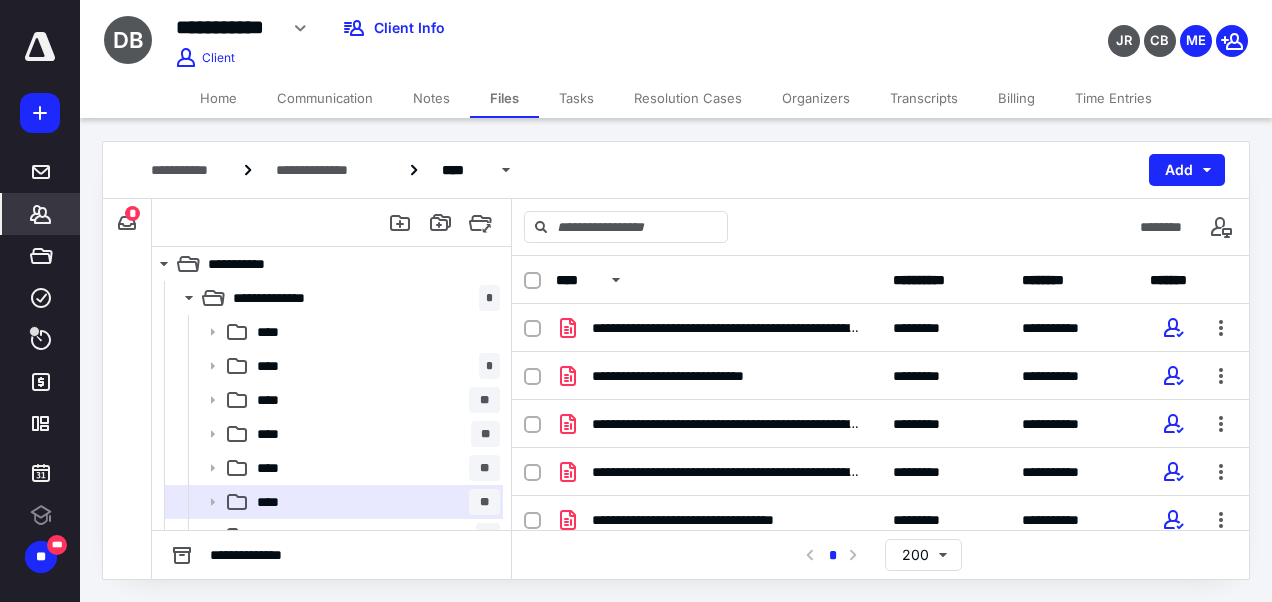 scroll, scrollTop: 0, scrollLeft: 0, axis: both 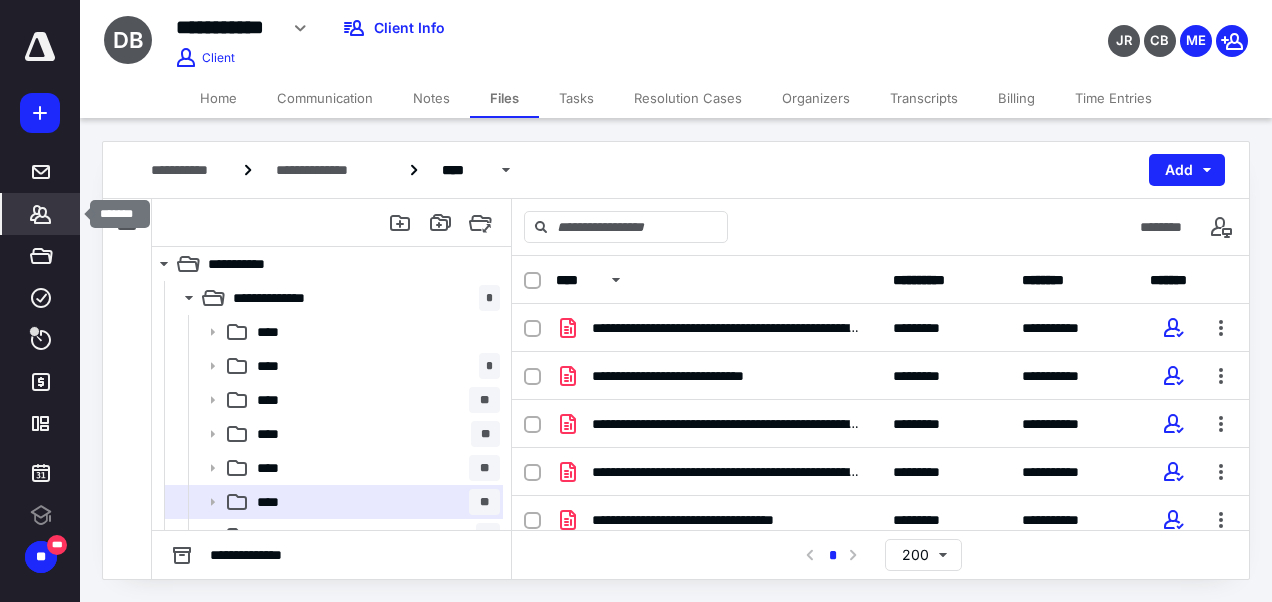 click 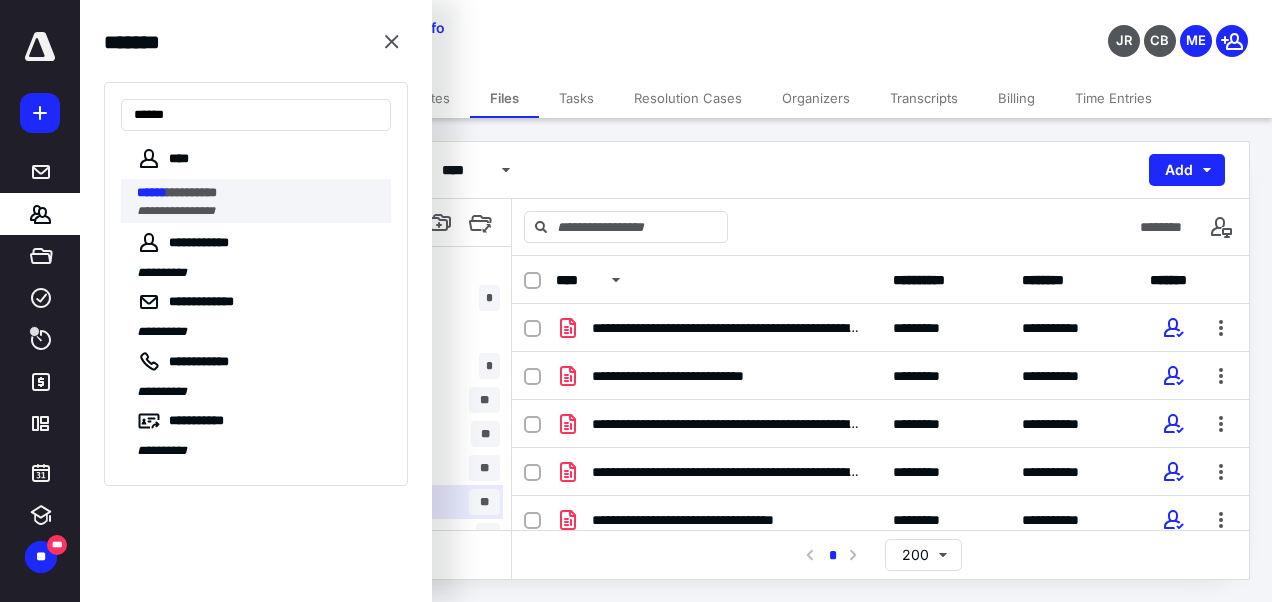 type on "******" 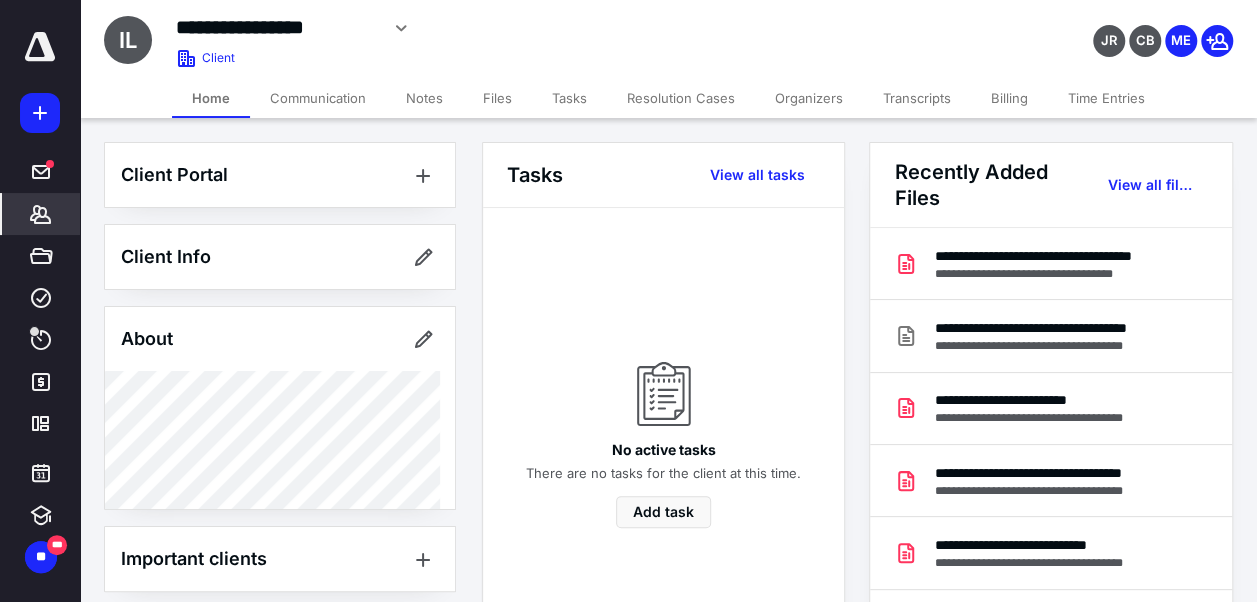 click on "Files" at bounding box center (497, 98) 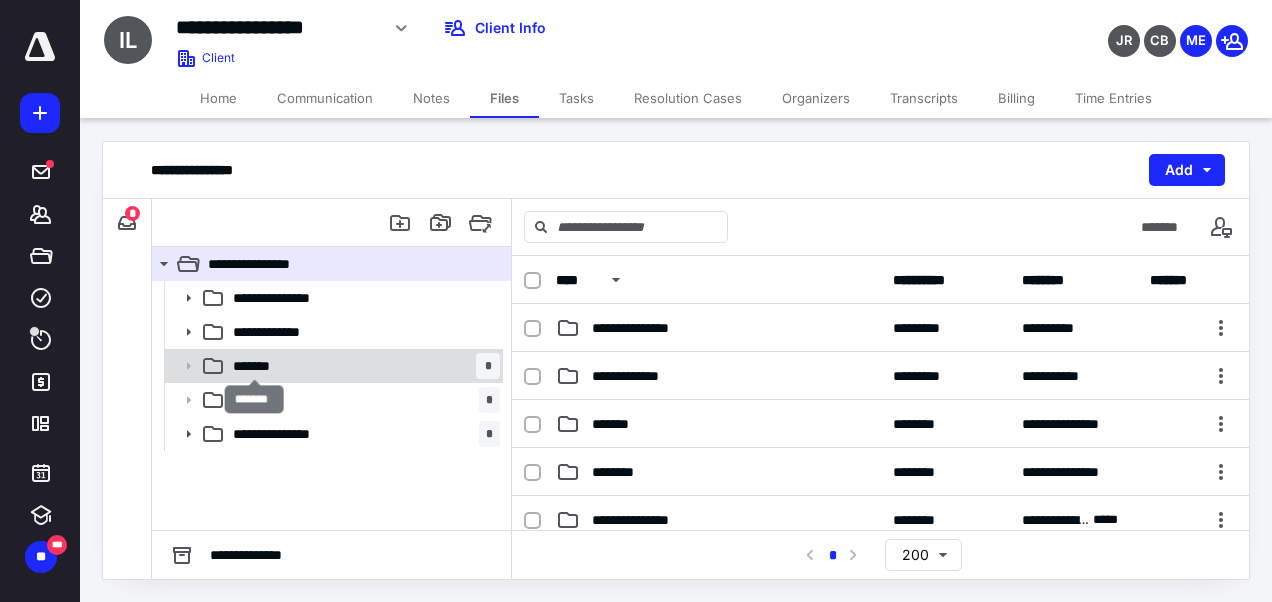 click on "*******" at bounding box center (255, 366) 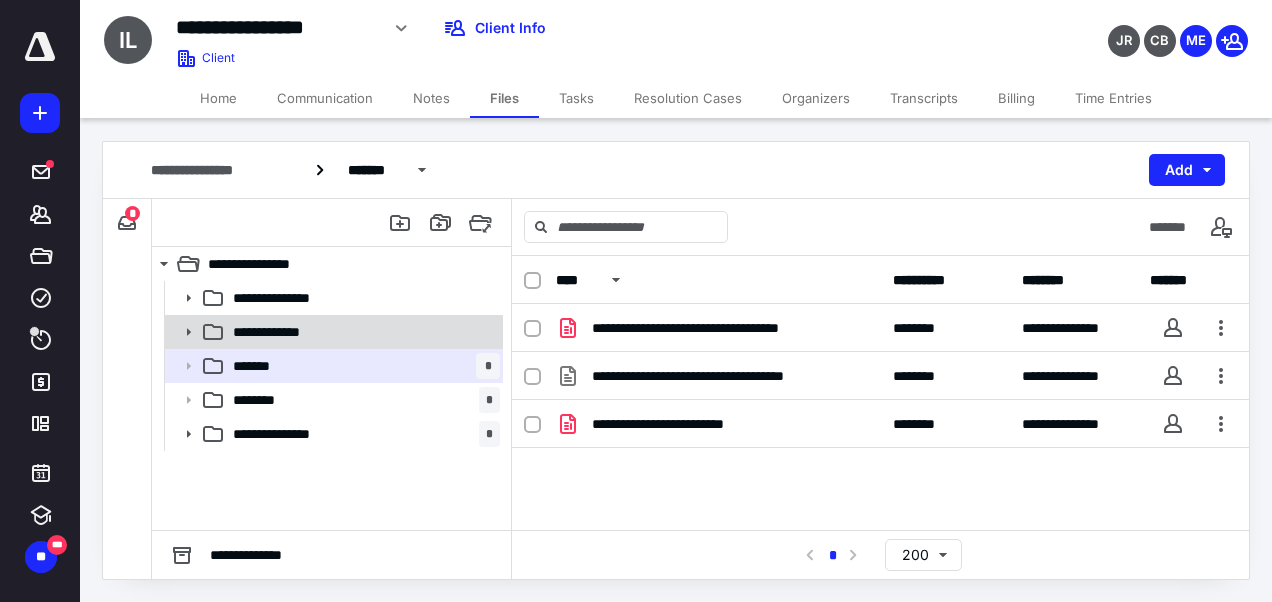click on "**********" at bounding box center [291, 332] 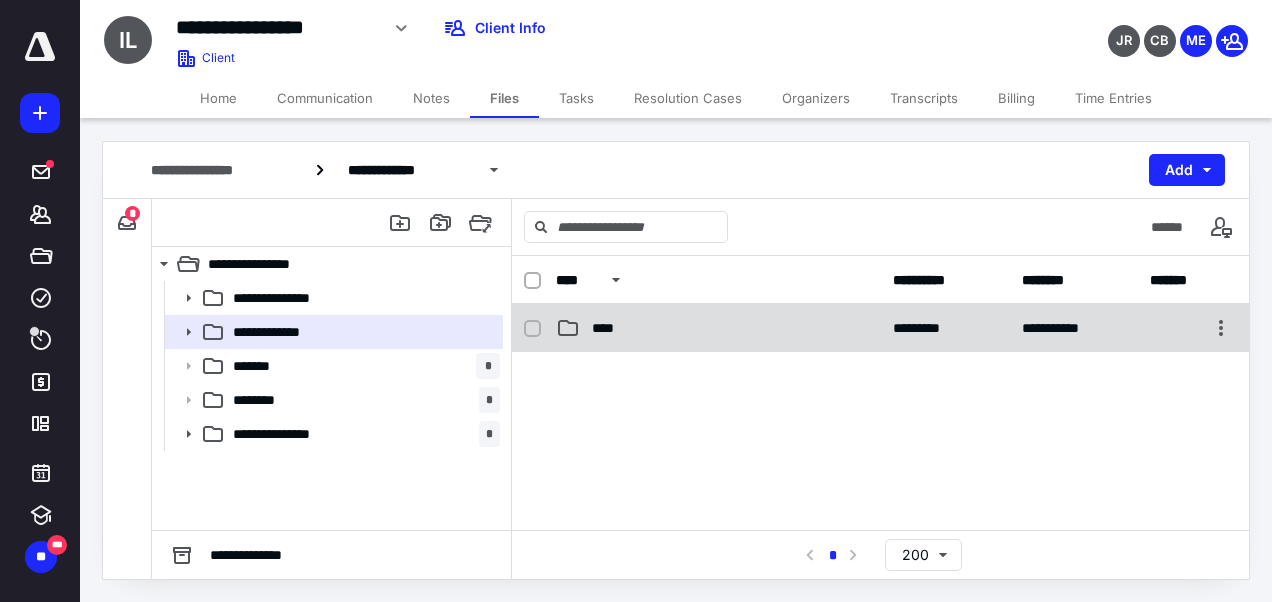 click on "****" at bounding box center (718, 328) 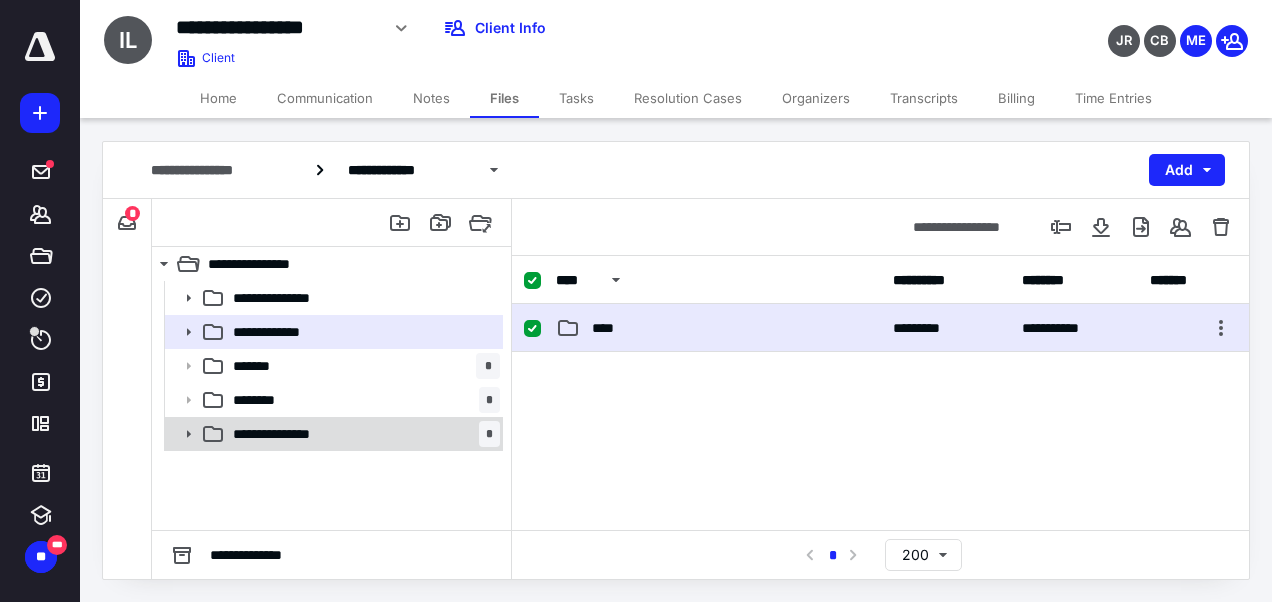 click on "**********" at bounding box center [301, 434] 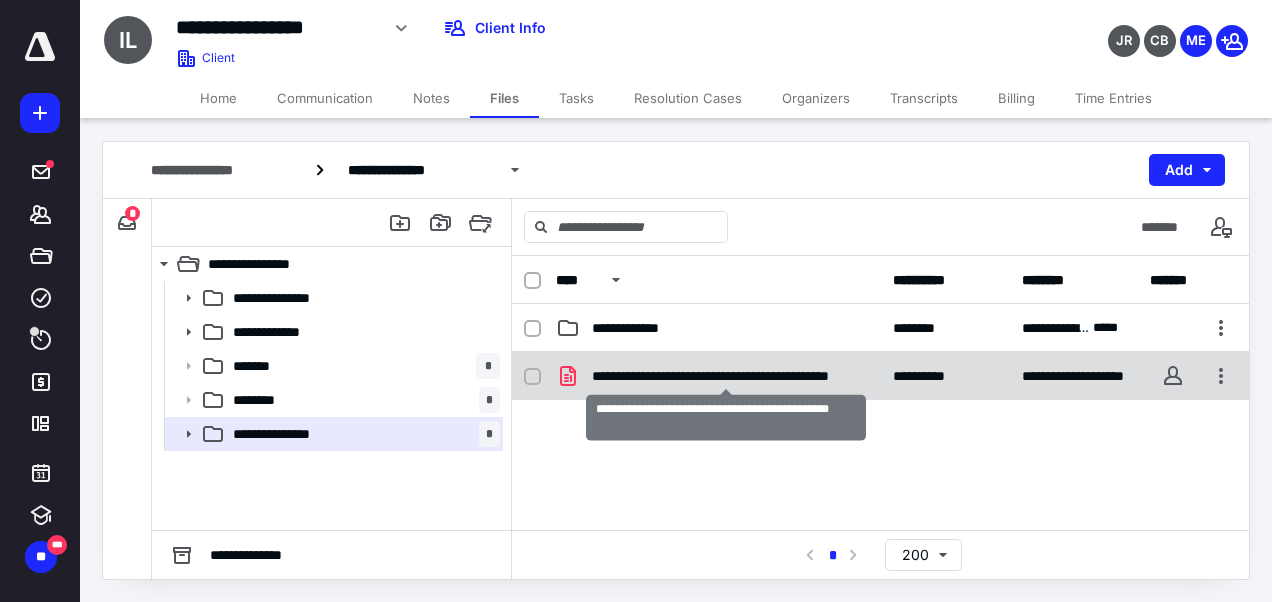 click on "**********" at bounding box center (726, 376) 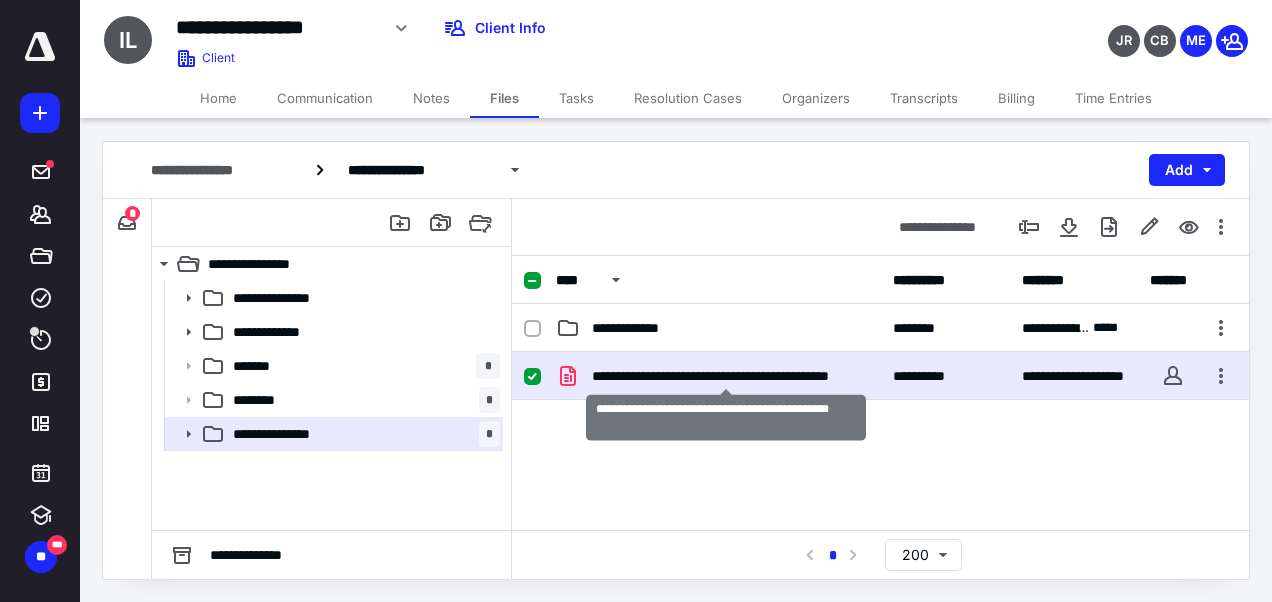 click on "**********" at bounding box center (726, 376) 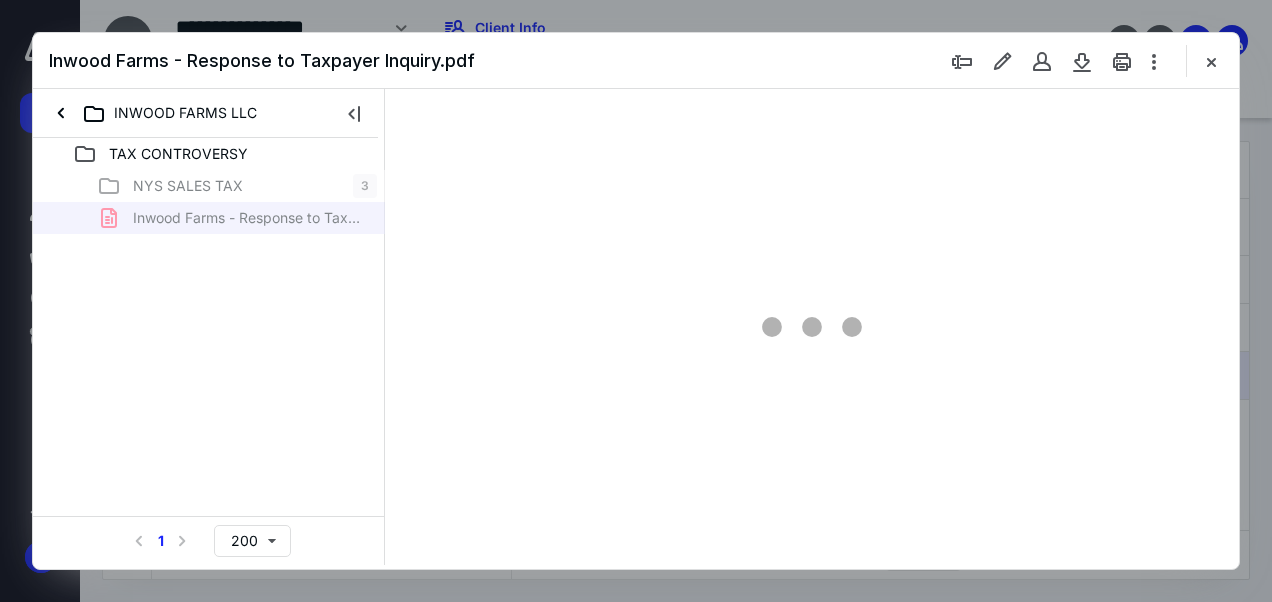 scroll, scrollTop: 0, scrollLeft: 0, axis: both 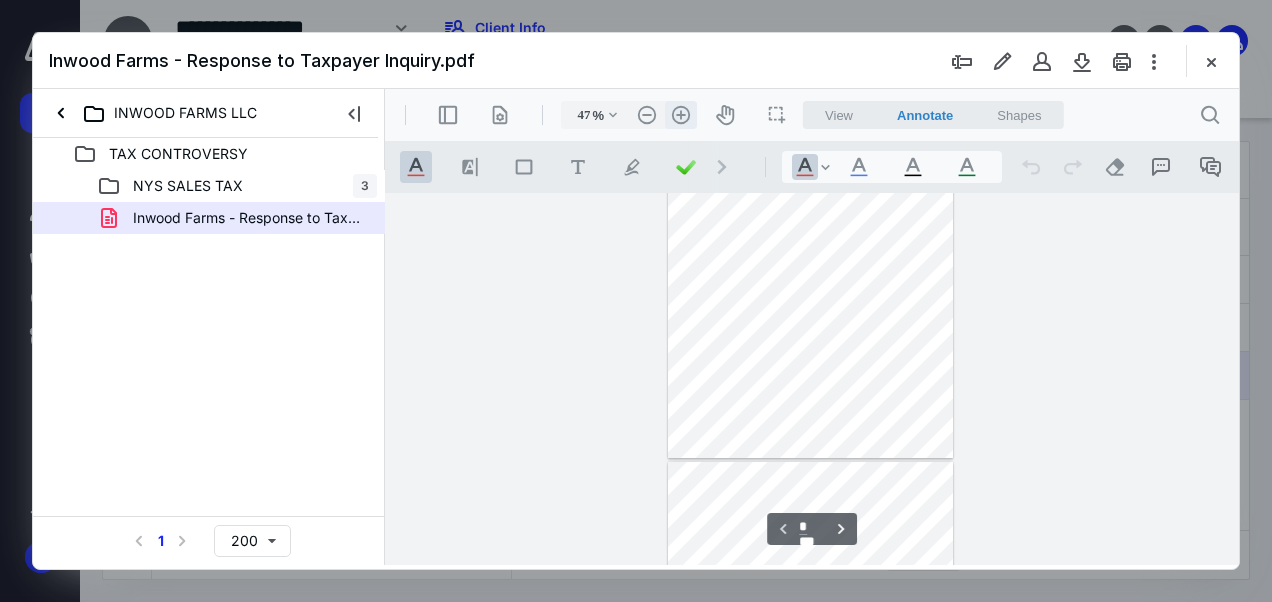 click on ".cls-1{fill:#abb0c4;} icon - header - zoom - in - line" at bounding box center (681, 115) 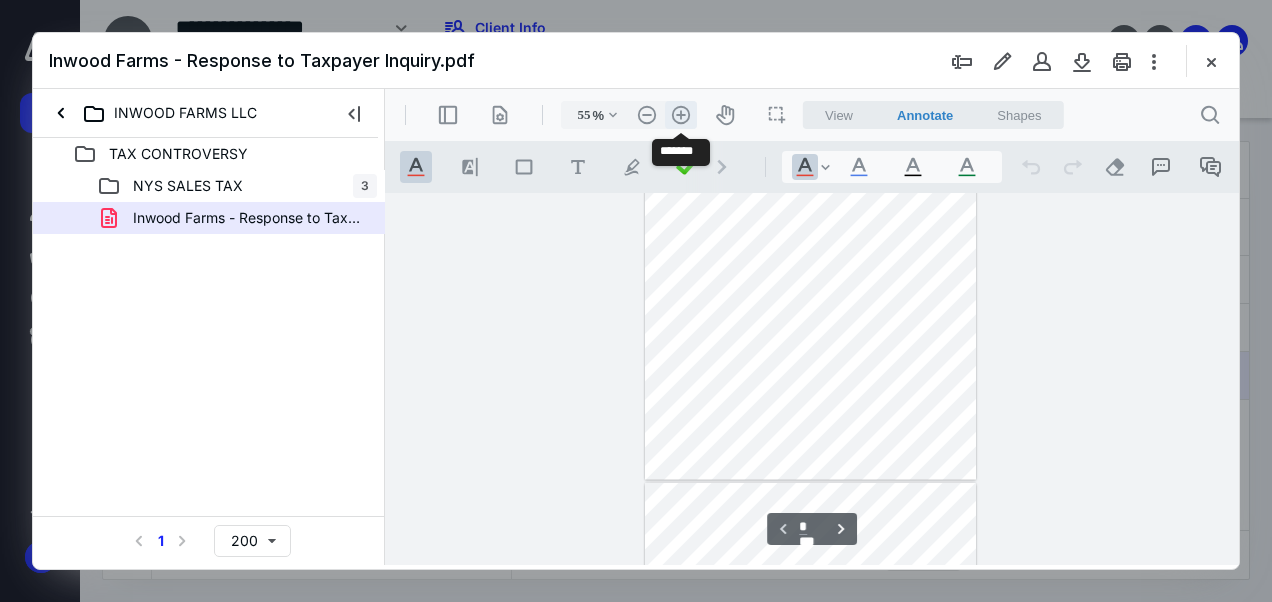 click on ".cls-1{fill:#abb0c4;} icon - header - zoom - in - line" at bounding box center [681, 115] 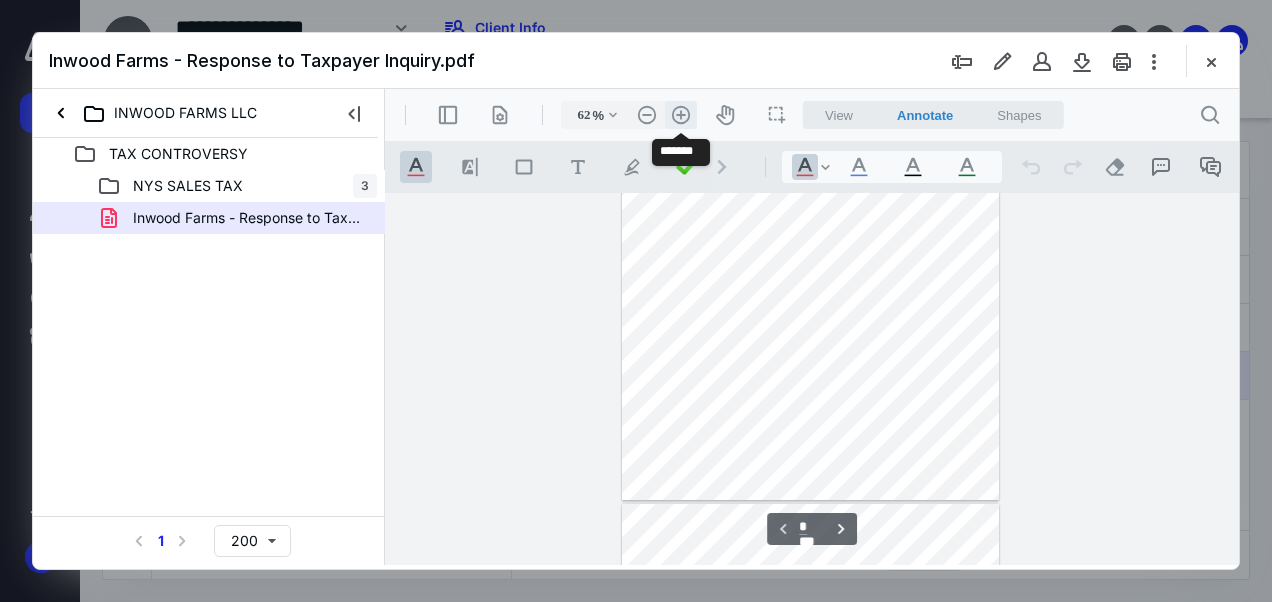 click on ".cls-1{fill:#abb0c4;} icon - header - zoom - in - line" at bounding box center [681, 115] 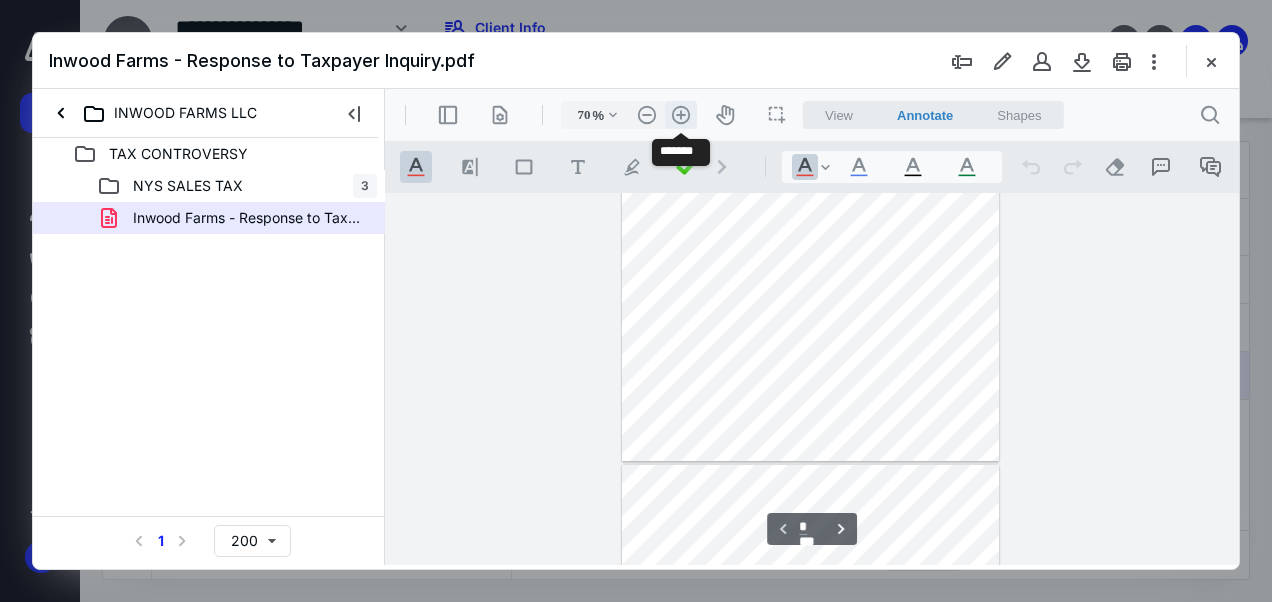 click on ".cls-1{fill:#abb0c4;} icon - header - zoom - in - line" at bounding box center (681, 115) 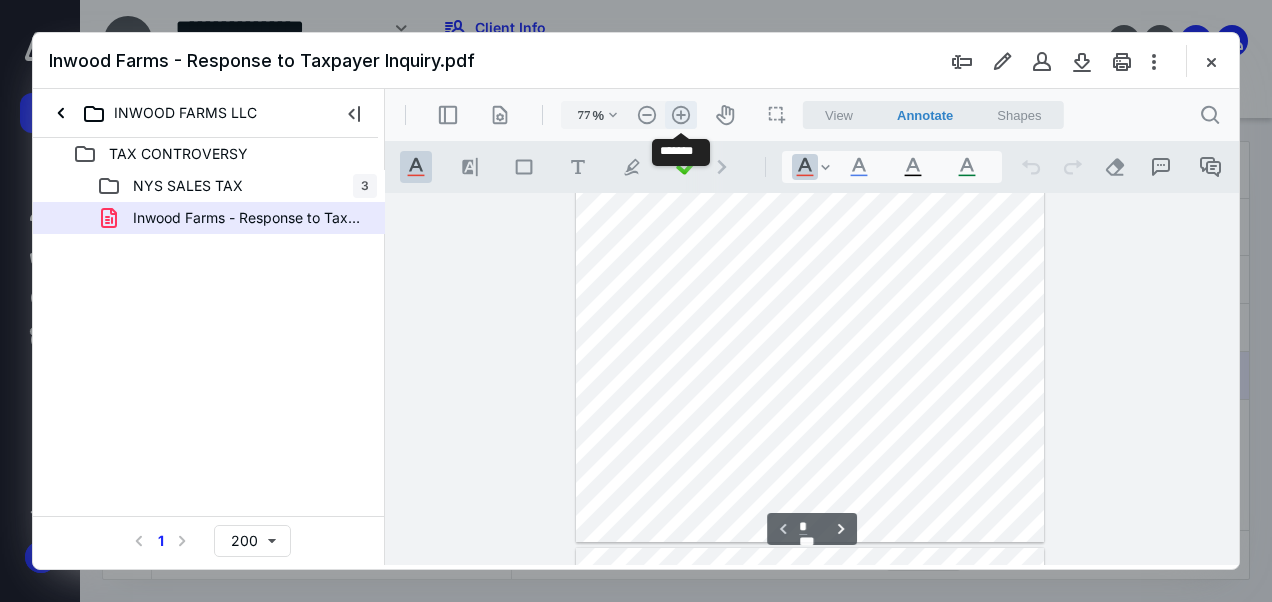click on ".cls-1{fill:#abb0c4;} icon - header - zoom - in - line" at bounding box center (681, 115) 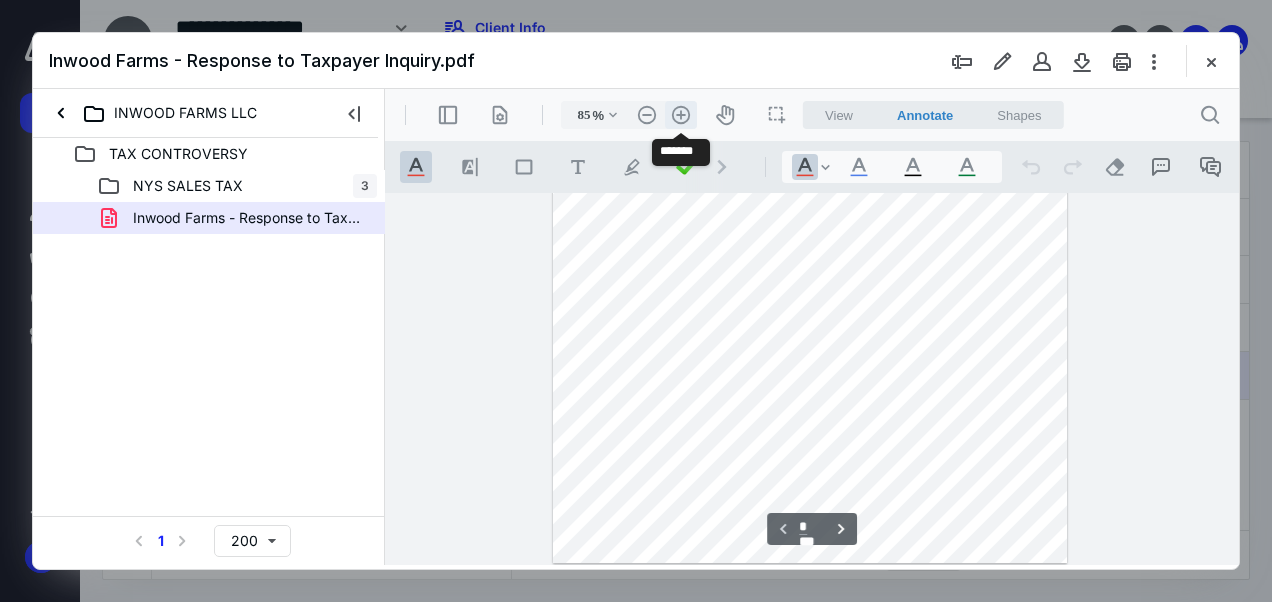 click on ".cls-1{fill:#abb0c4;} icon - header - zoom - in - line" at bounding box center (681, 115) 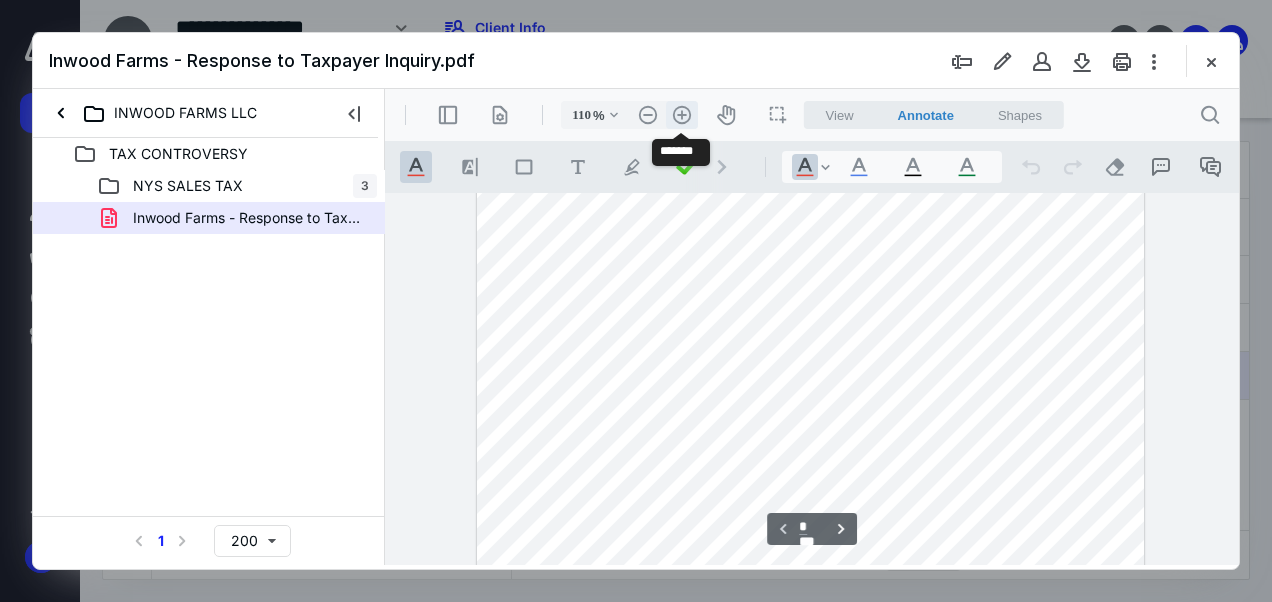 click on ".cls-1{fill:#abb0c4;} icon - header - zoom - in - line" at bounding box center (682, 115) 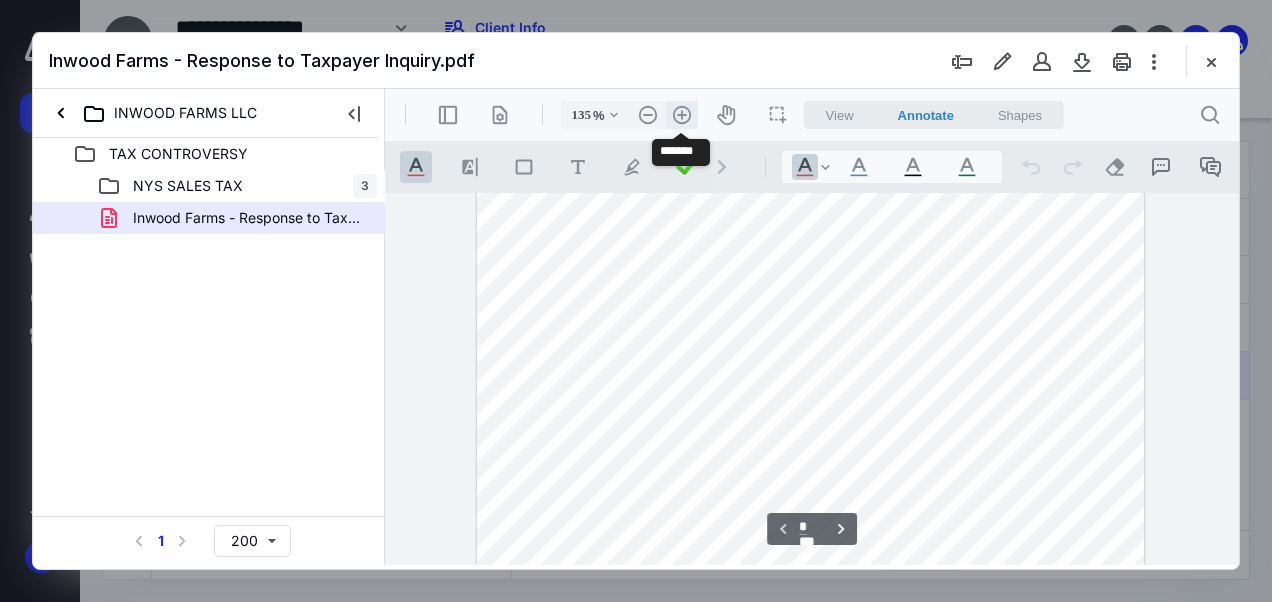 scroll, scrollTop: 556, scrollLeft: 0, axis: vertical 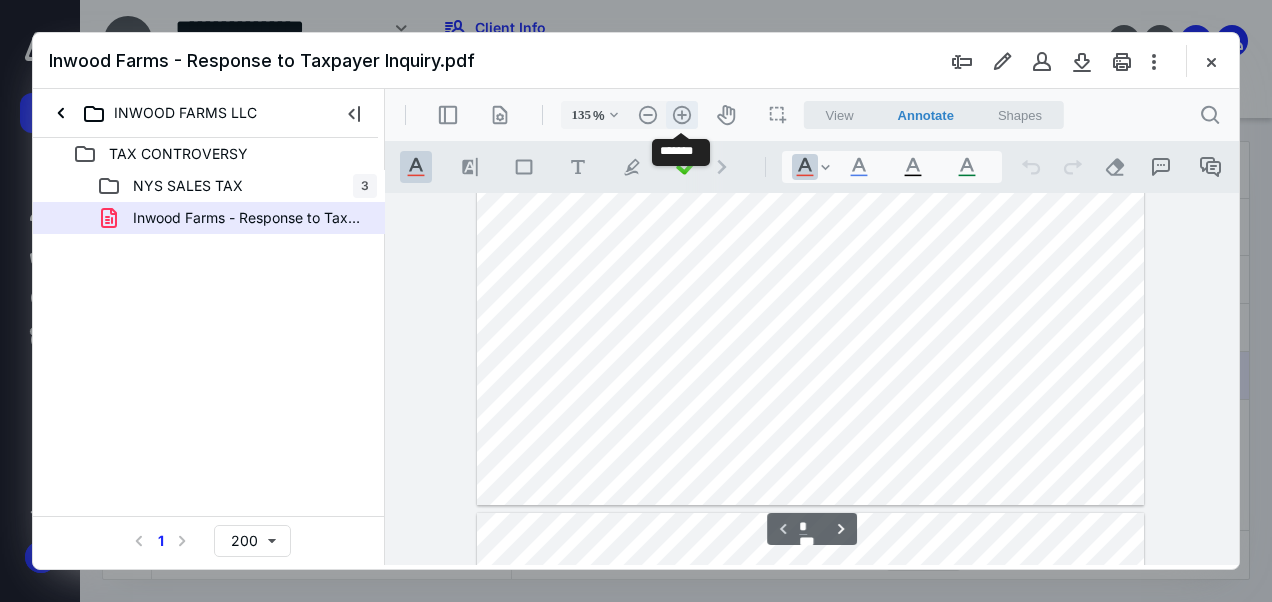 click on ".cls-1{fill:#abb0c4;} icon - header - zoom - in - line" at bounding box center [682, 115] 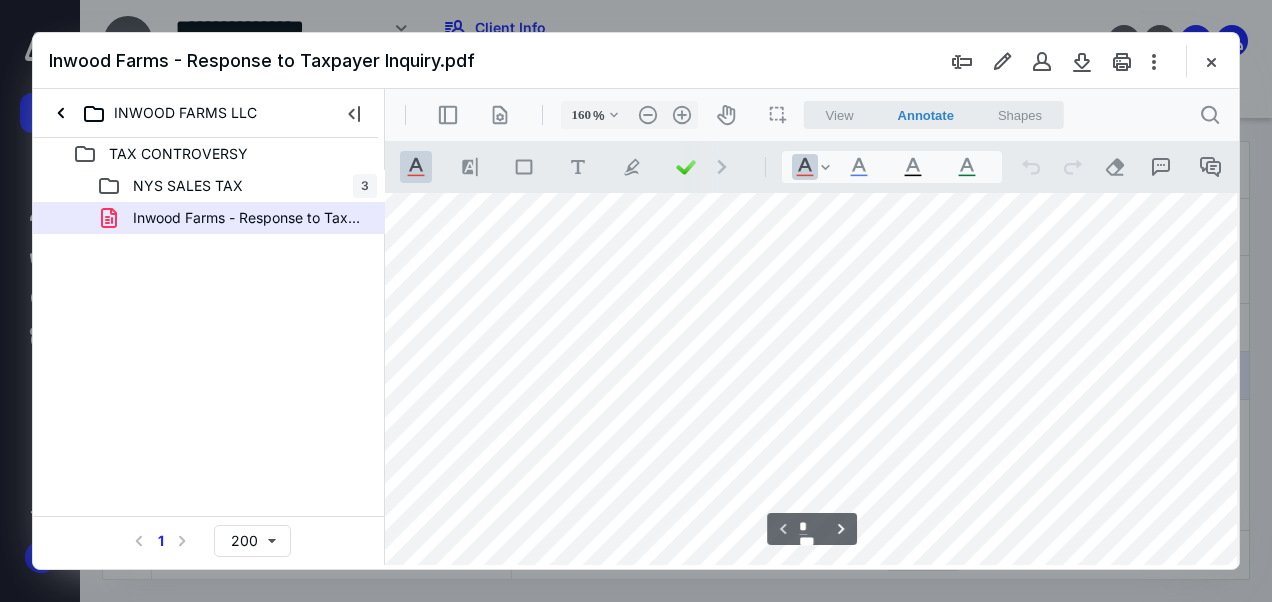 scroll, scrollTop: 452, scrollLeft: 71, axis: both 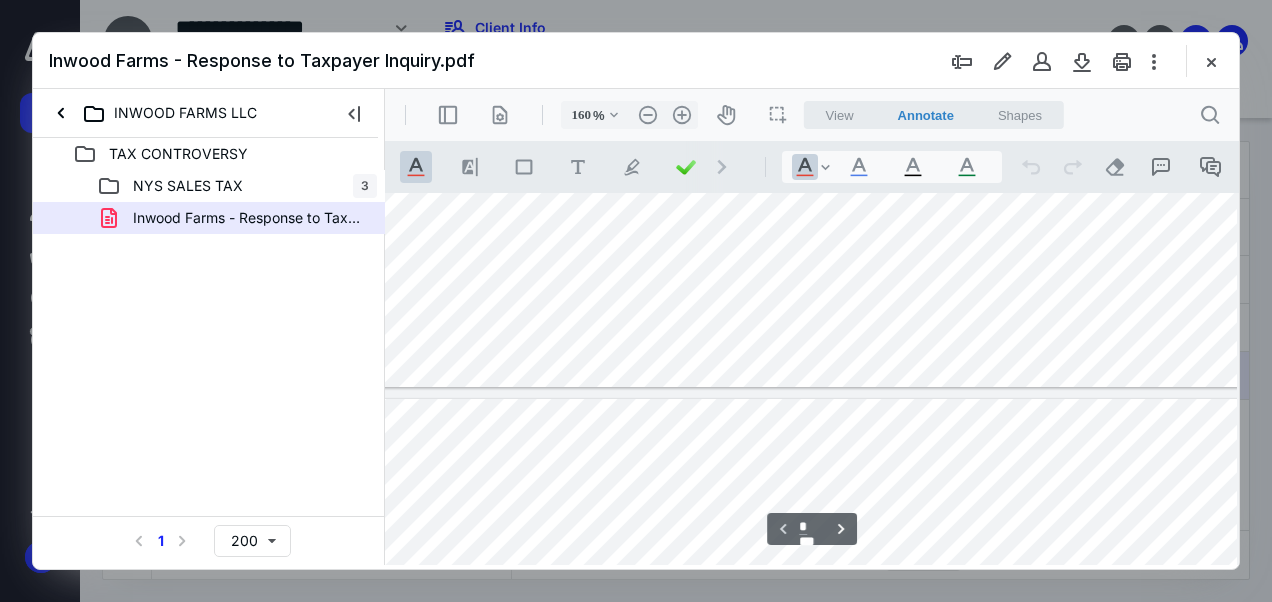 type on "*" 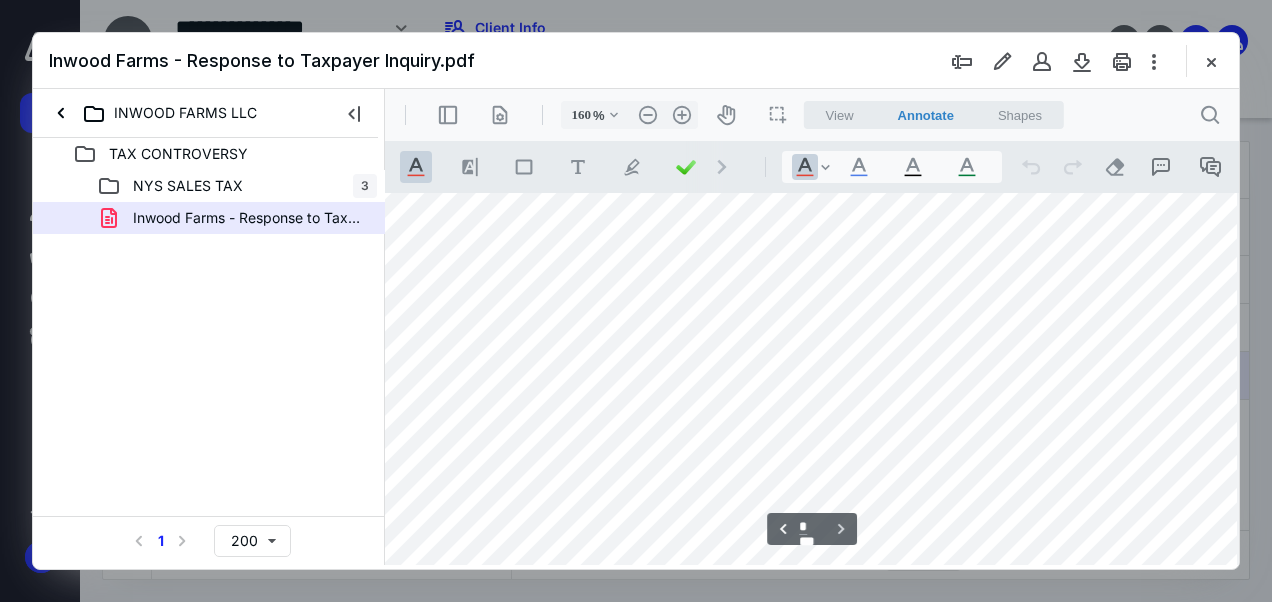 scroll, scrollTop: 1792, scrollLeft: 71, axis: both 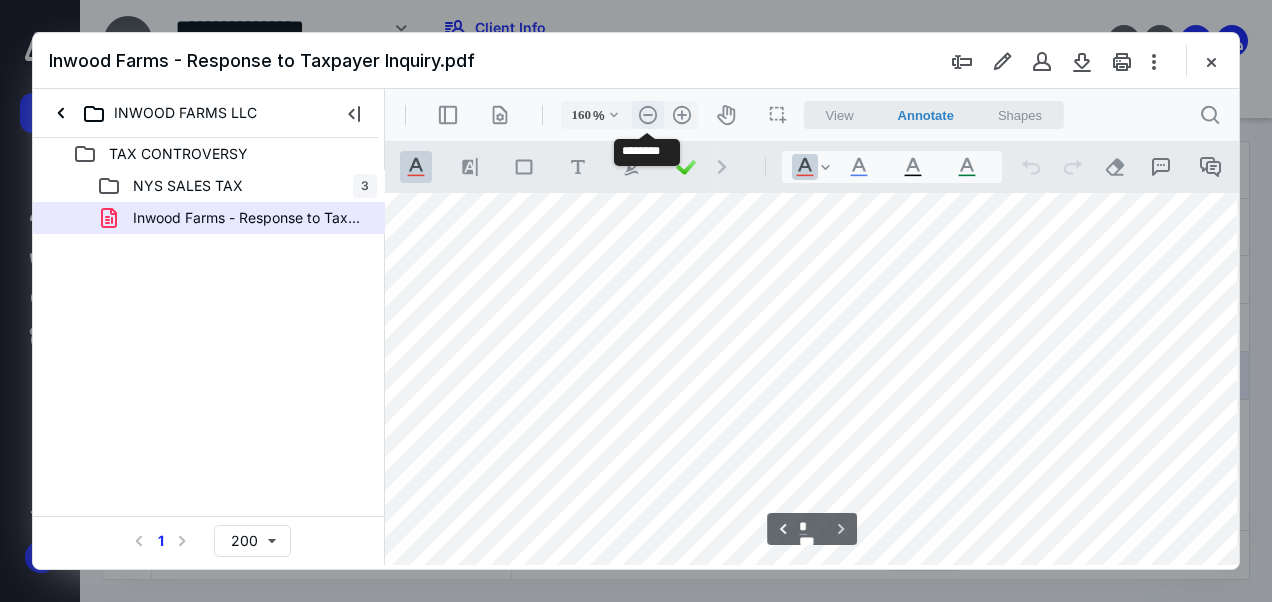 click on ".cls-1{fill:#abb0c4;} icon - header - zoom - out - line" at bounding box center [648, 115] 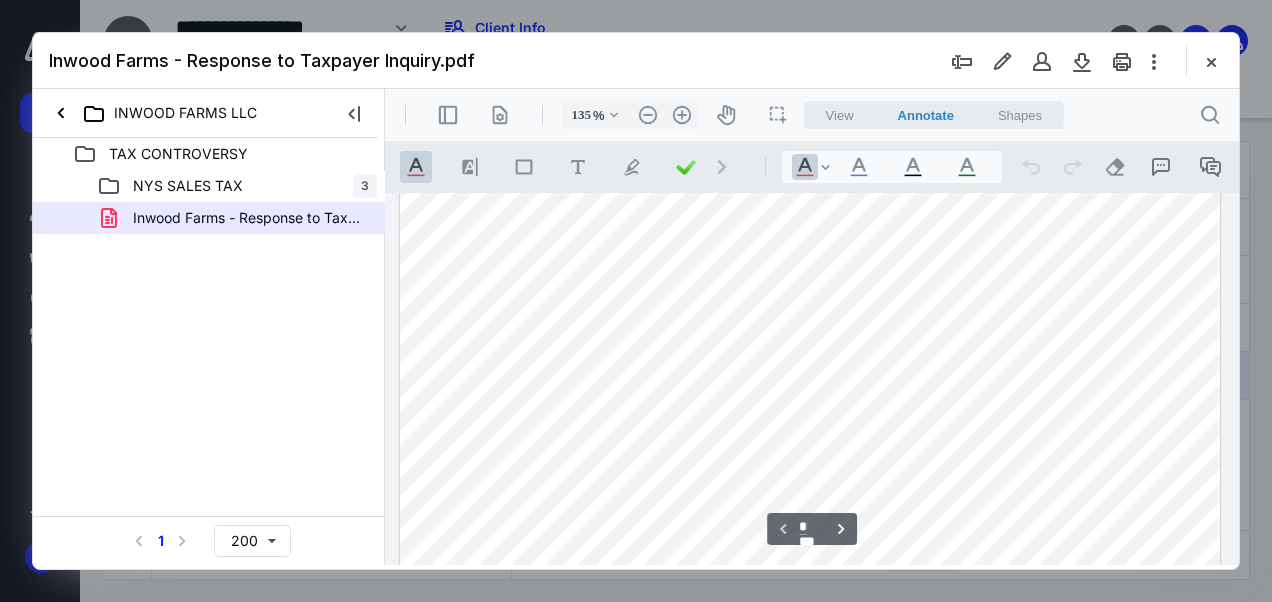 scroll, scrollTop: 330, scrollLeft: 0, axis: vertical 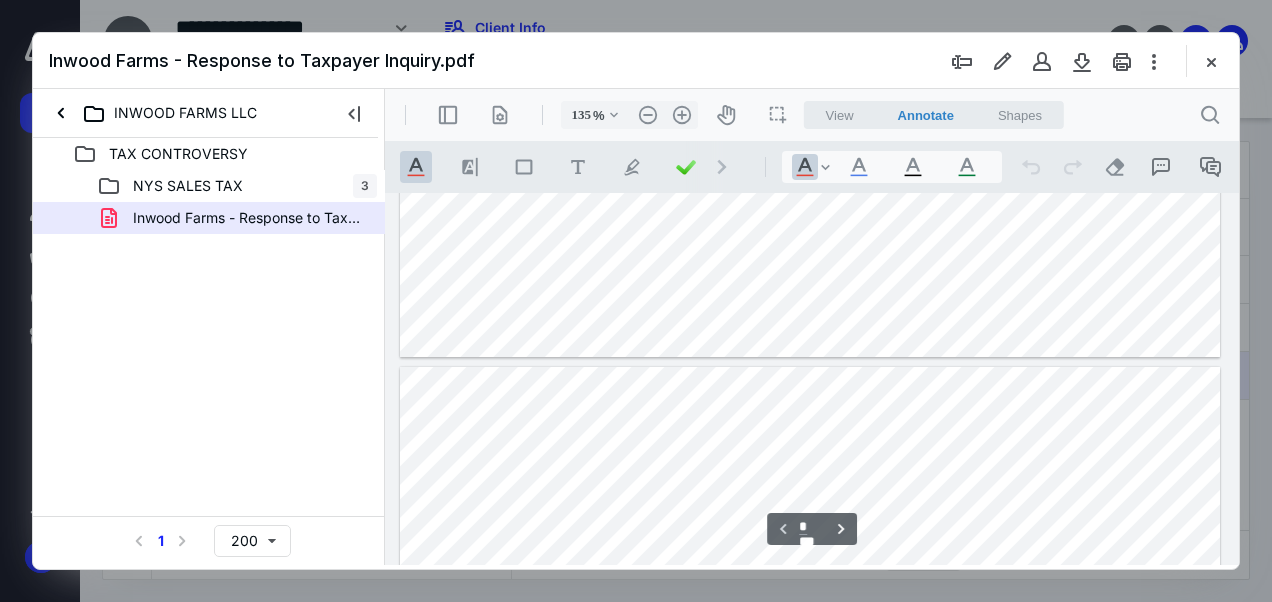 type on "*" 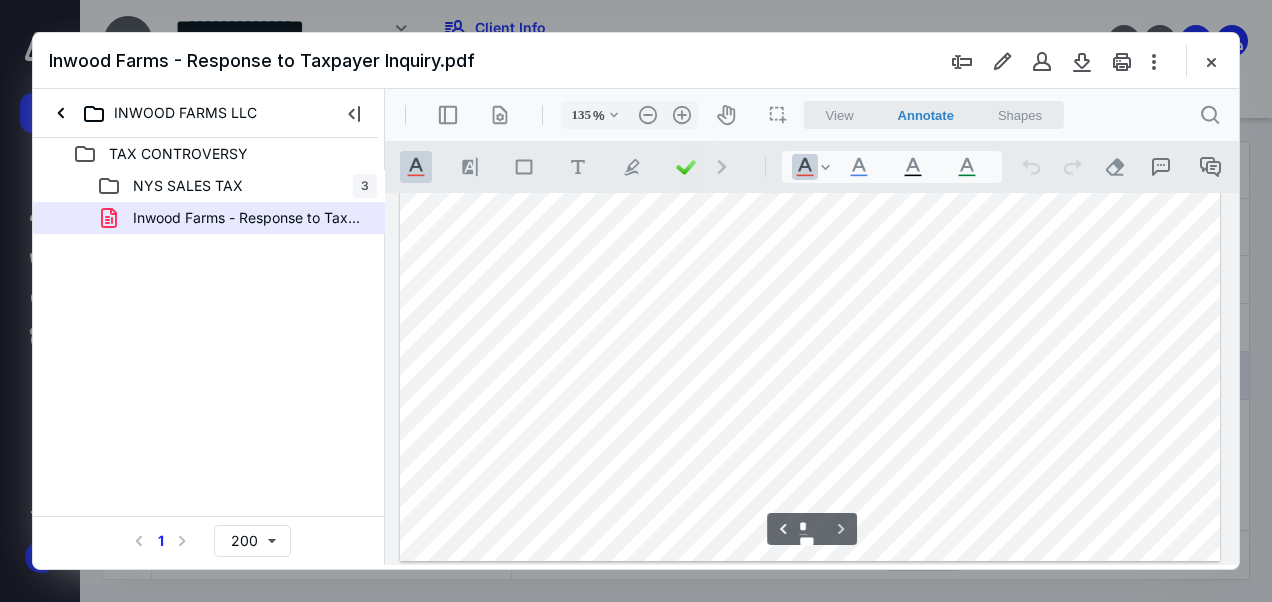 scroll, scrollTop: 1751, scrollLeft: 0, axis: vertical 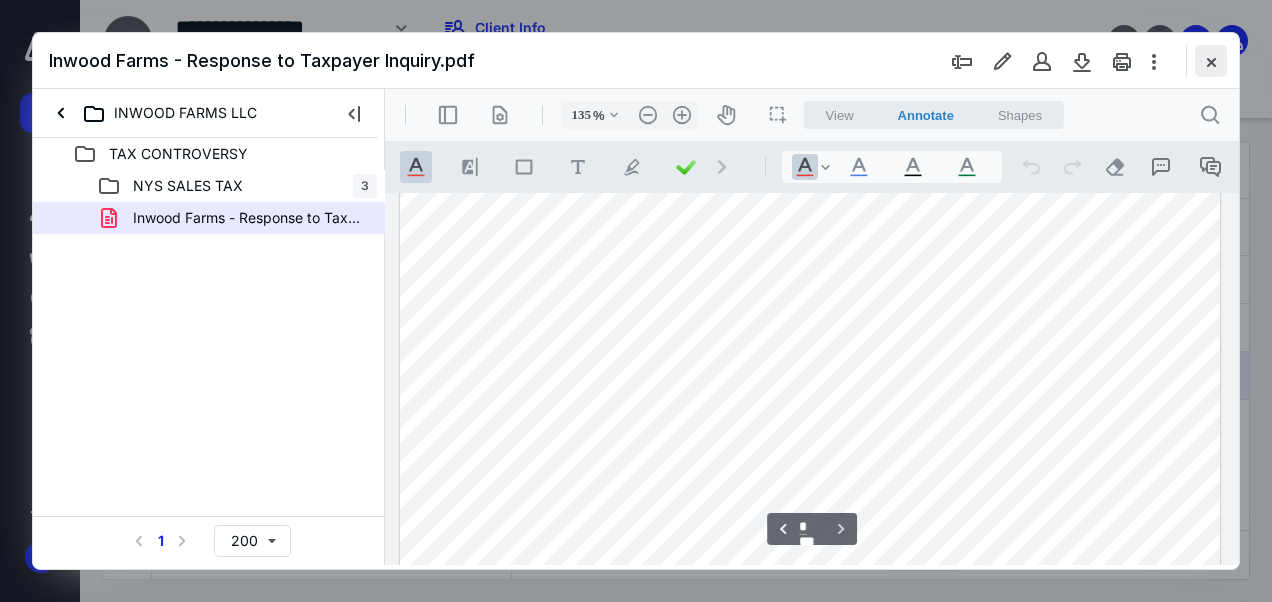 click at bounding box center [1211, 61] 